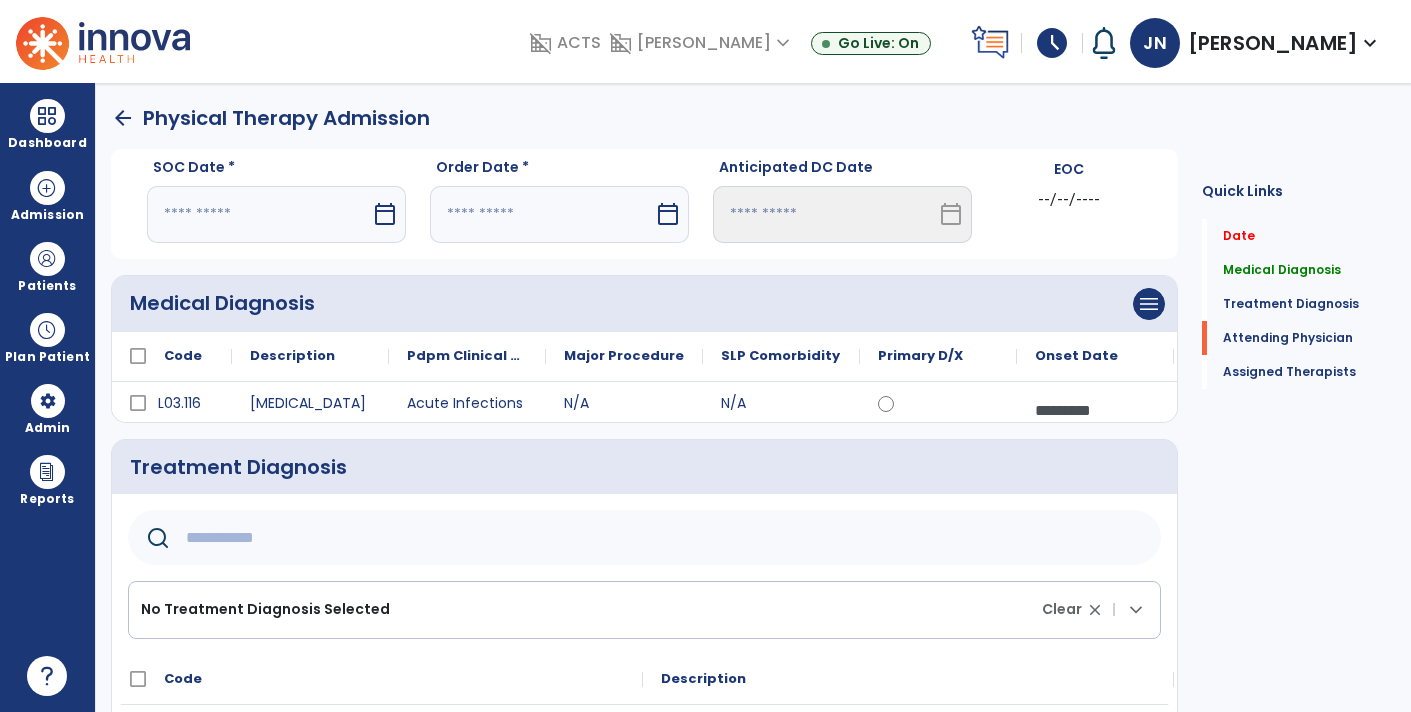 scroll, scrollTop: 0, scrollLeft: 0, axis: both 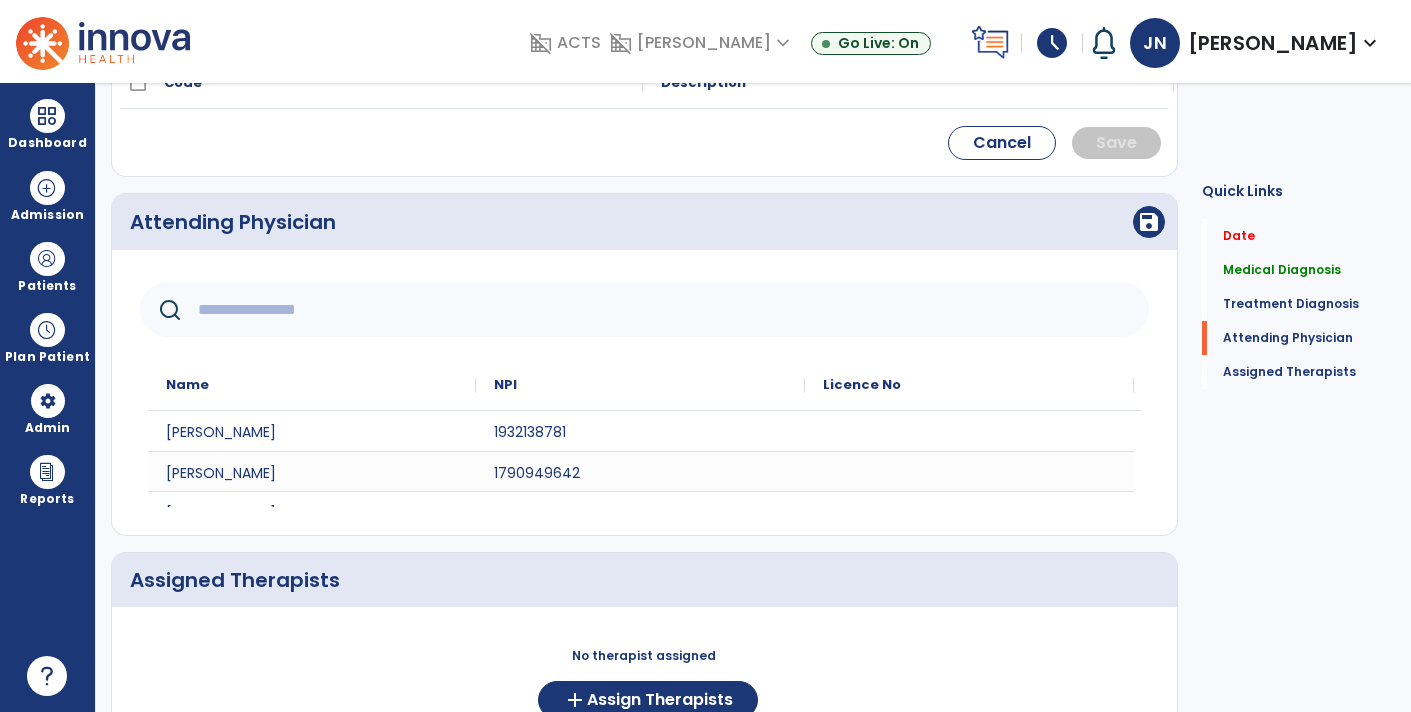 click 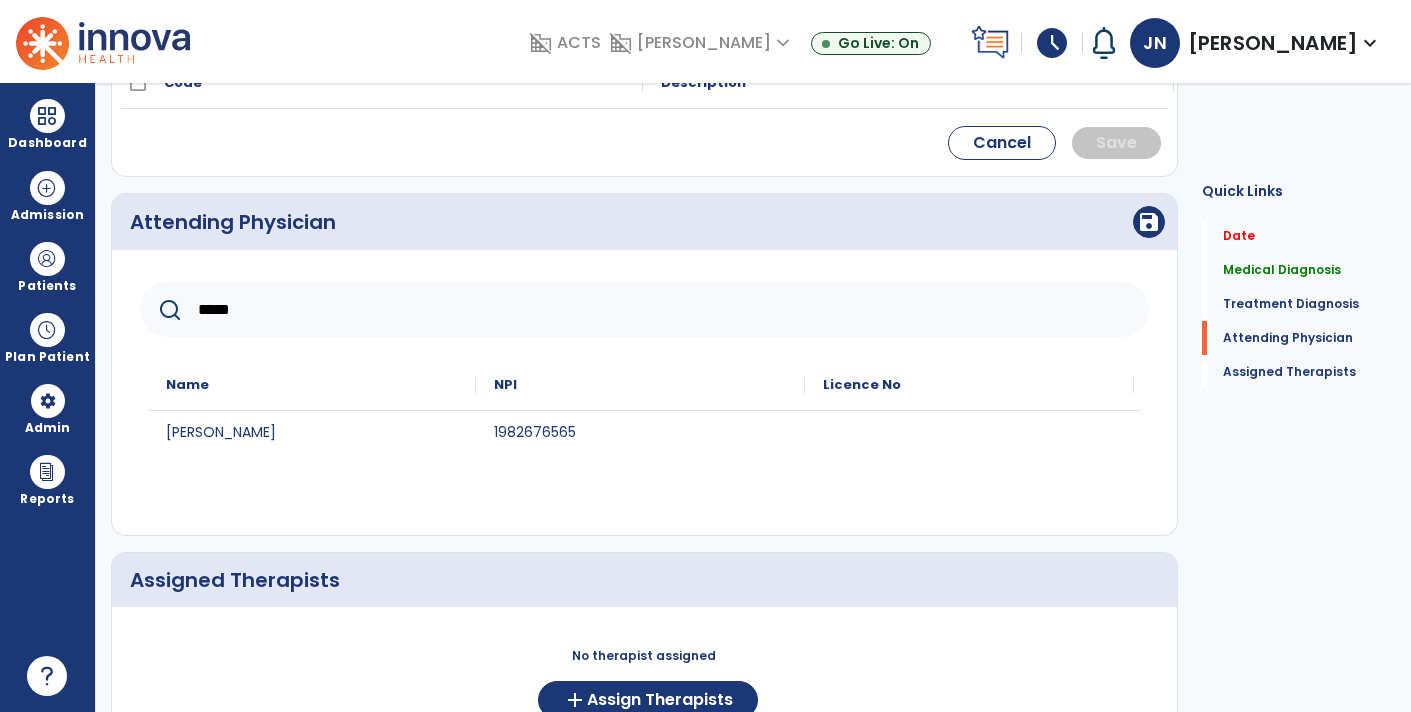 type on "*****" 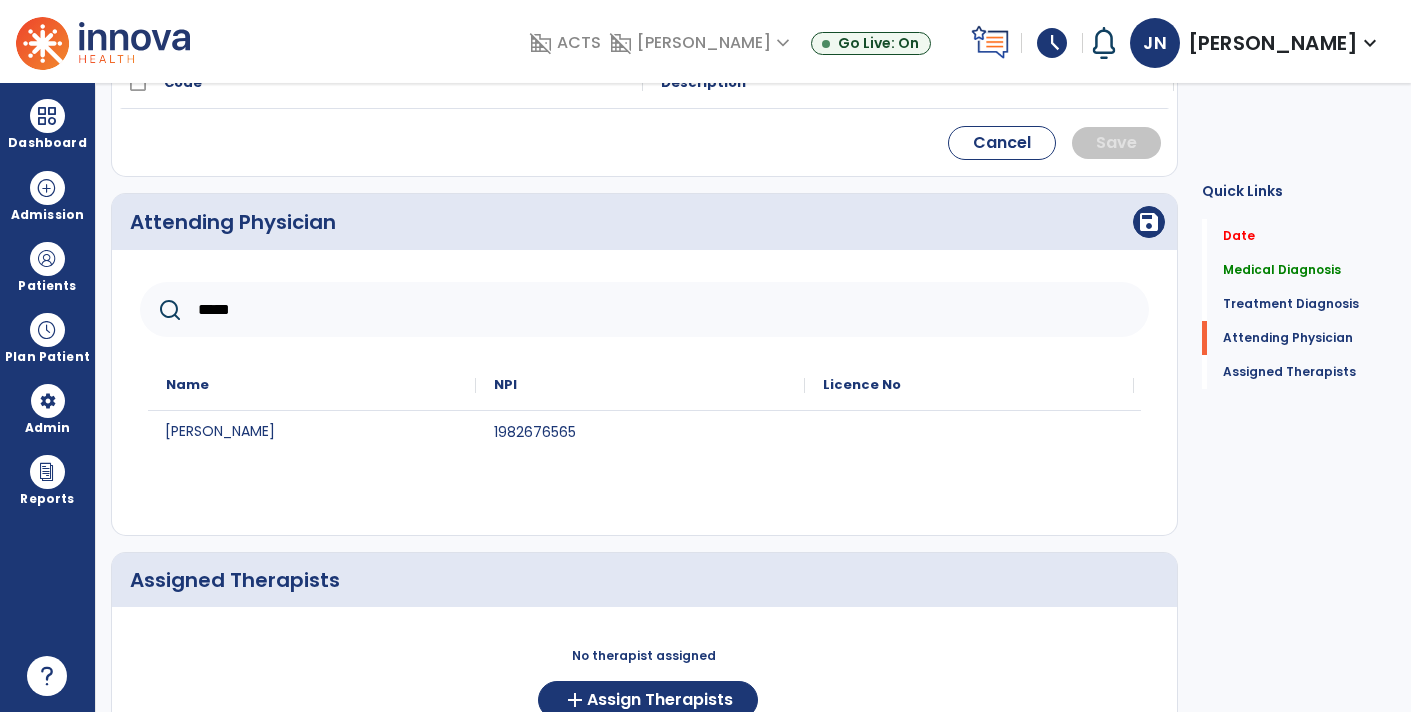 click on "[PERSON_NAME]" 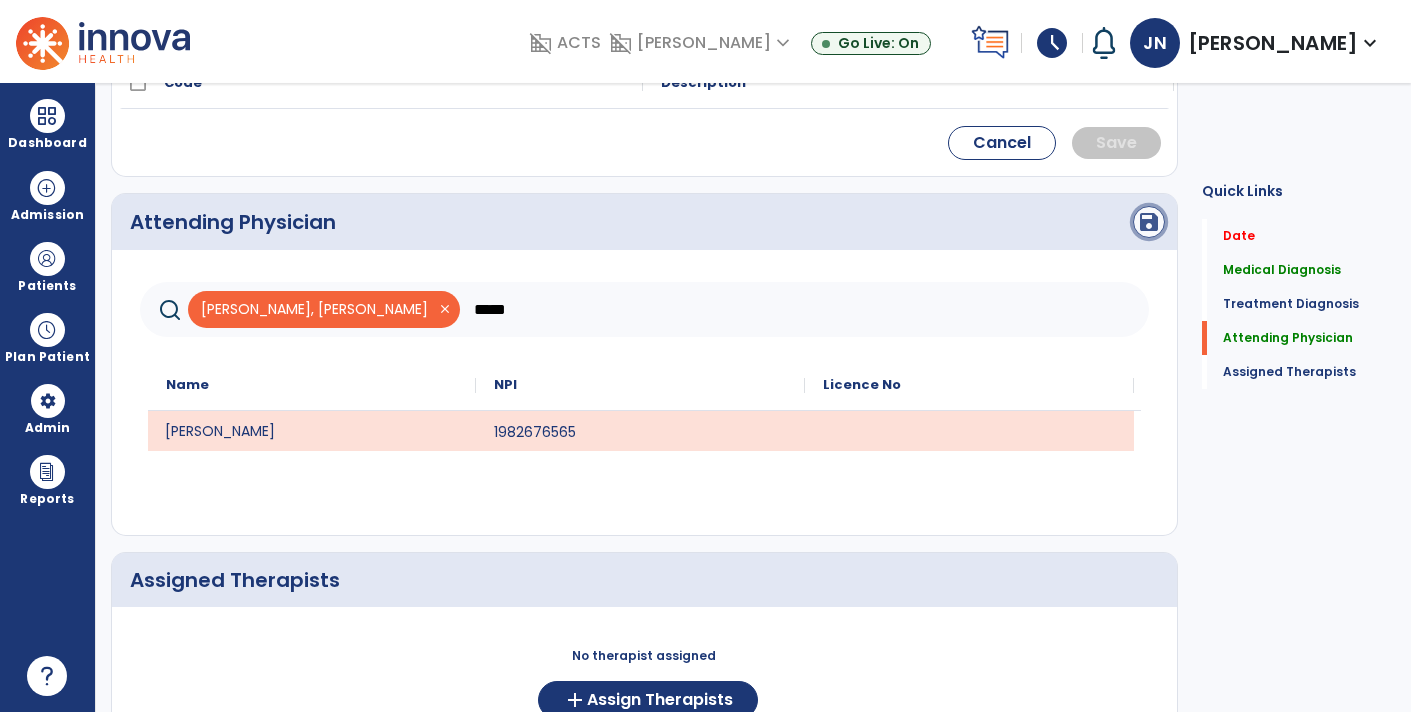 click on "save" 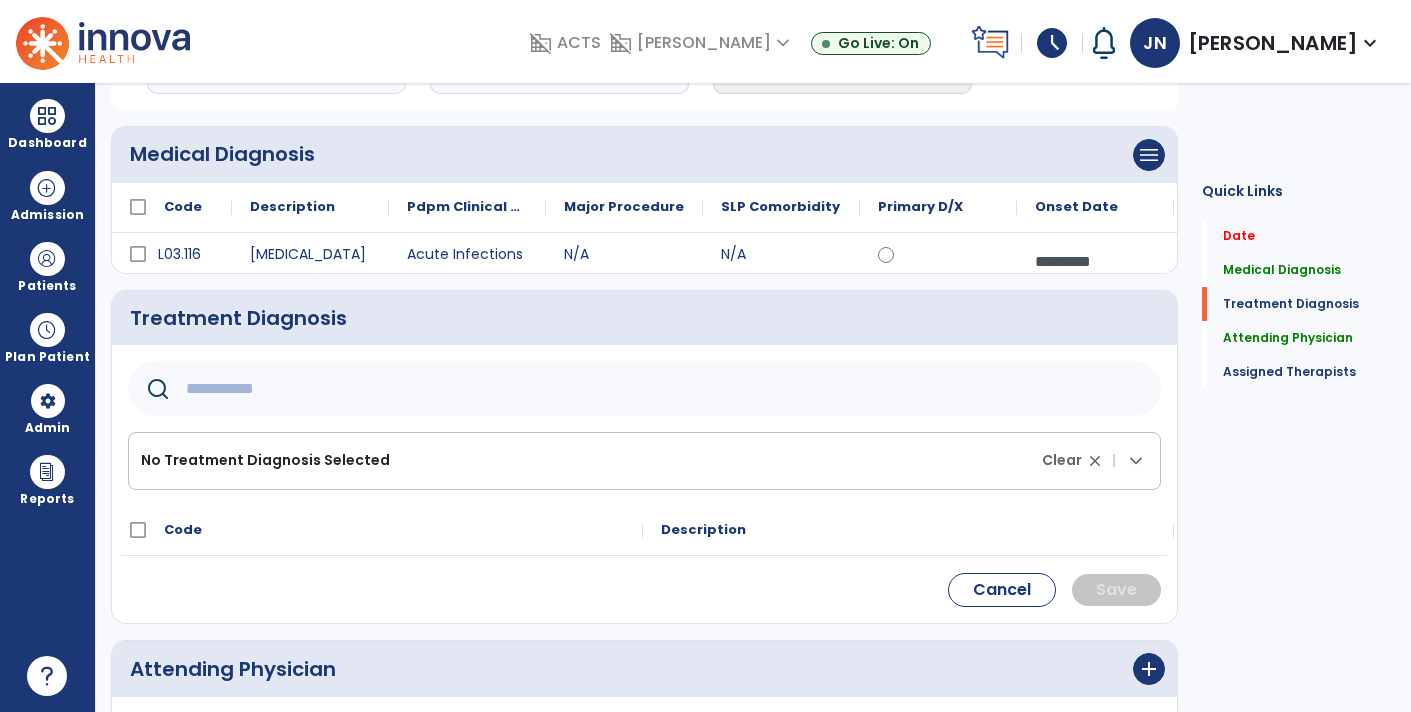 scroll, scrollTop: 150, scrollLeft: 0, axis: vertical 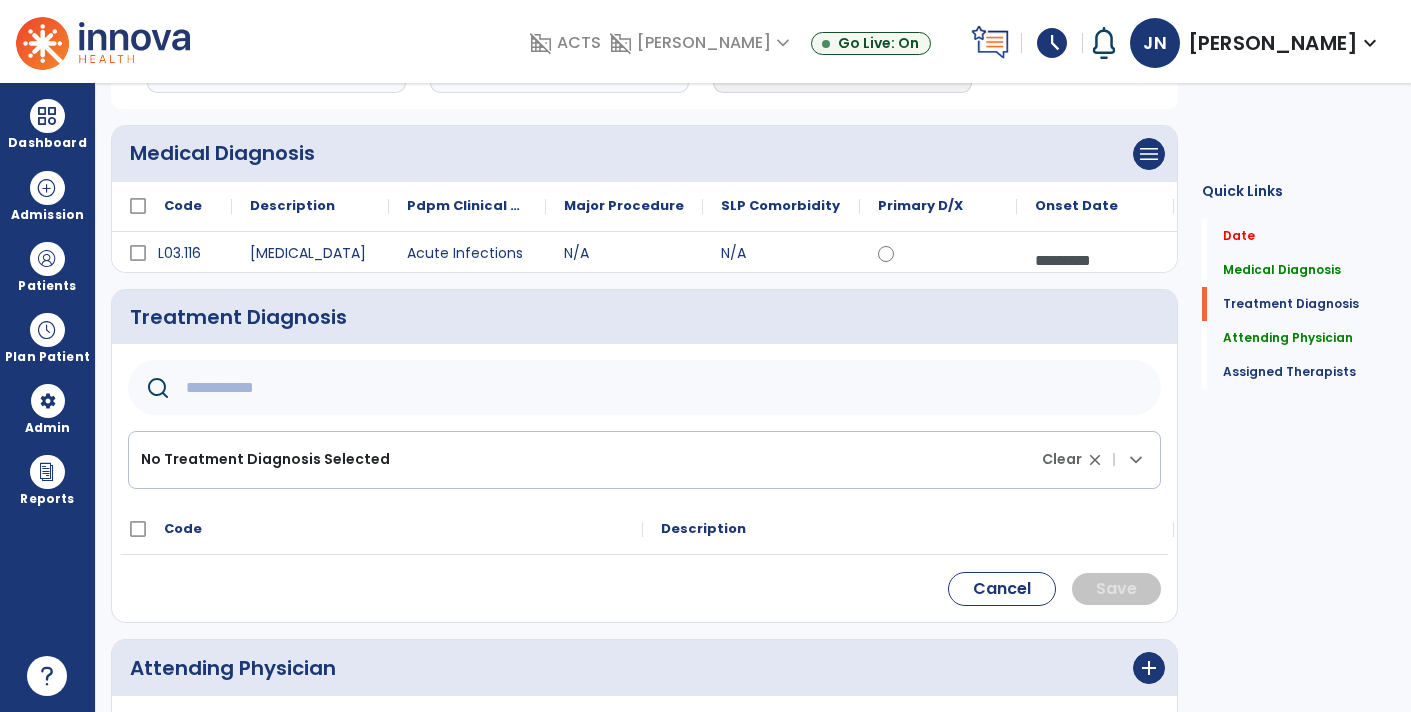 click 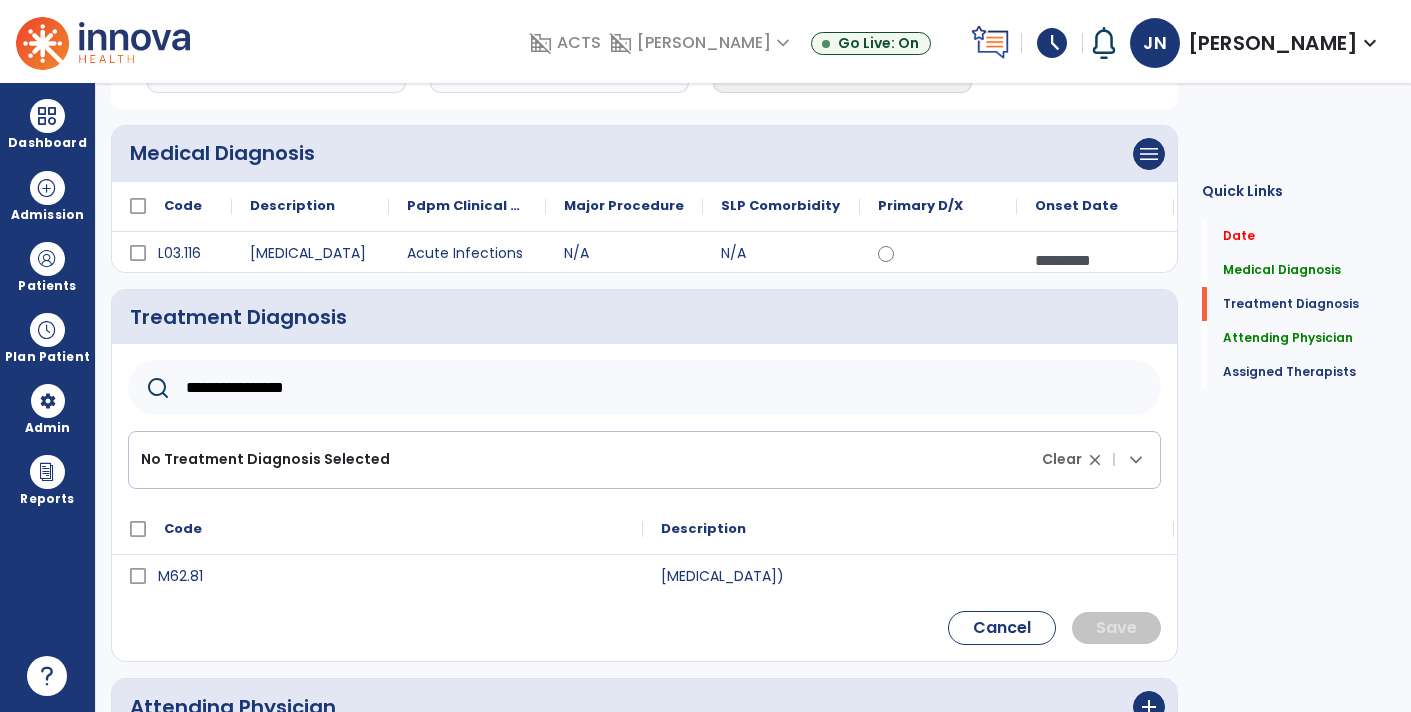 type on "**********" 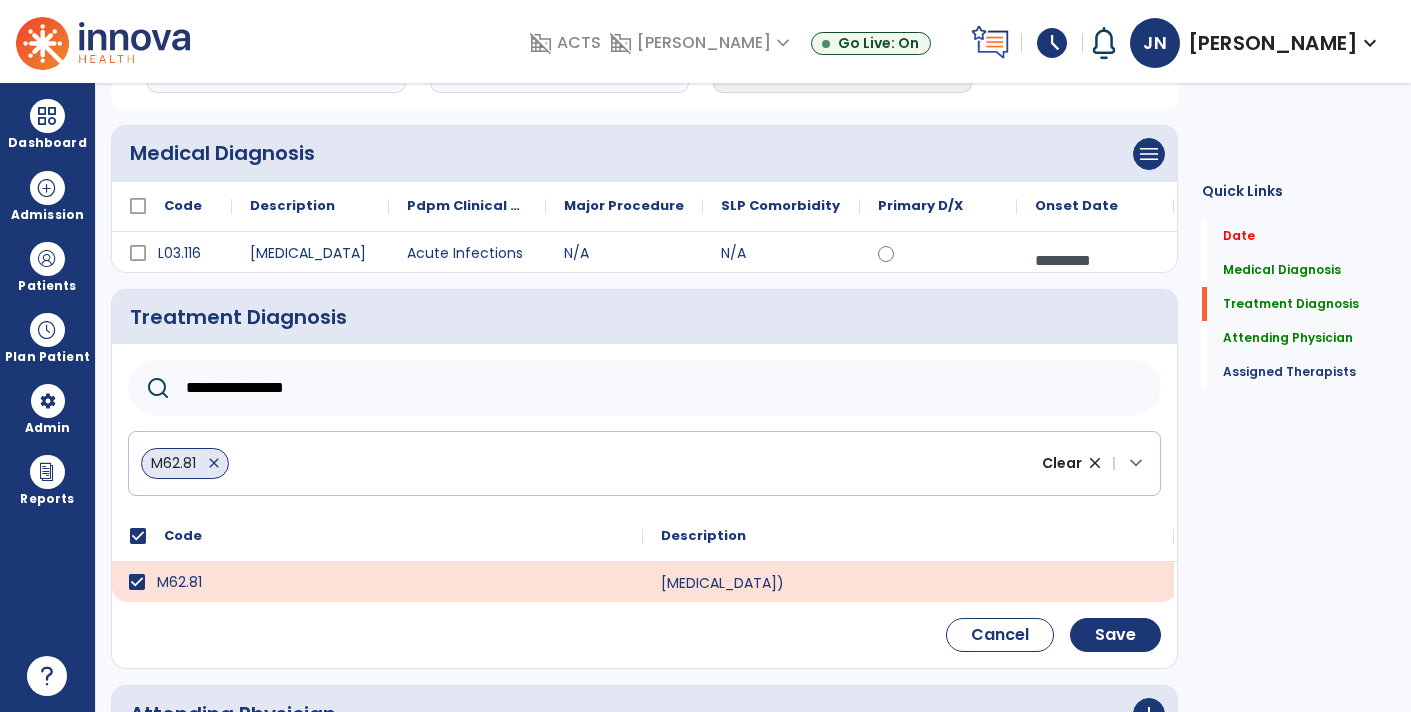 click on "**********" 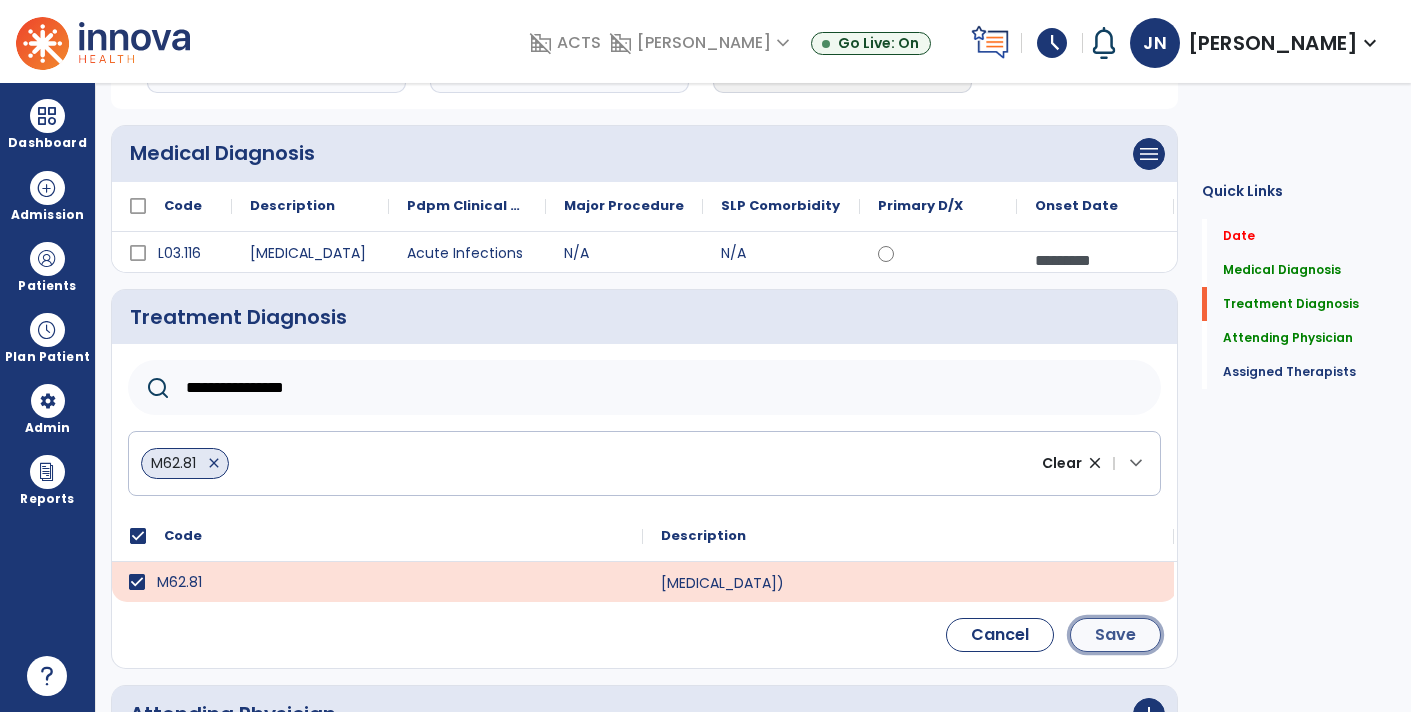 click on "Save" 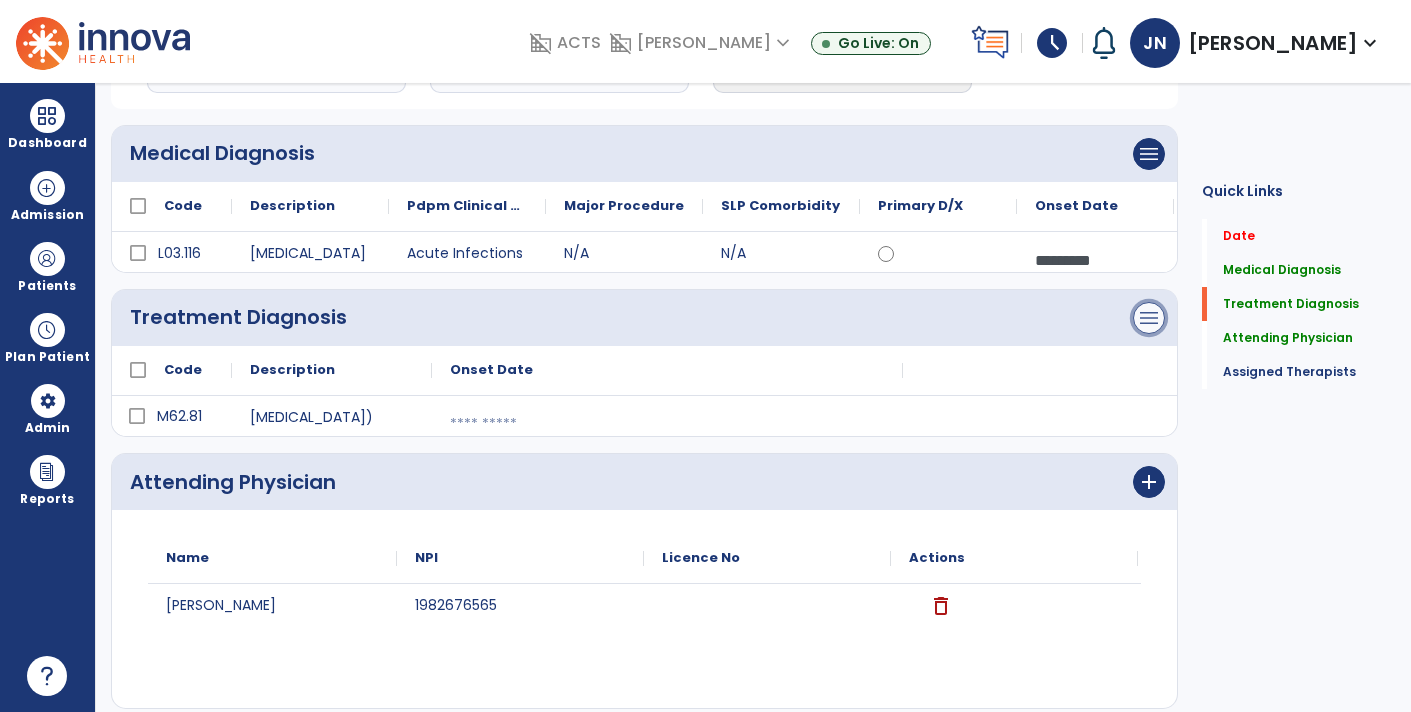click on "menu" at bounding box center [1149, 154] 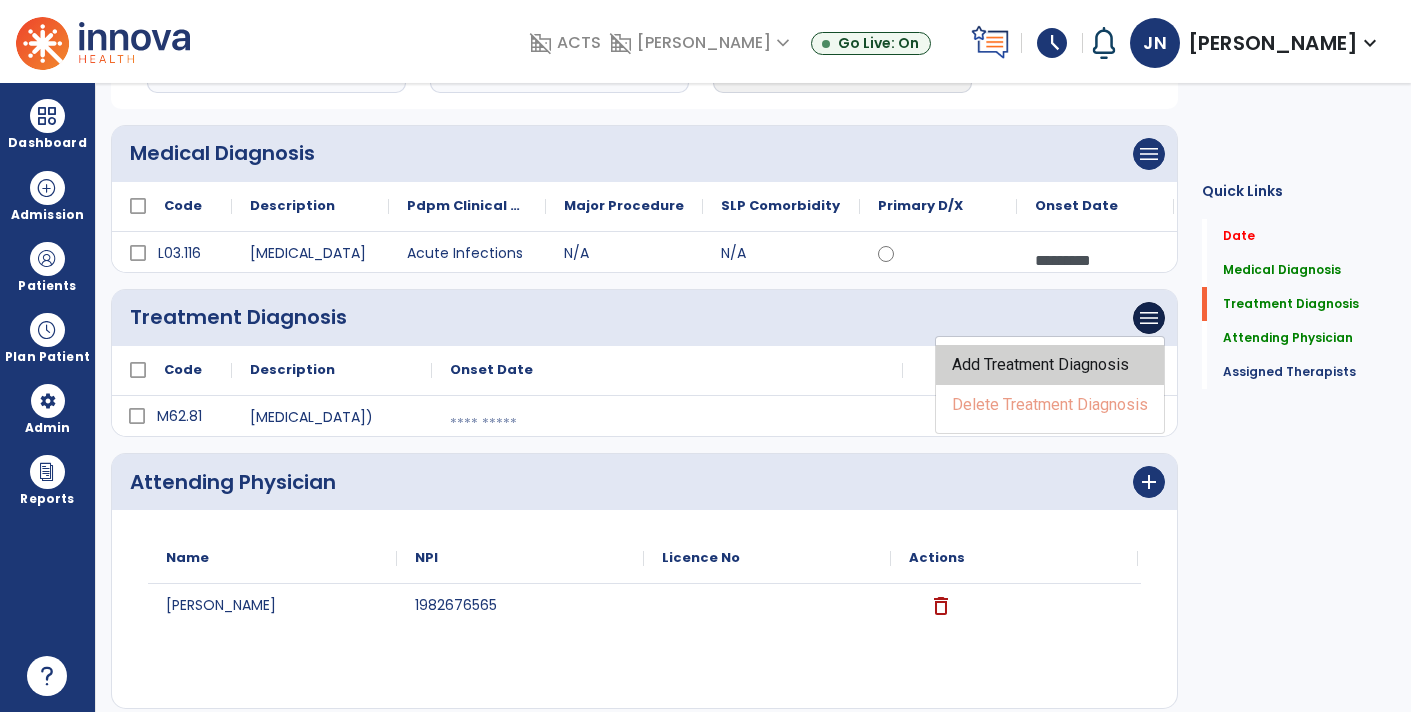 click on "Add Treatment Diagnosis" 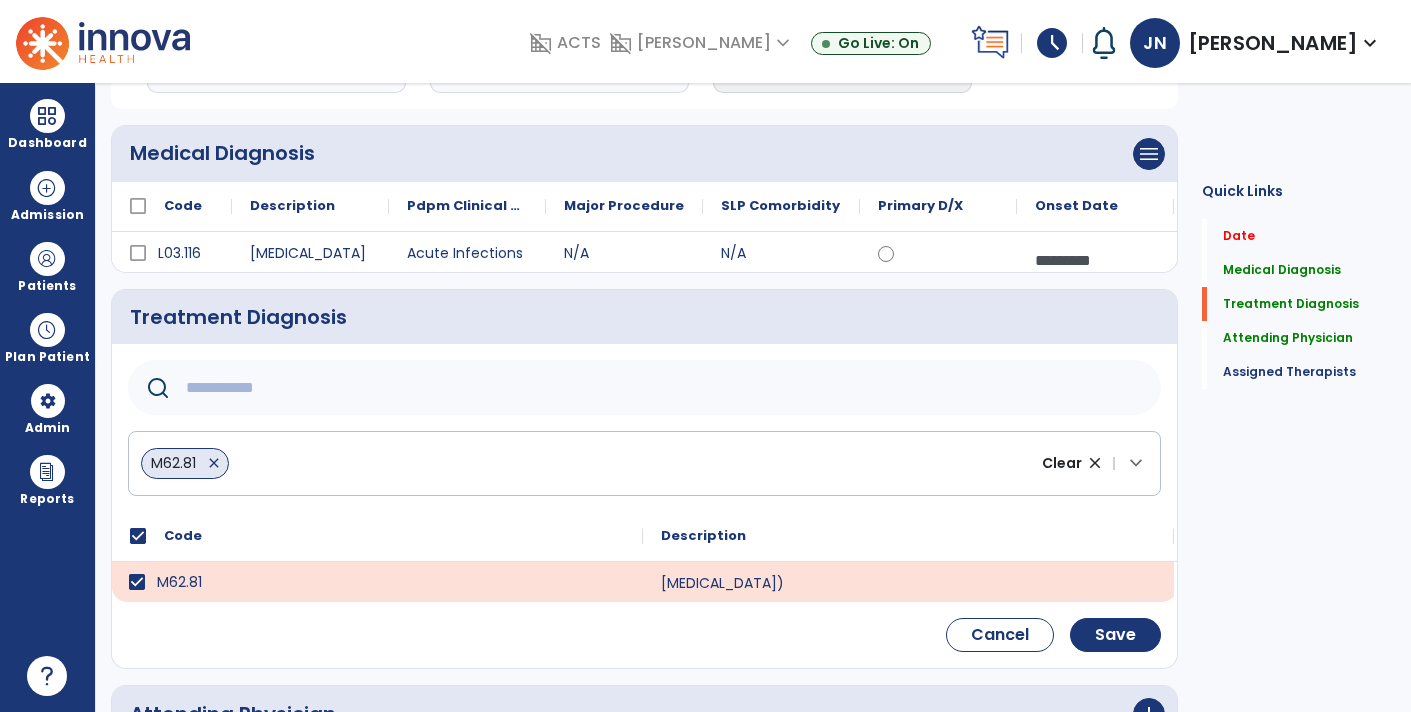 click 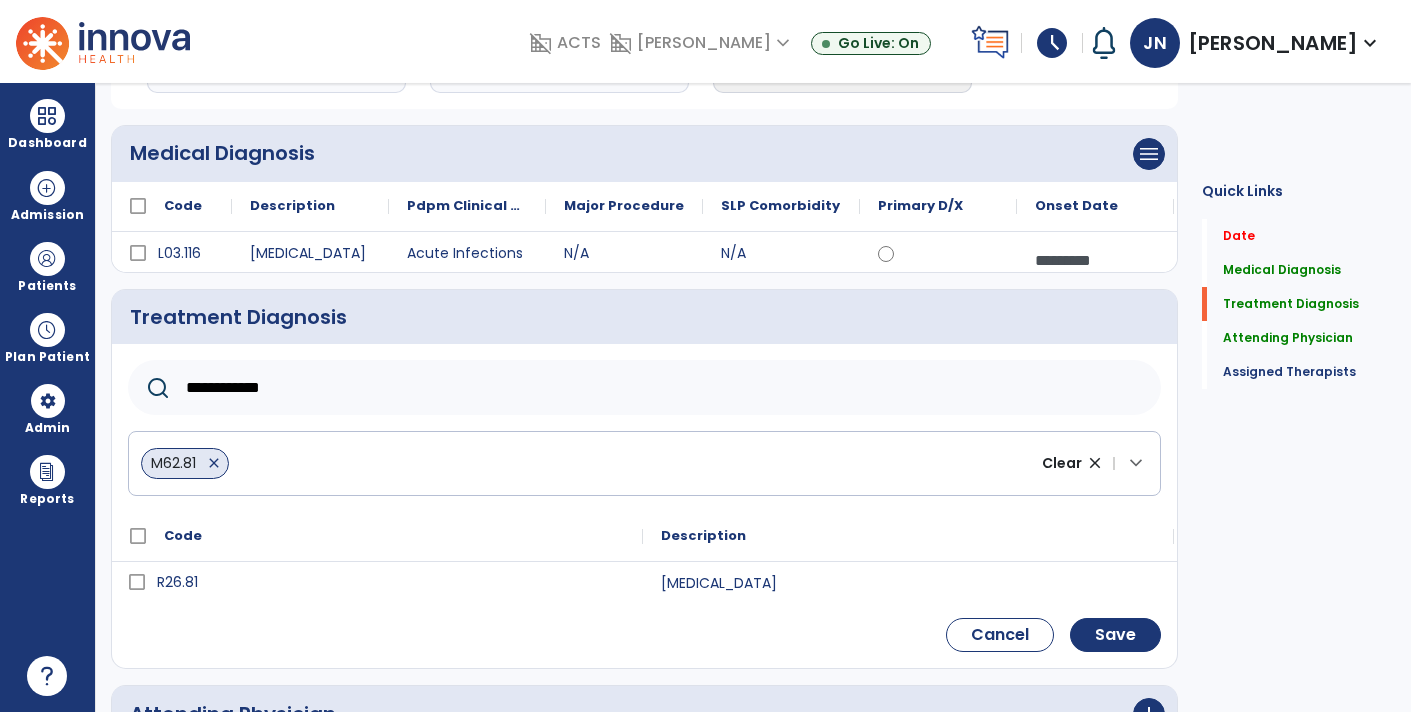 type on "**********" 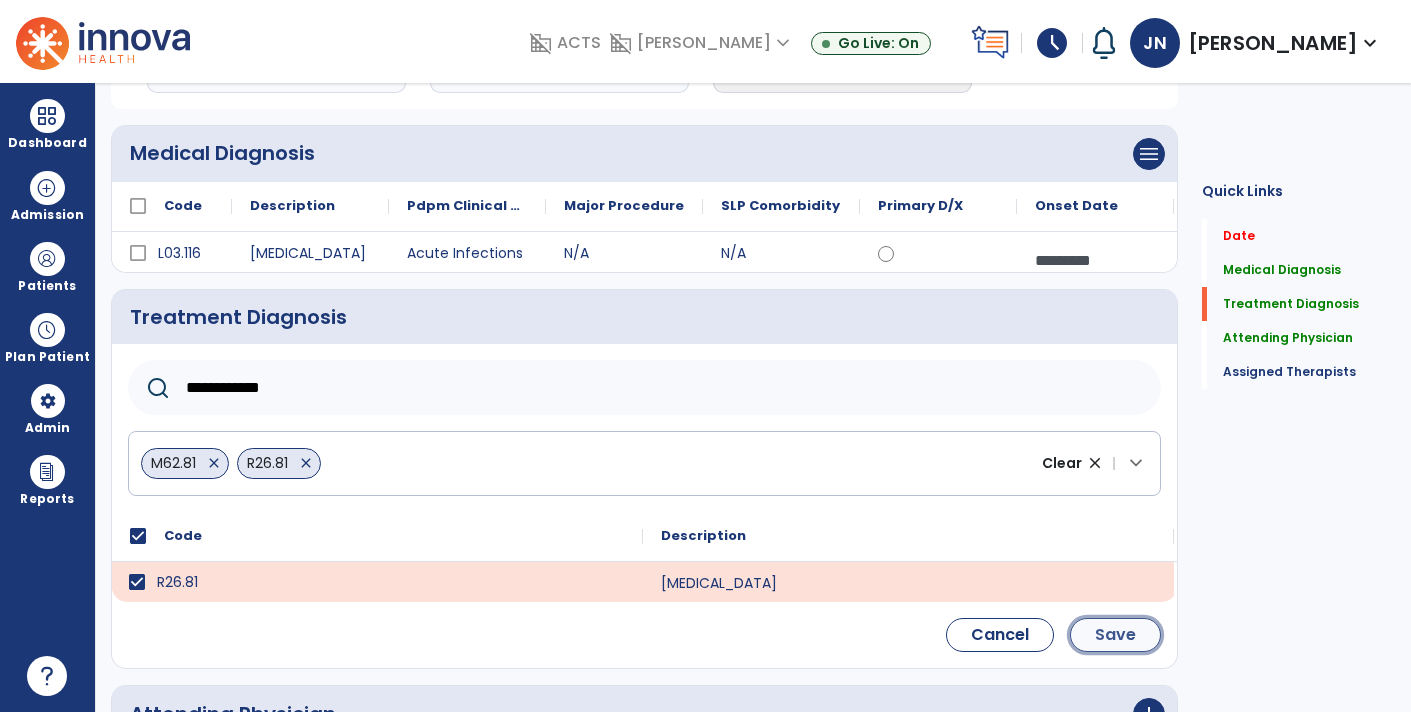 click on "Save" 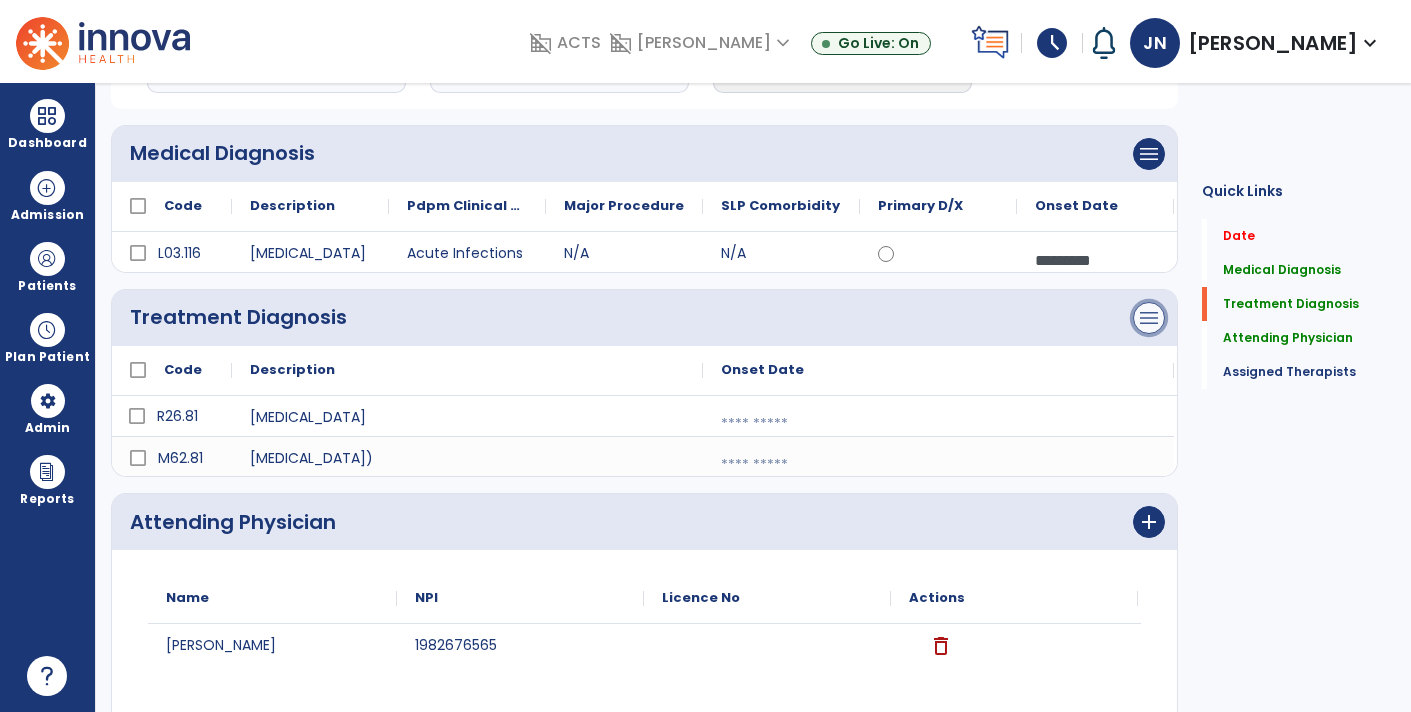 click on "menu" at bounding box center [1149, 154] 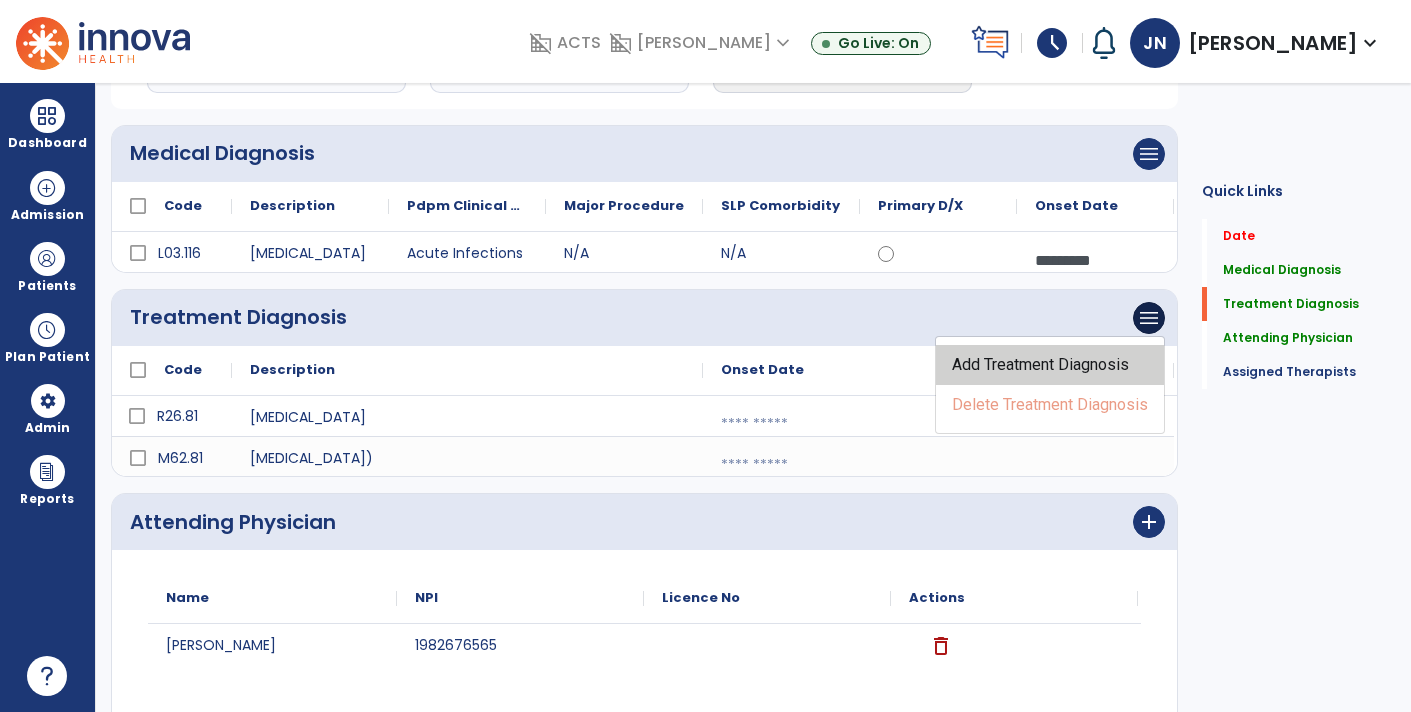 click on "Add Treatment Diagnosis" 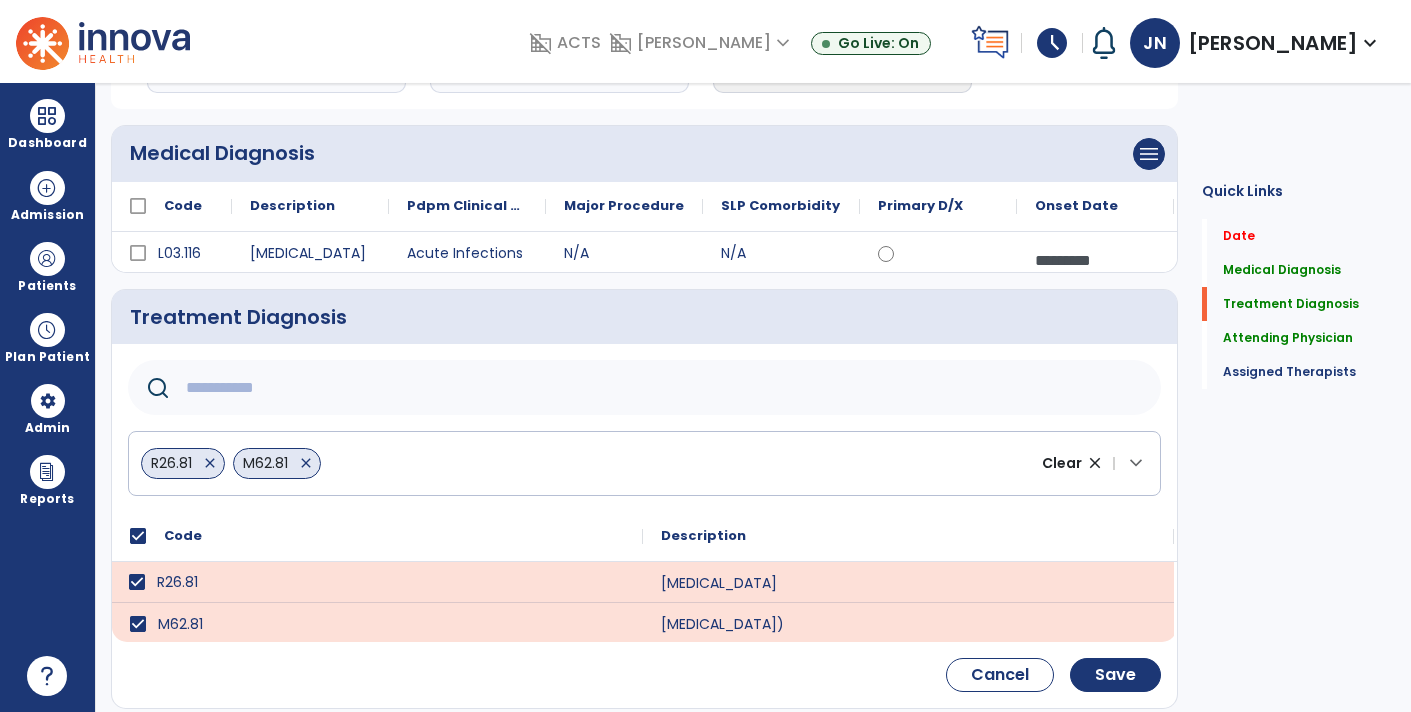 click 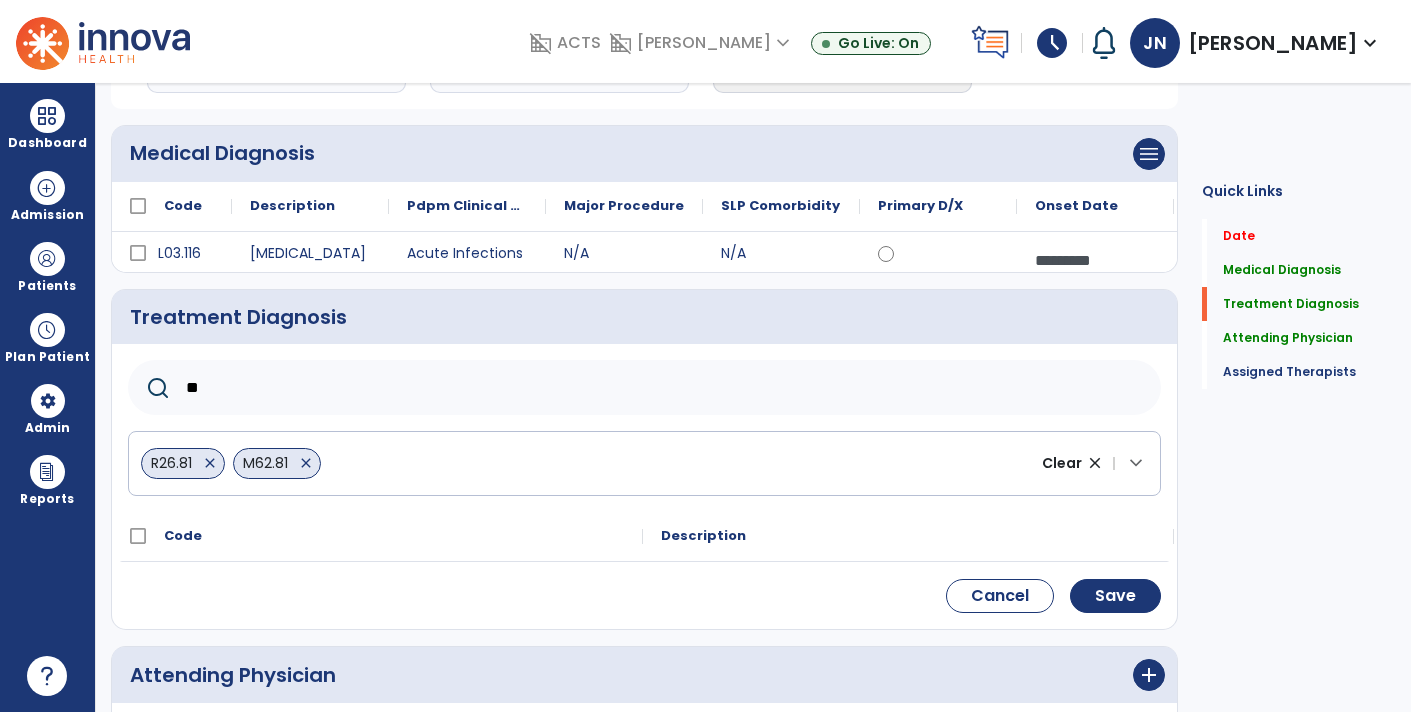 type on "*" 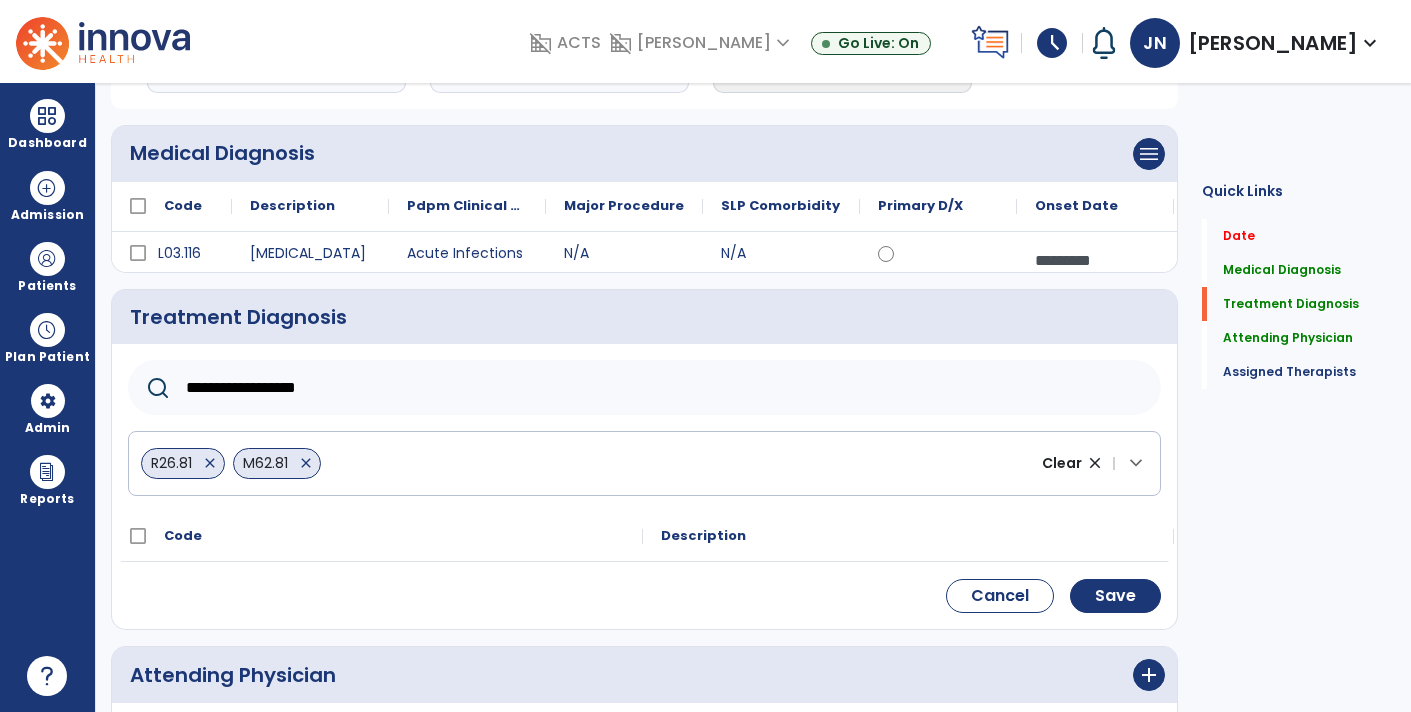 click on "**********" 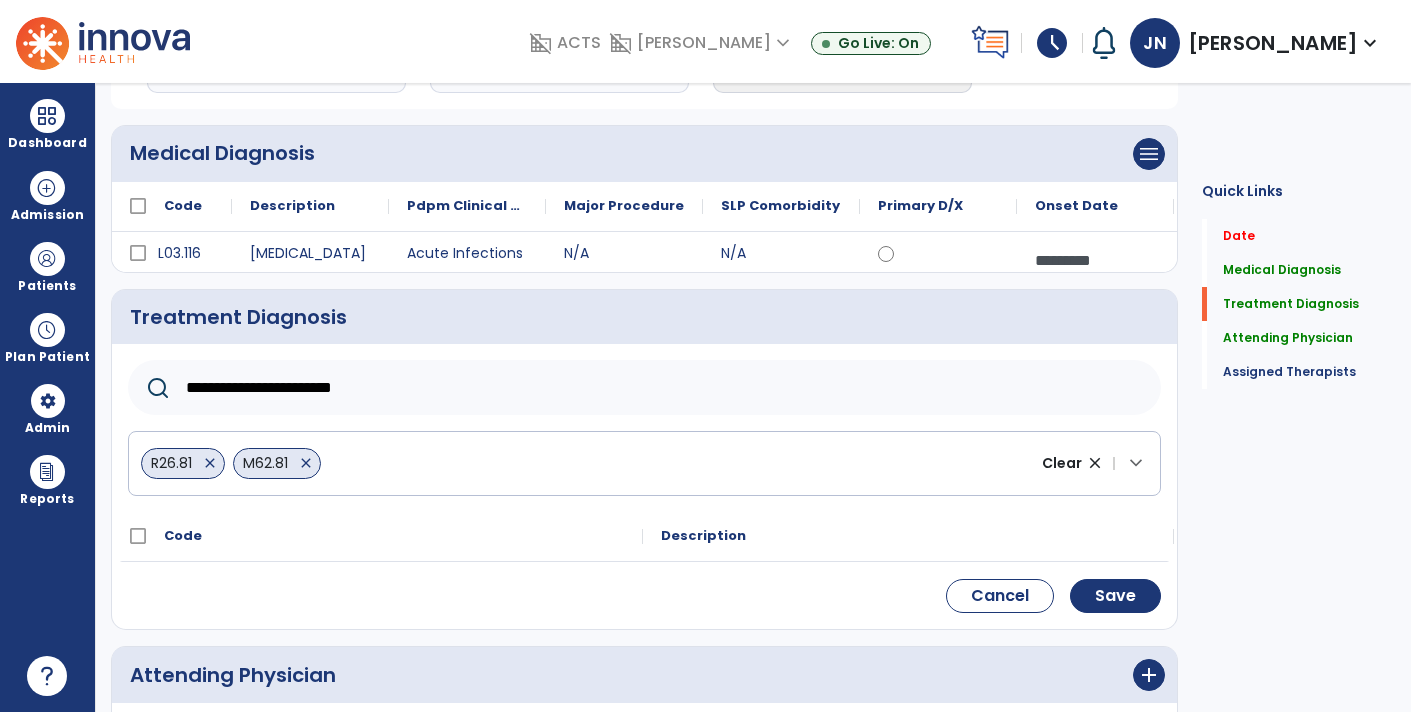 click on "**********" 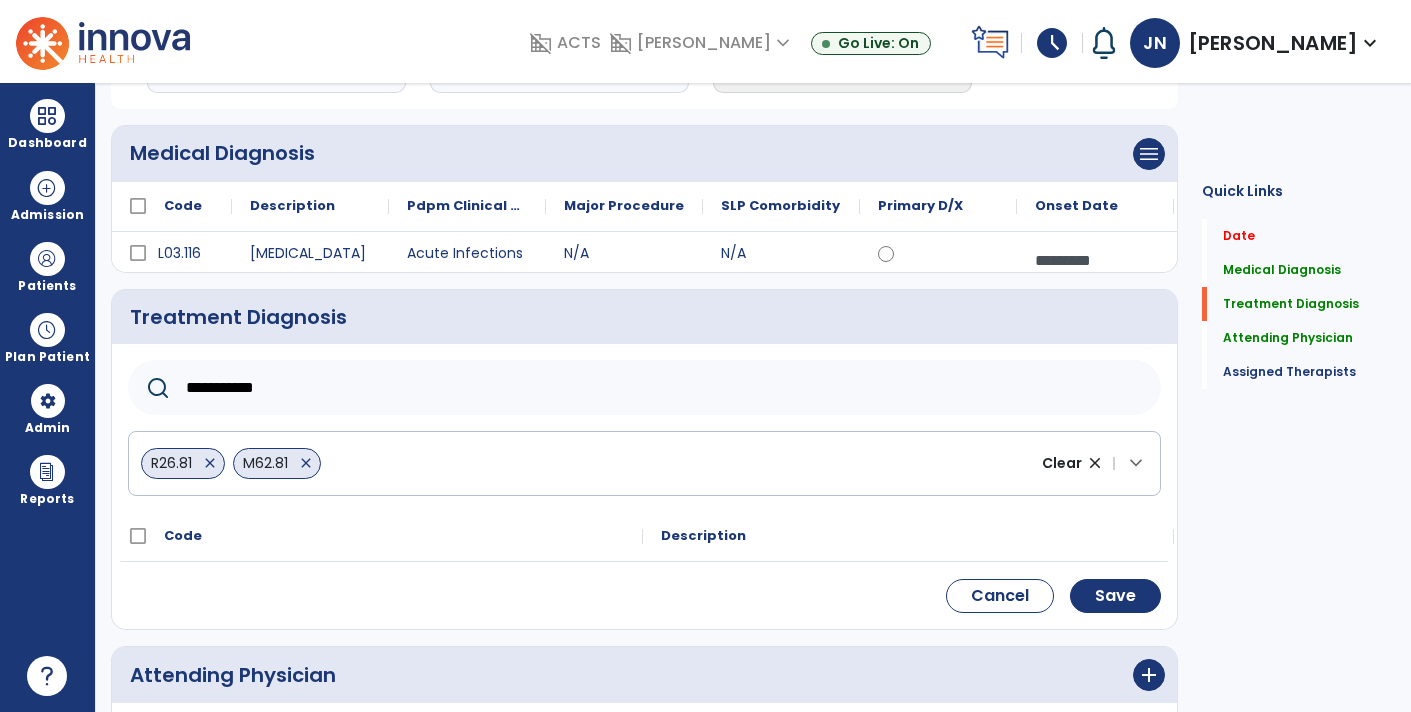 type on "**********" 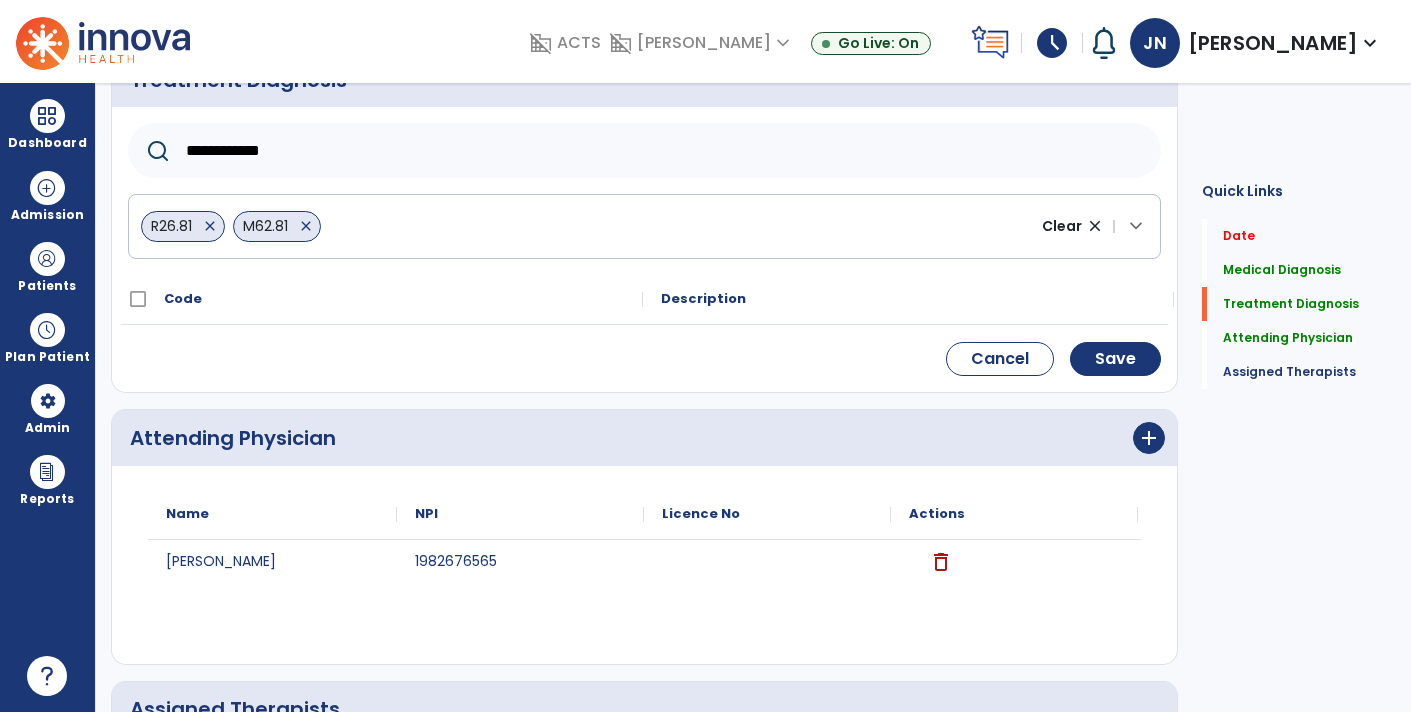 scroll, scrollTop: 386, scrollLeft: 0, axis: vertical 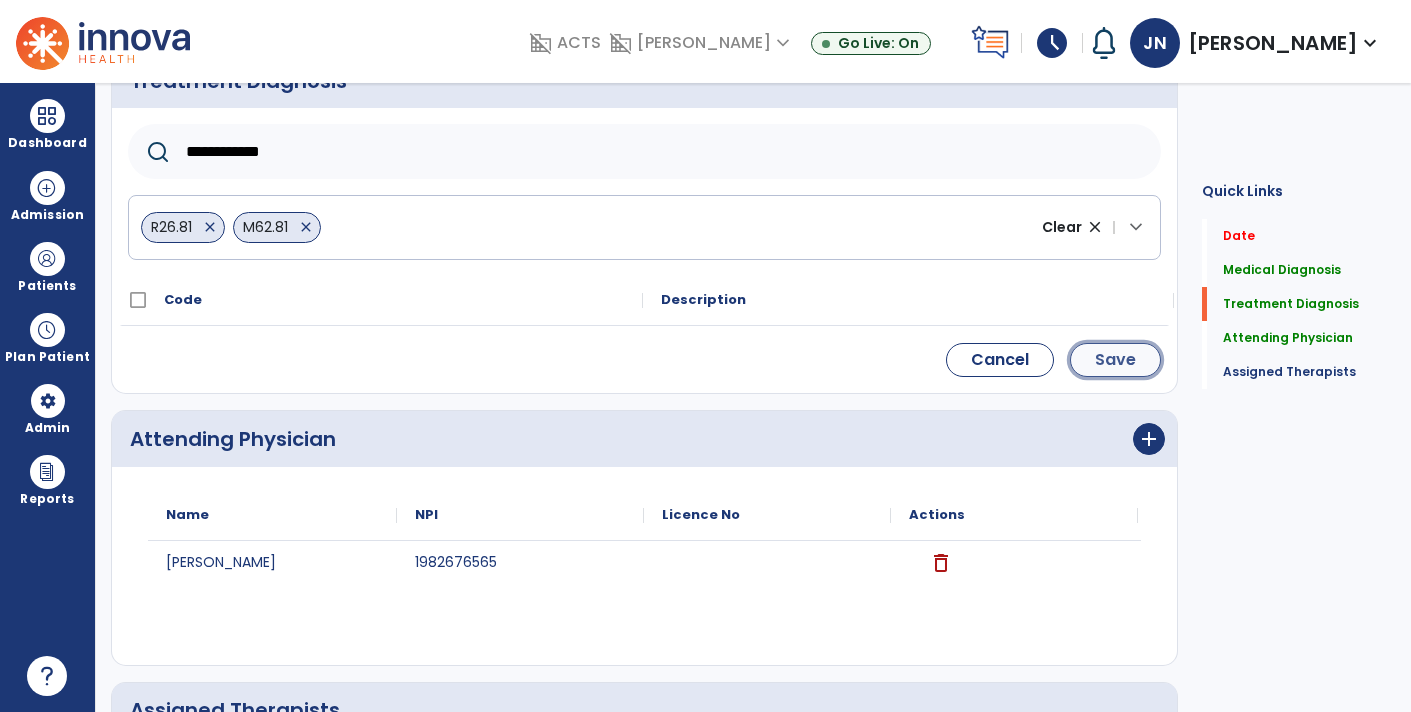 click on "Save" 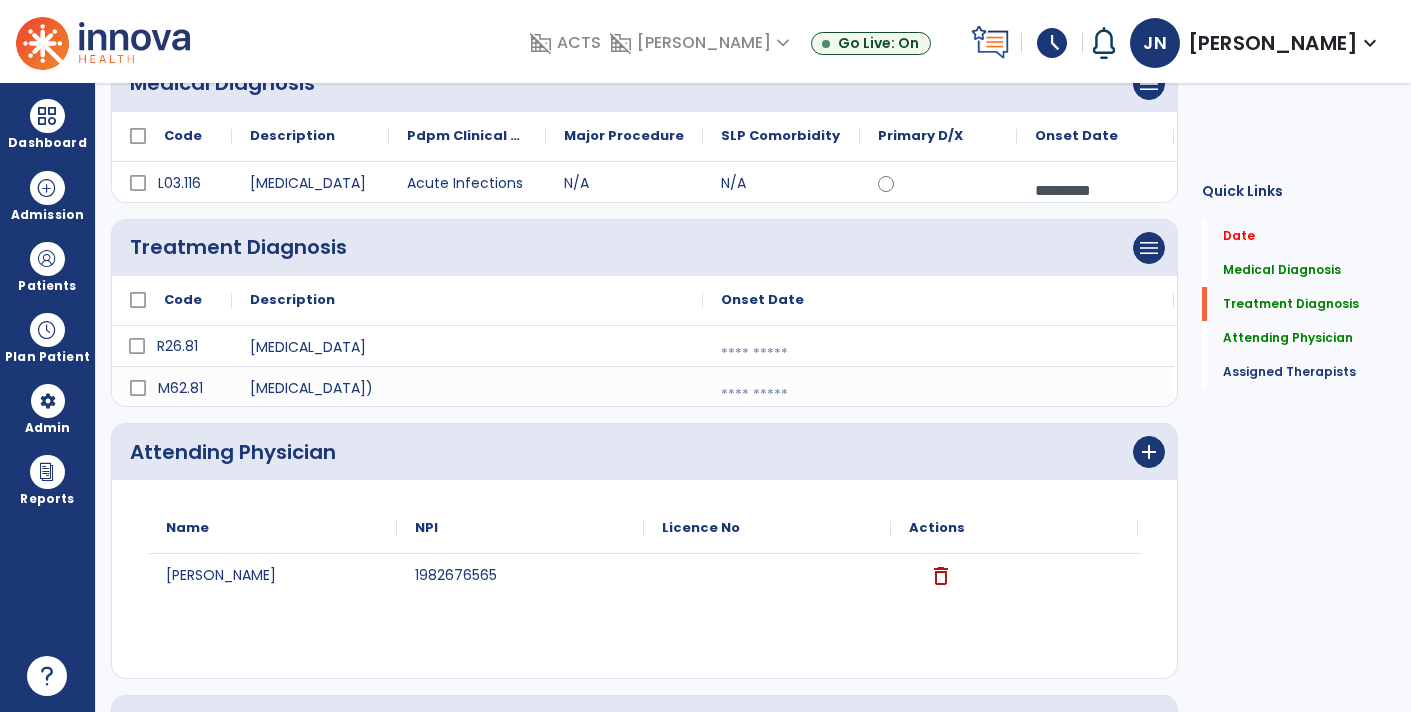 scroll, scrollTop: 219, scrollLeft: 0, axis: vertical 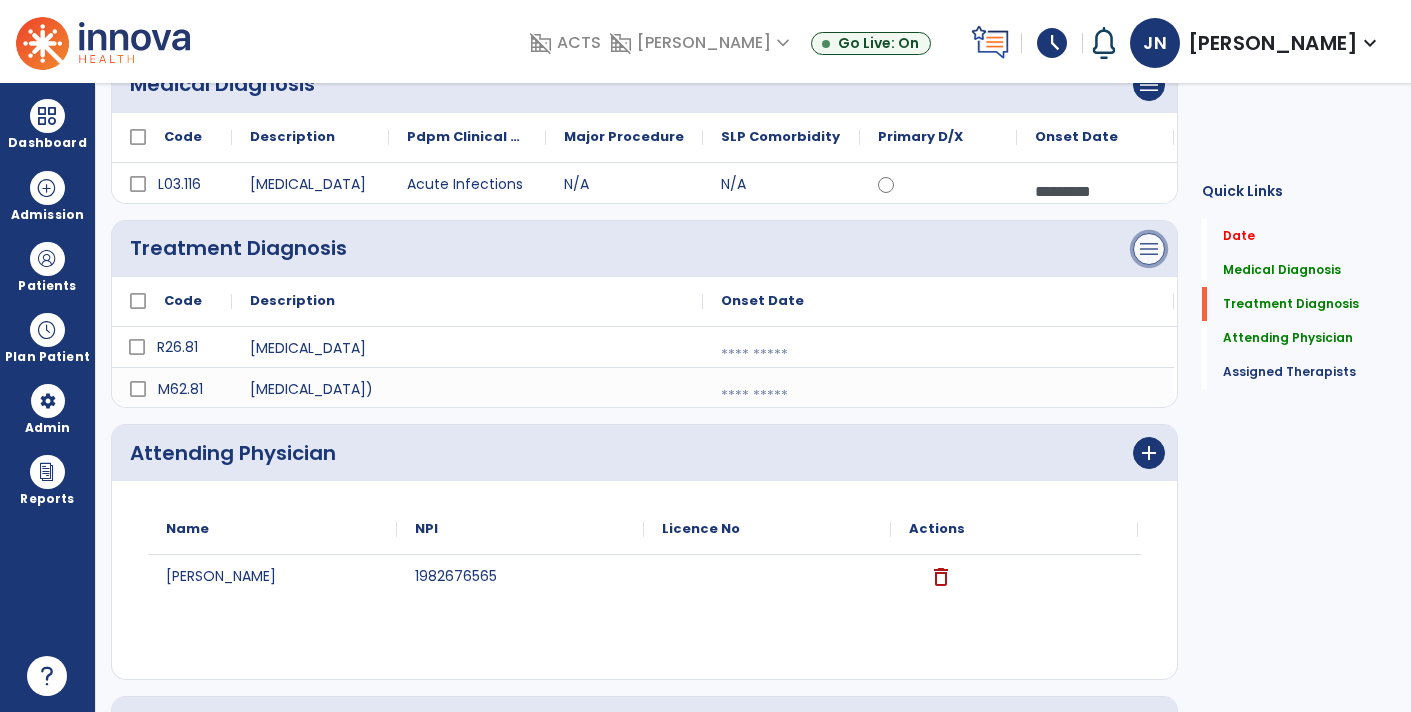 click on "menu" at bounding box center [1149, 85] 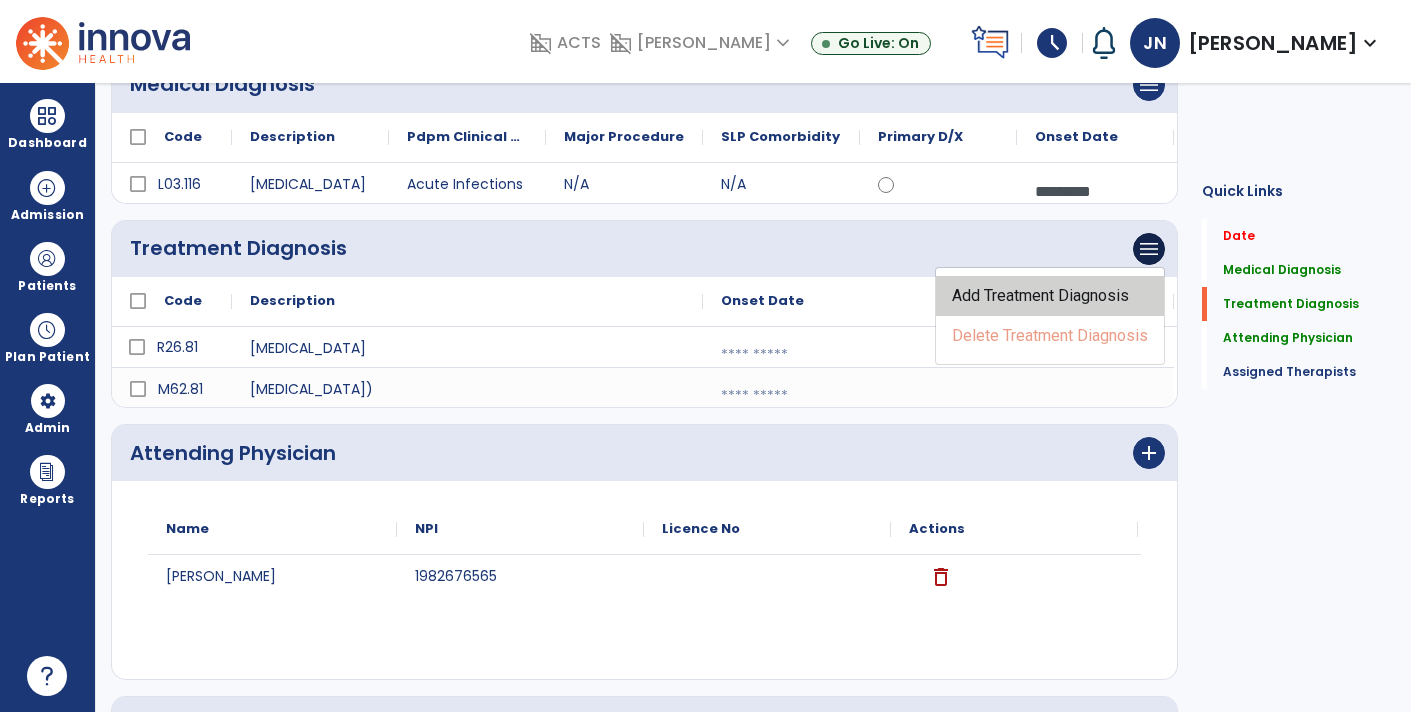 click on "Add Treatment Diagnosis" 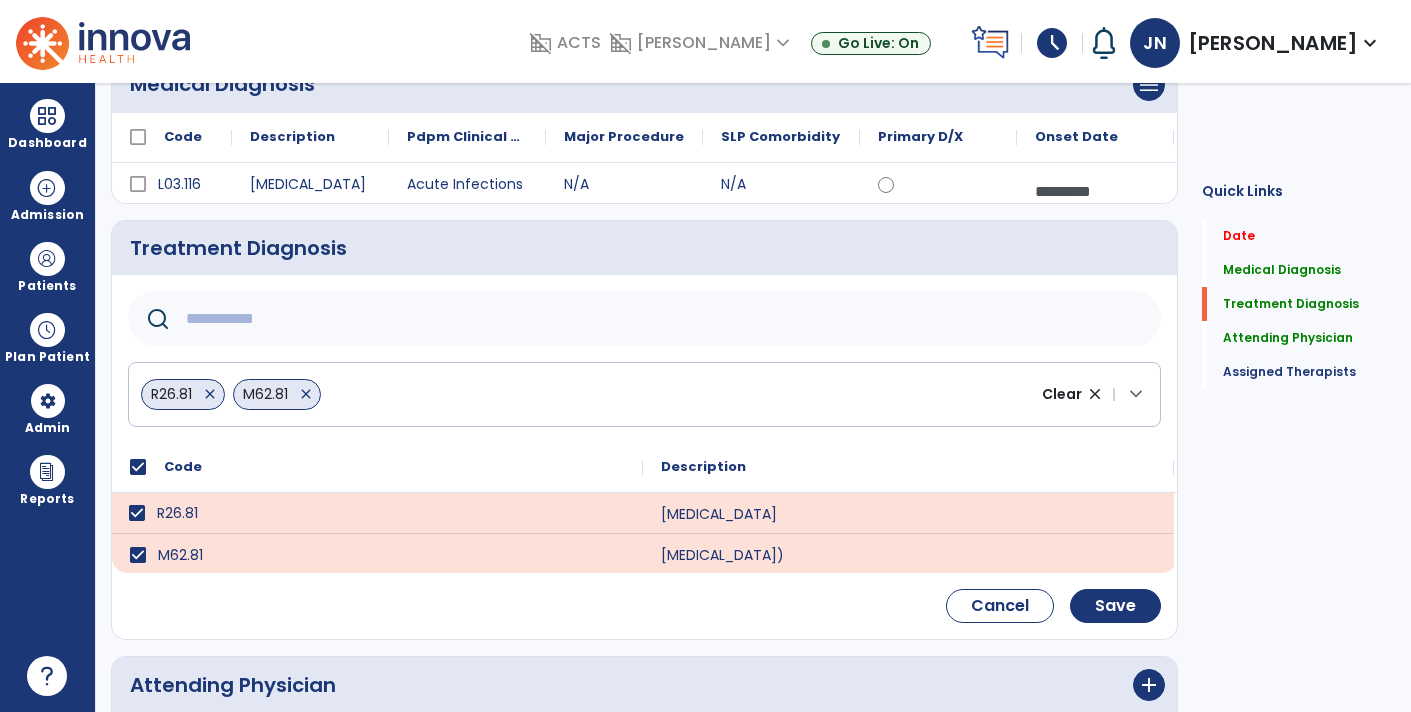 click 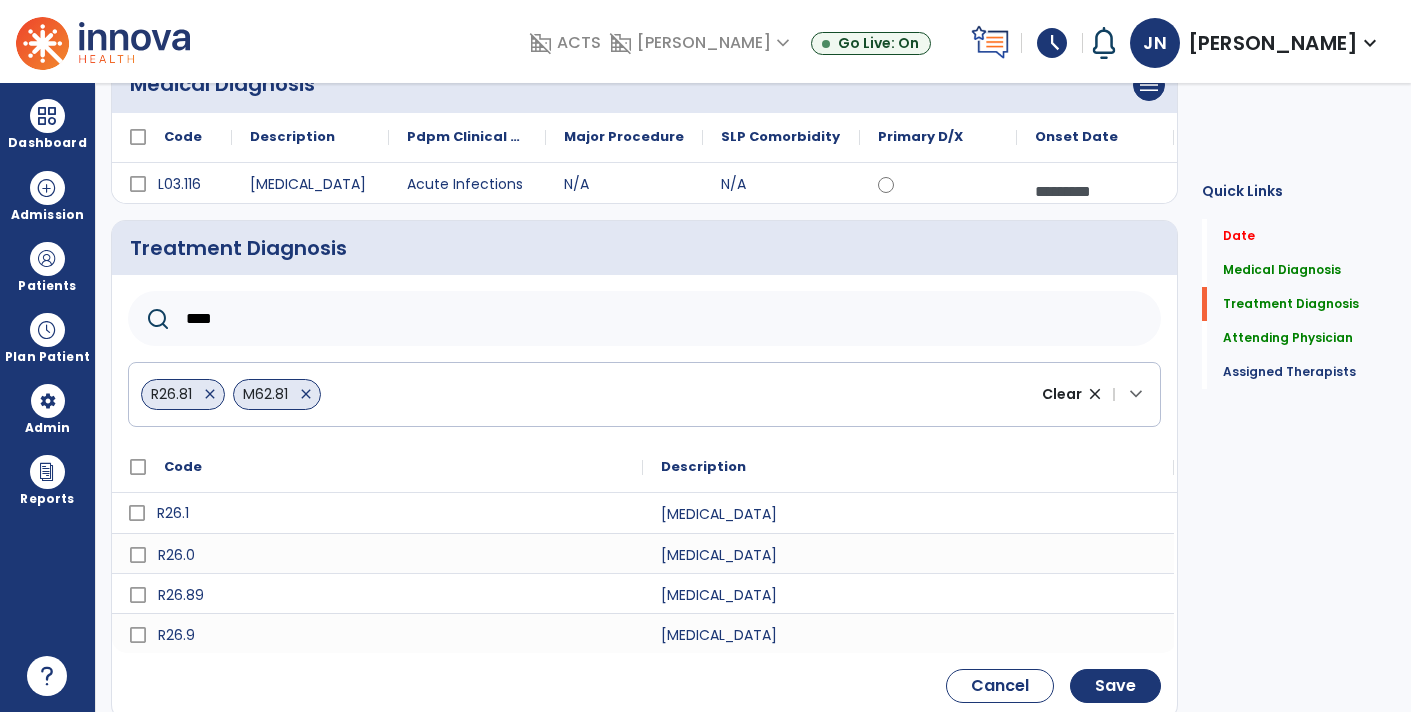 type on "****" 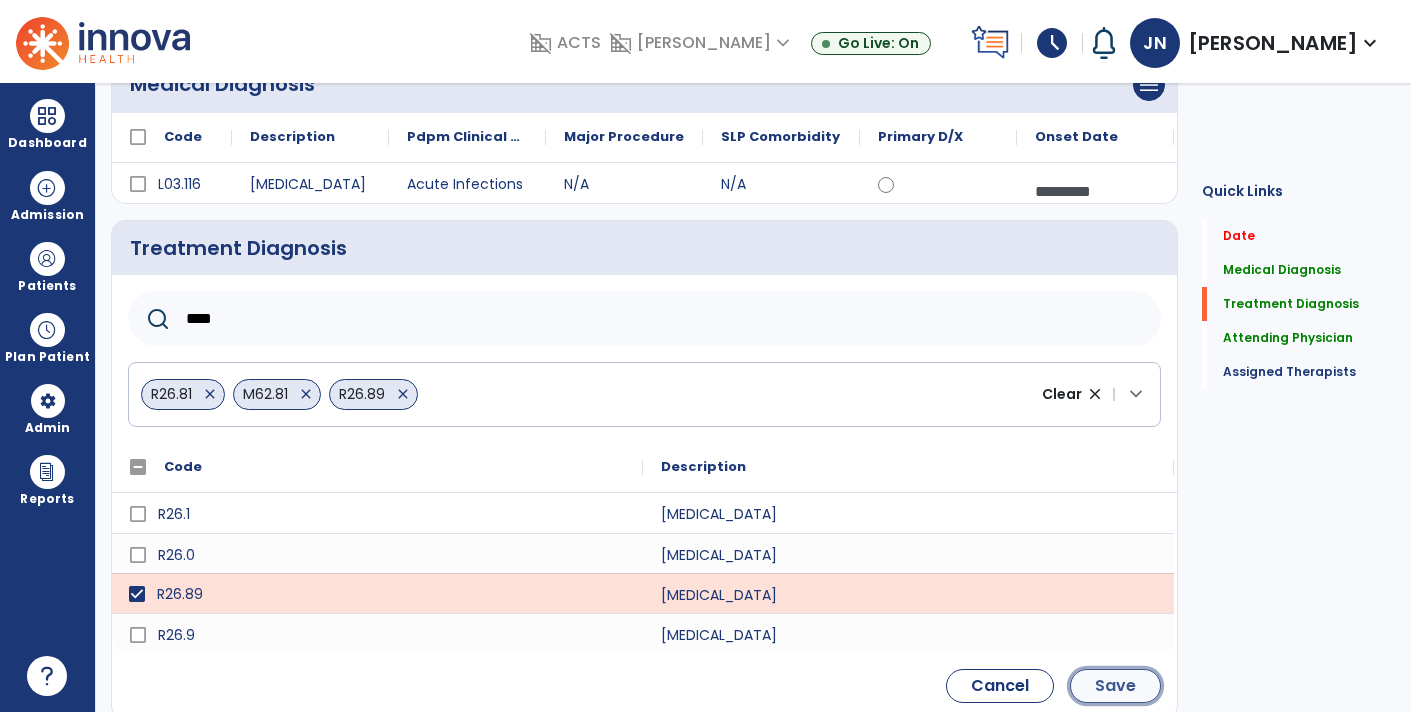 click on "Save" 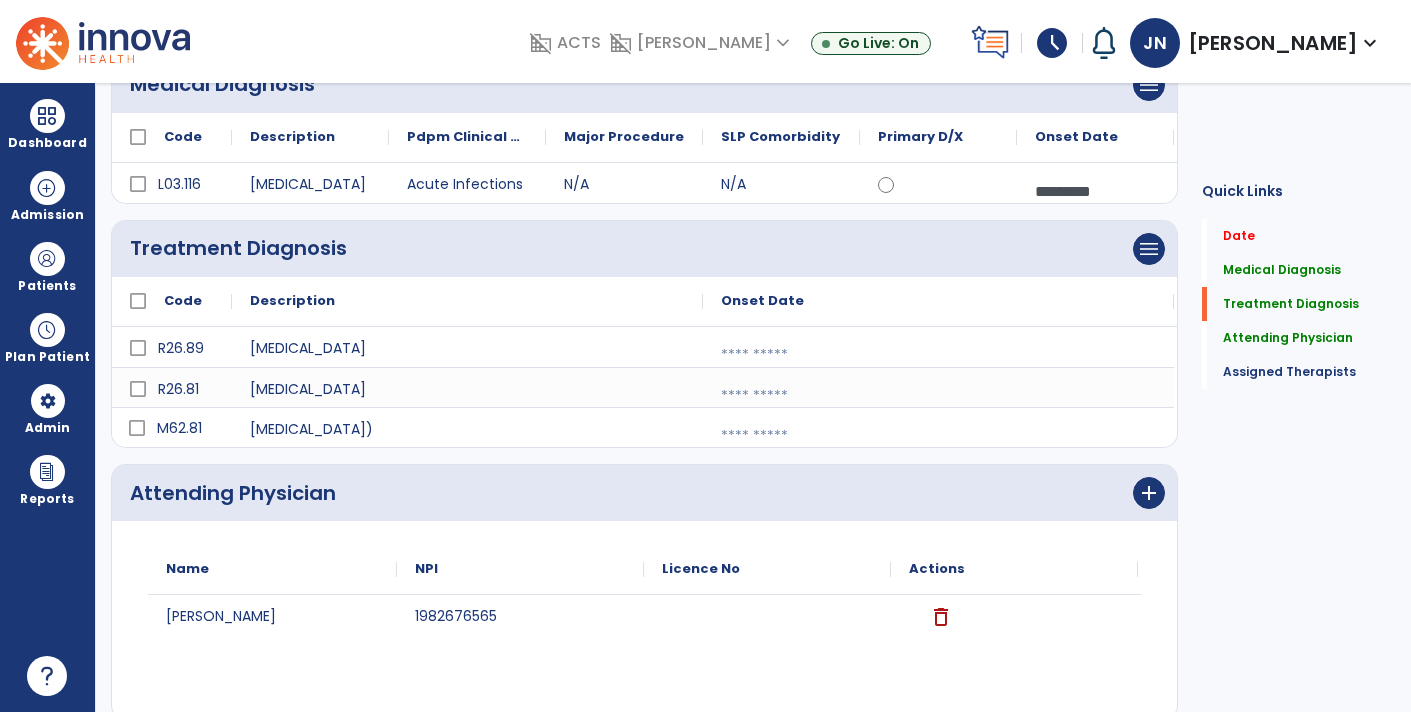 click at bounding box center [1095, 191] 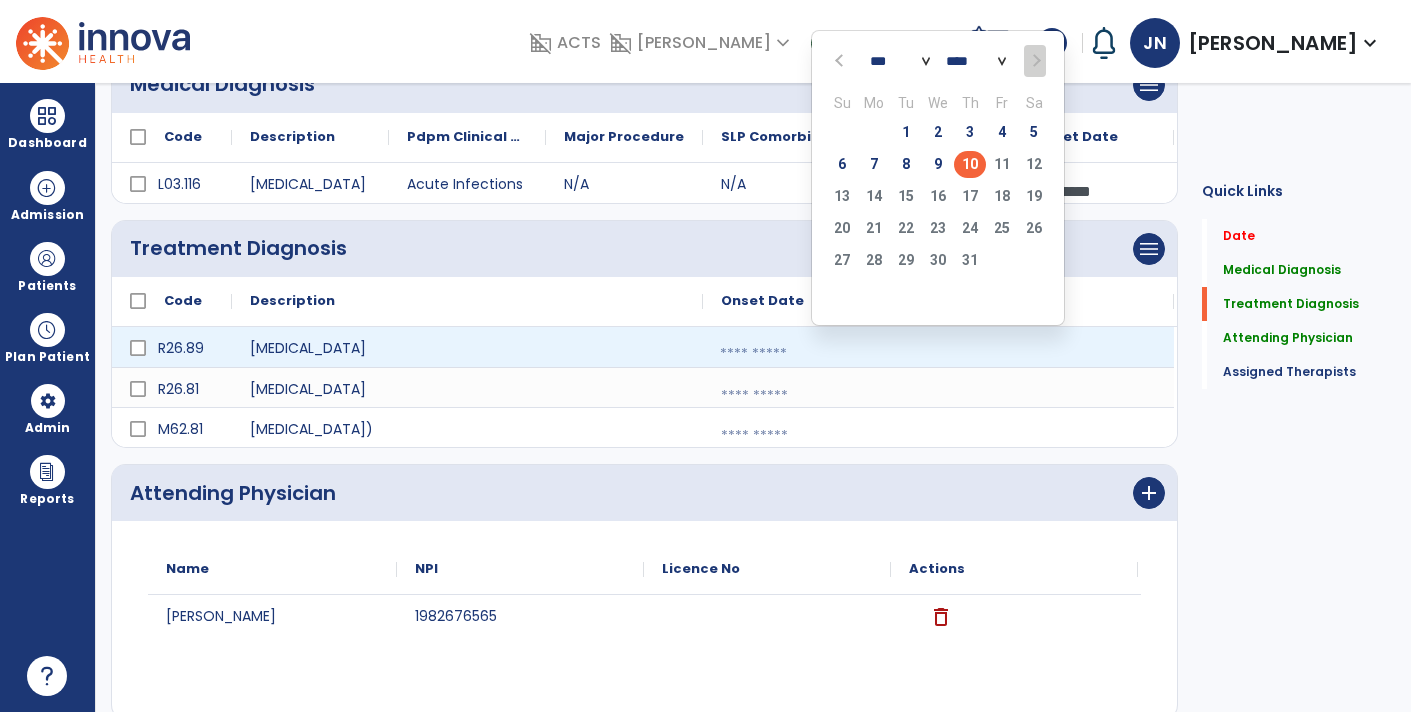 click on "10" 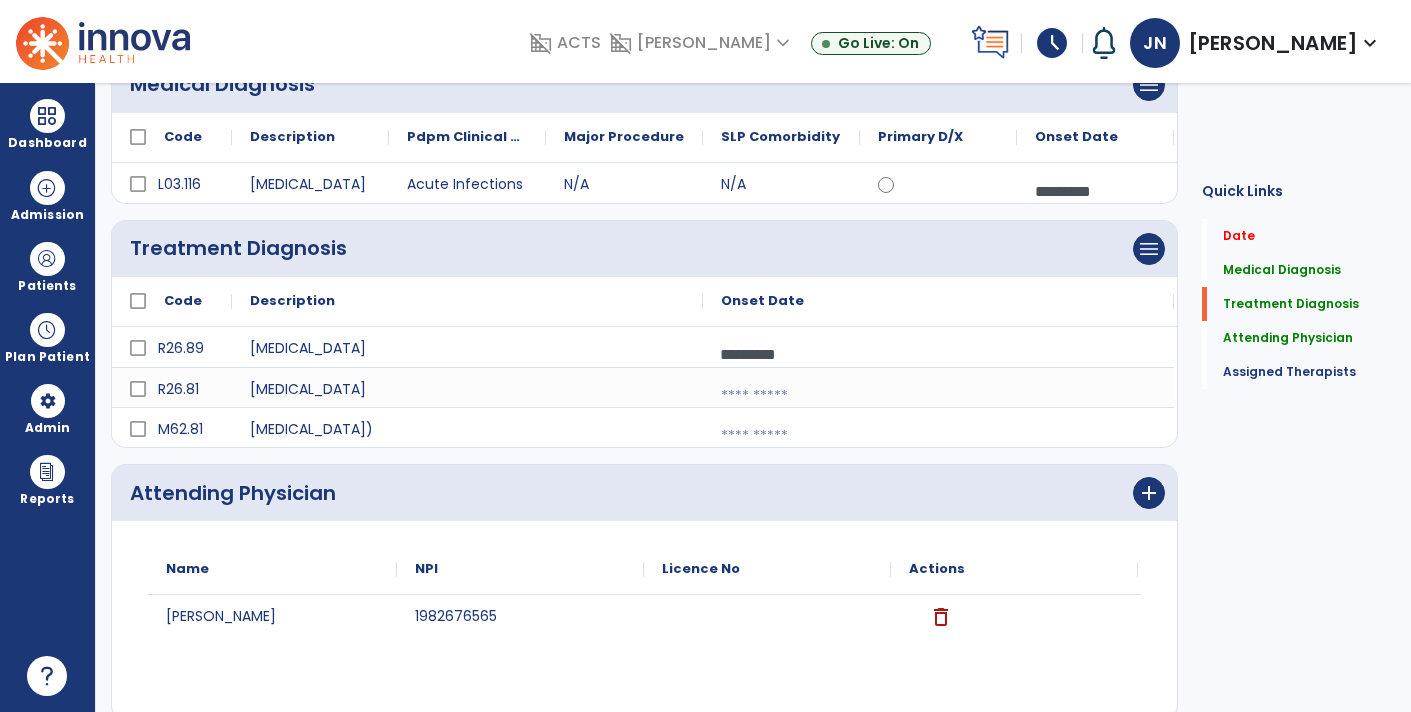 select on "*" 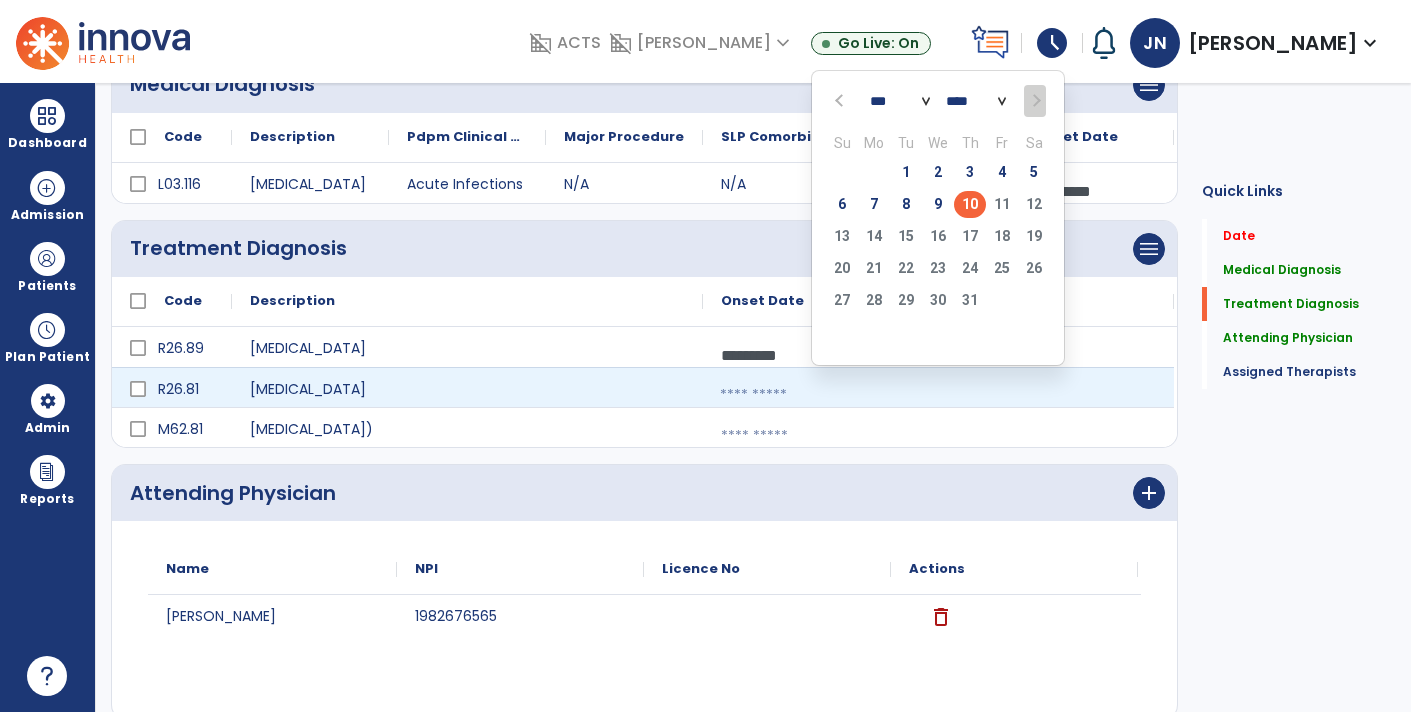 click on "10" 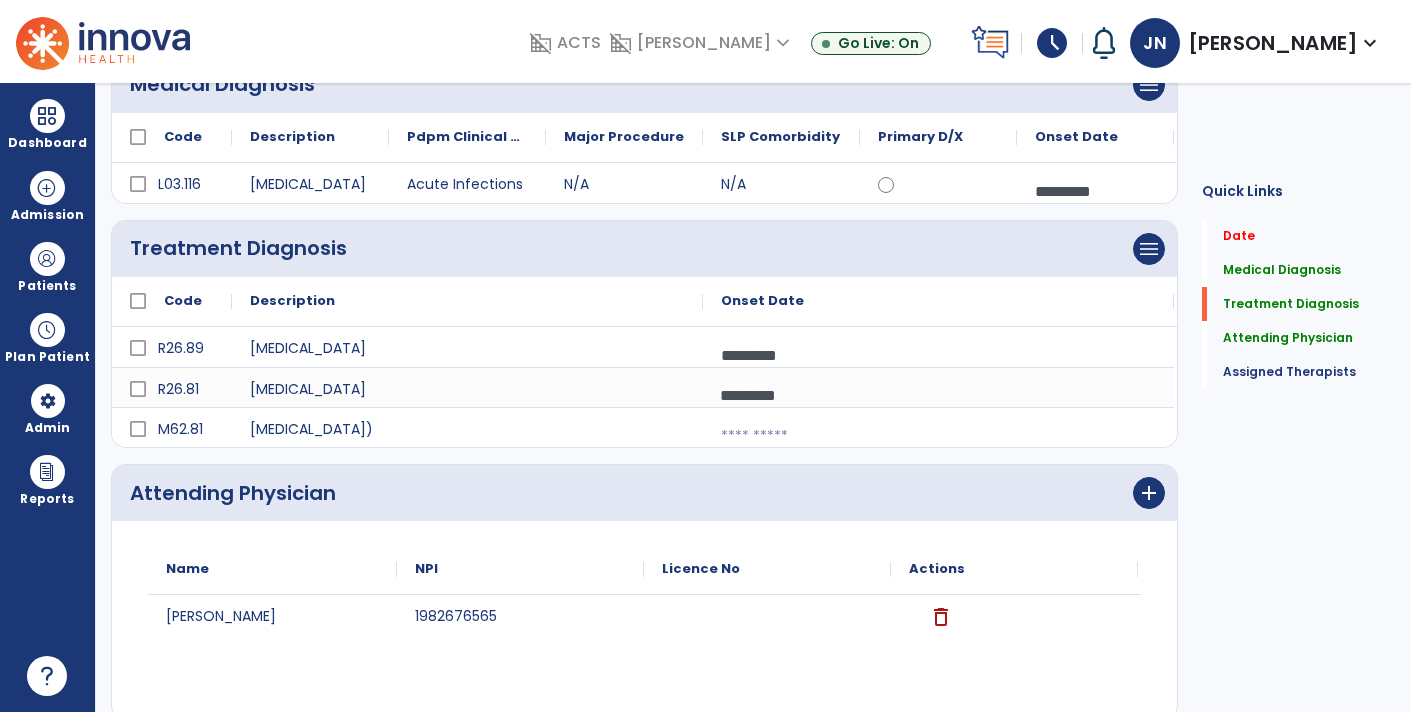 click at bounding box center [1095, 191] 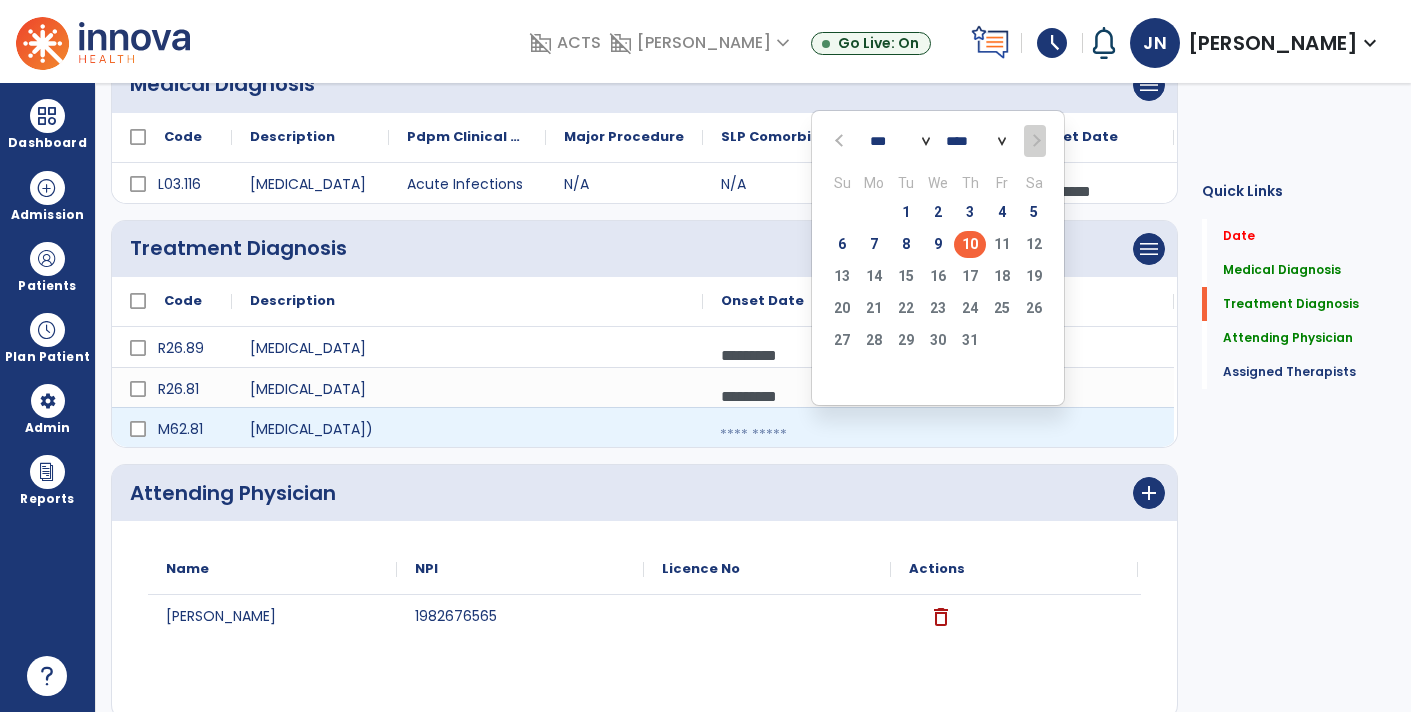 click on "10" 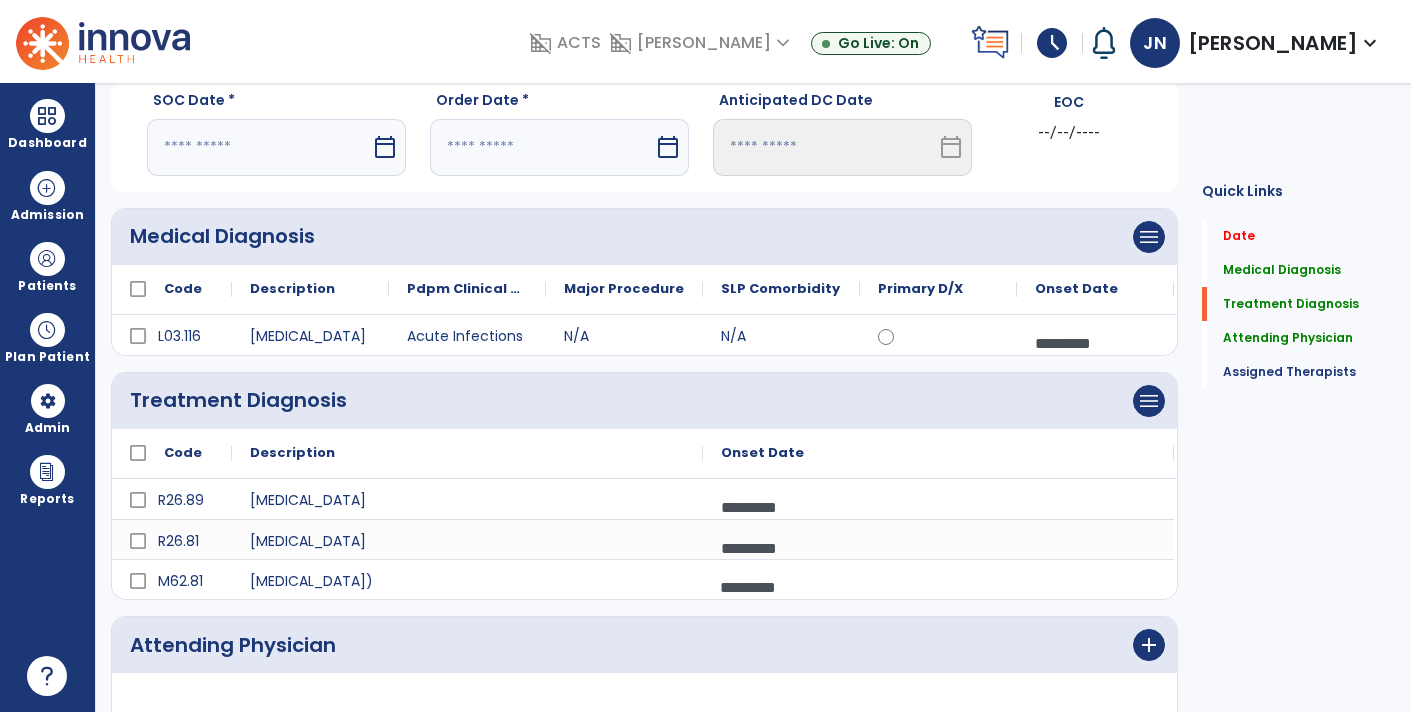 scroll, scrollTop: 48, scrollLeft: 0, axis: vertical 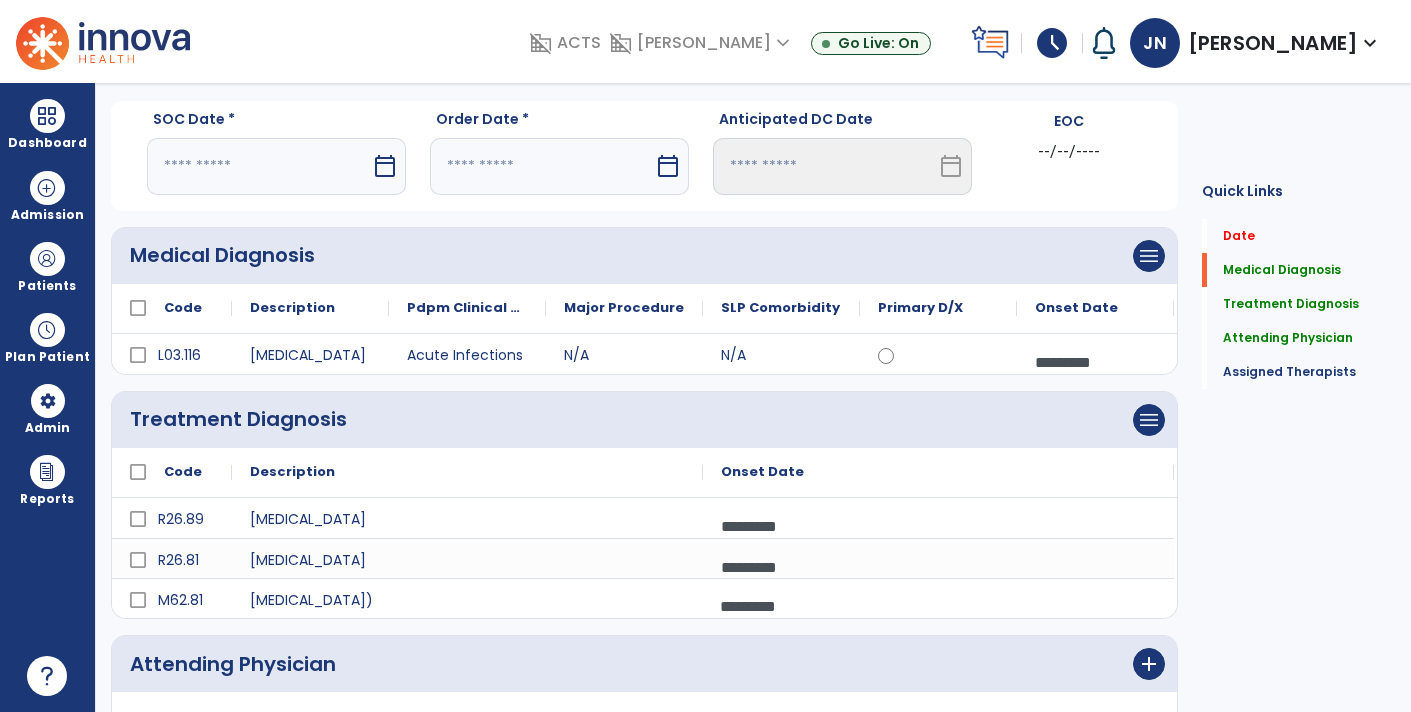click on "calendar_today" at bounding box center [385, 166] 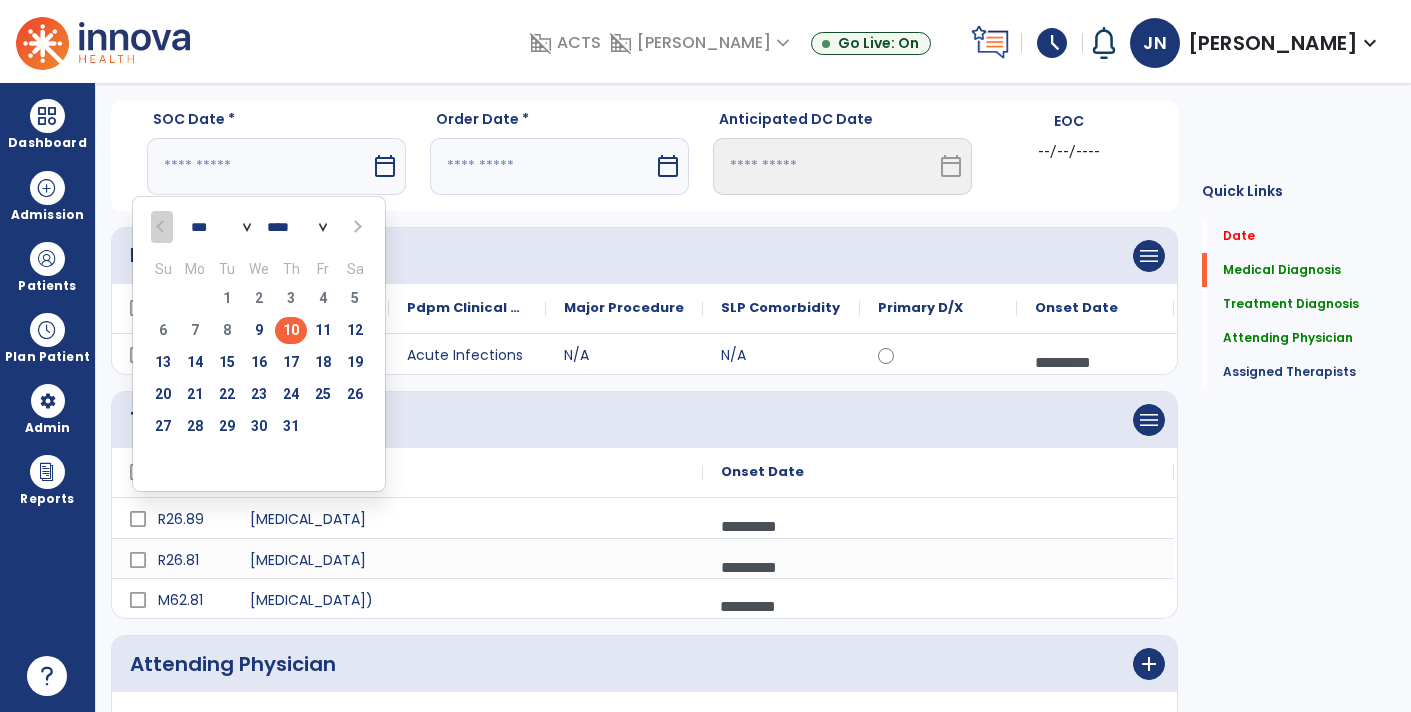 click on "10" at bounding box center [291, 330] 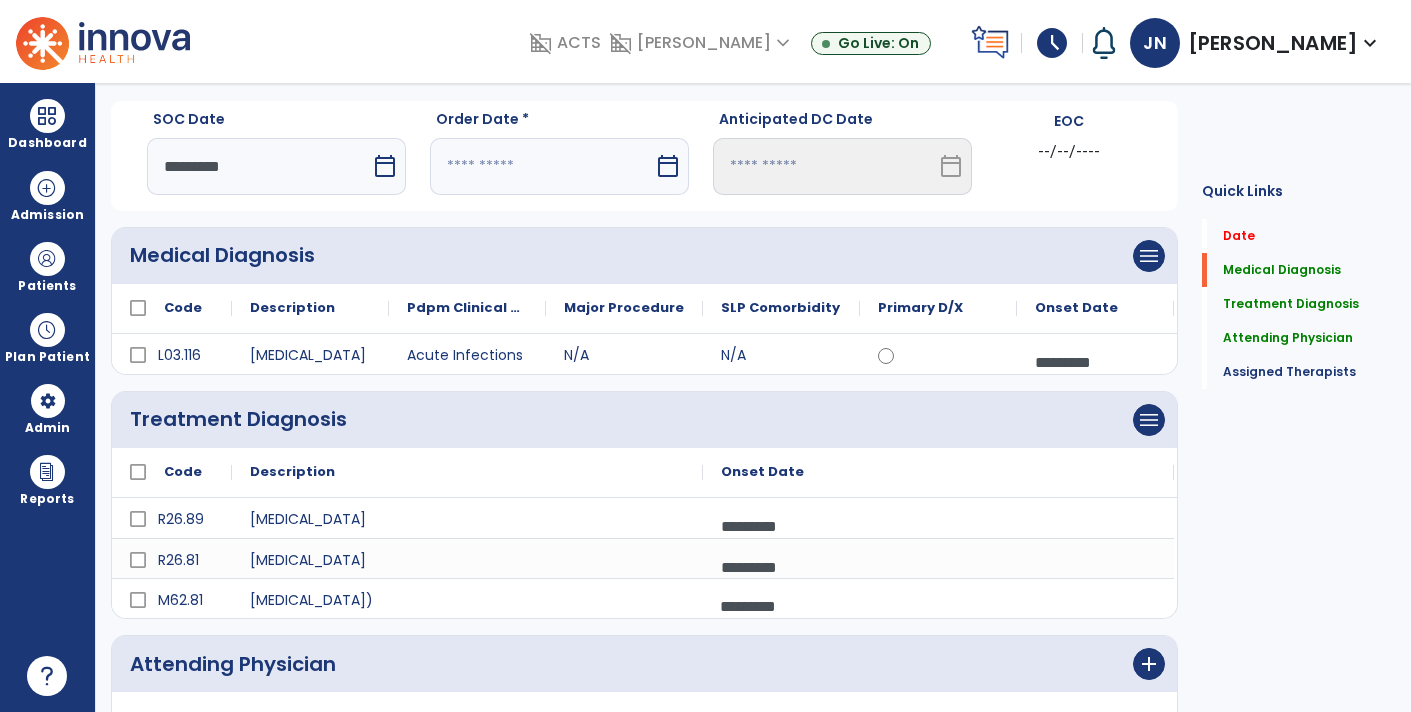click on "calendar_today" at bounding box center (670, 166) 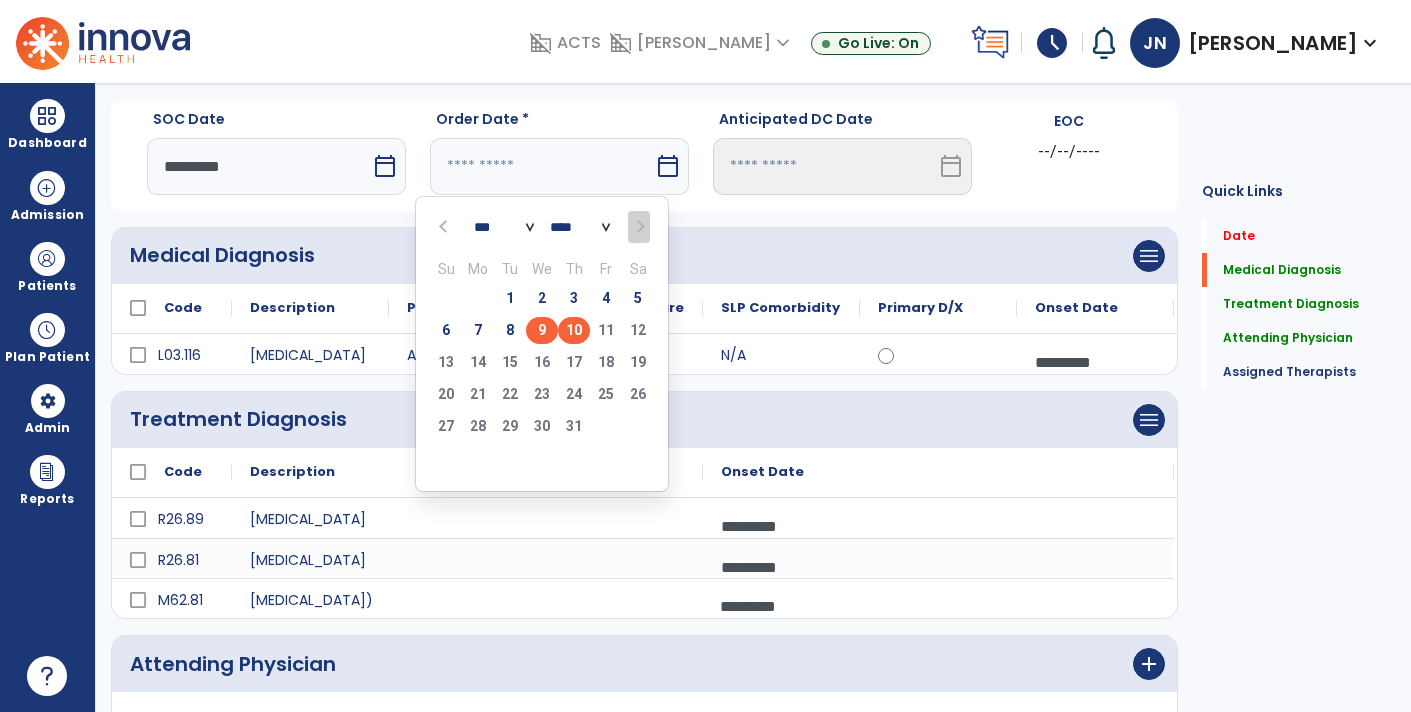 click on "9" at bounding box center [542, 330] 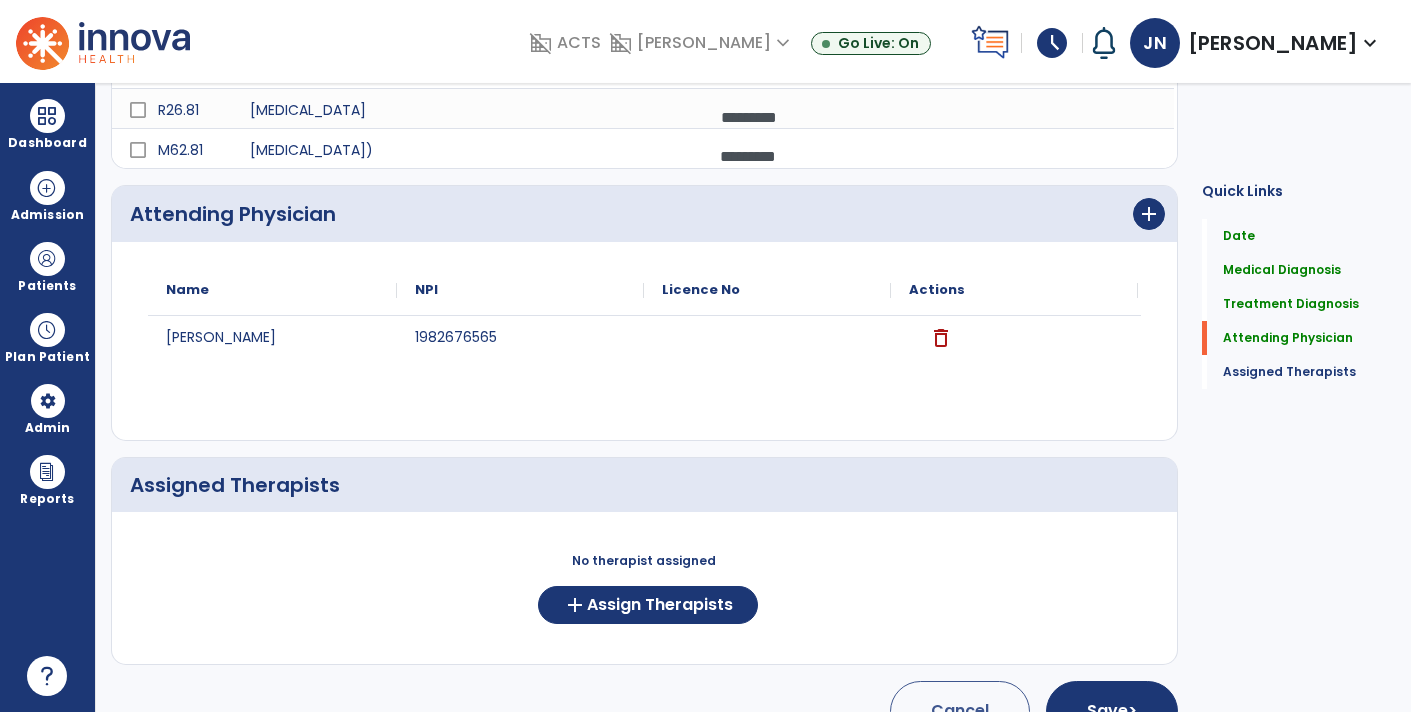 scroll, scrollTop: 540, scrollLeft: 0, axis: vertical 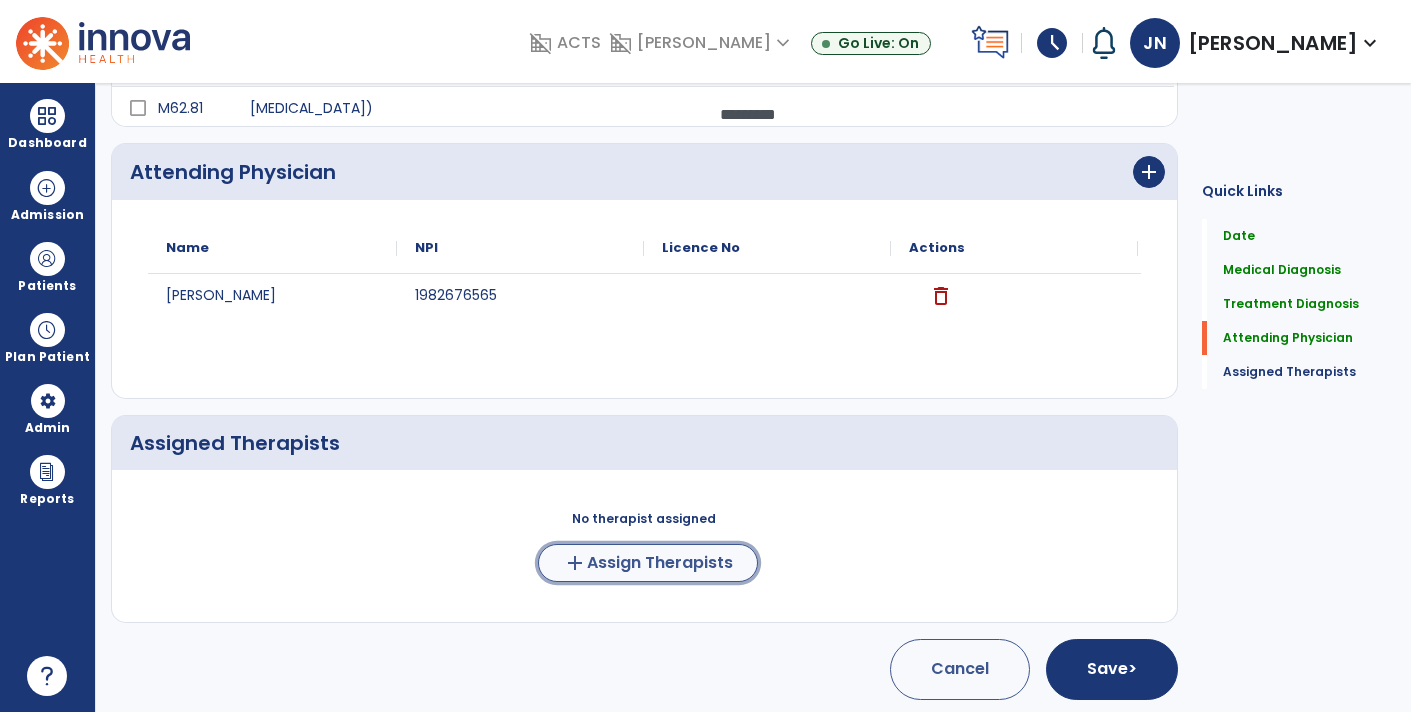 click on "Assign Therapists" 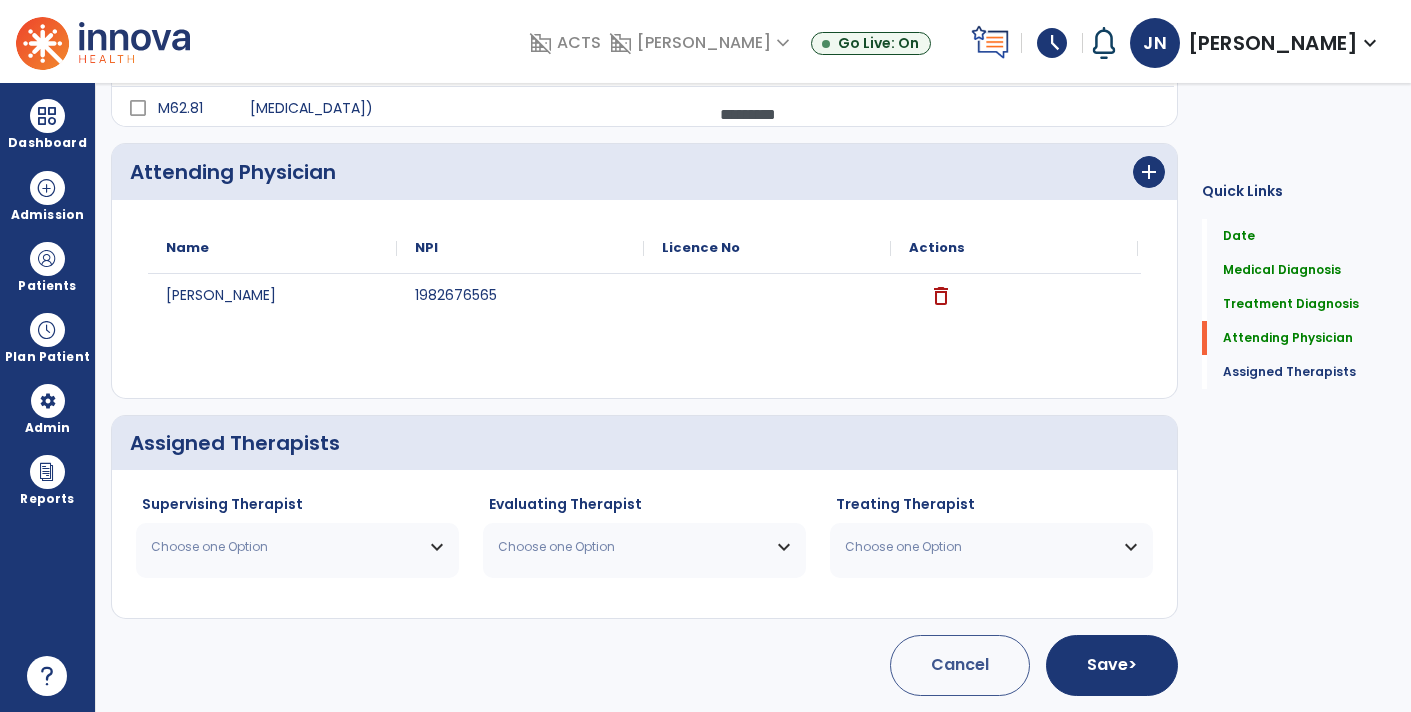scroll, scrollTop: 537, scrollLeft: 0, axis: vertical 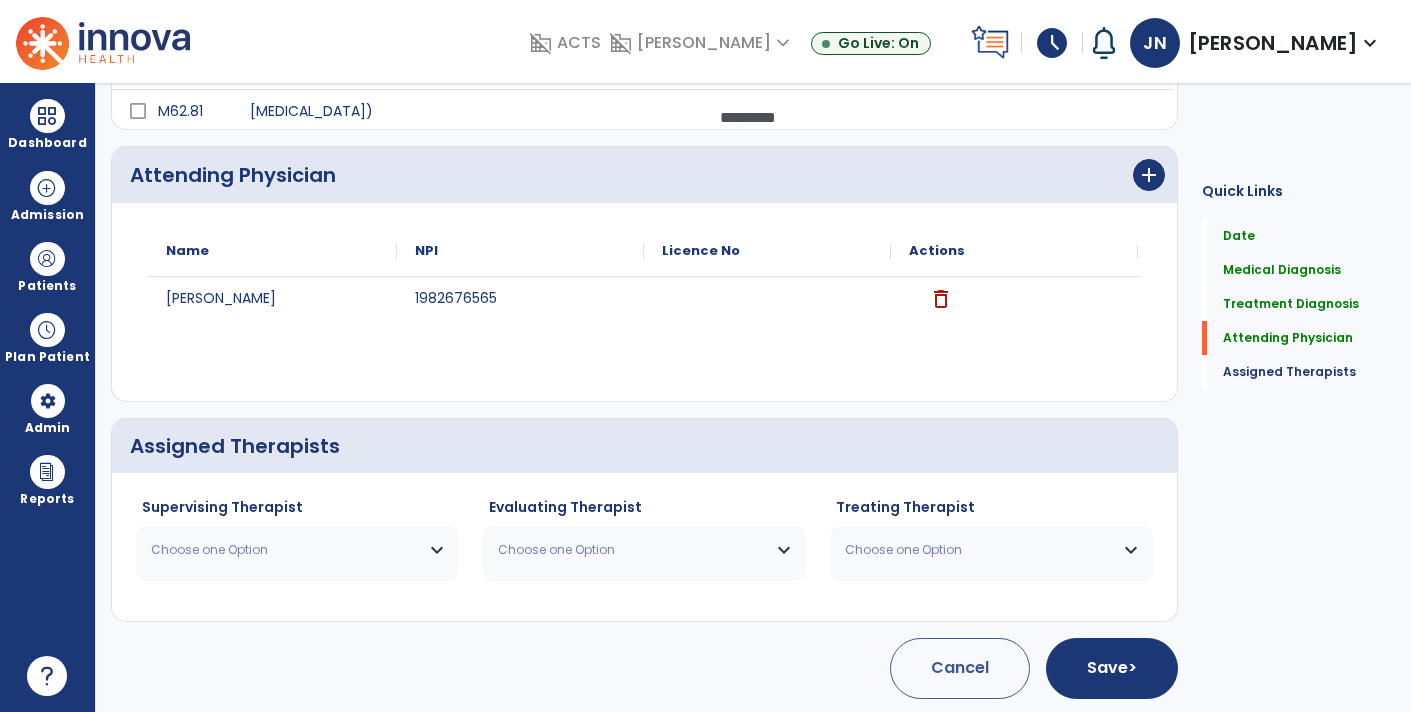 click on "Choose one Option" at bounding box center (285, 550) 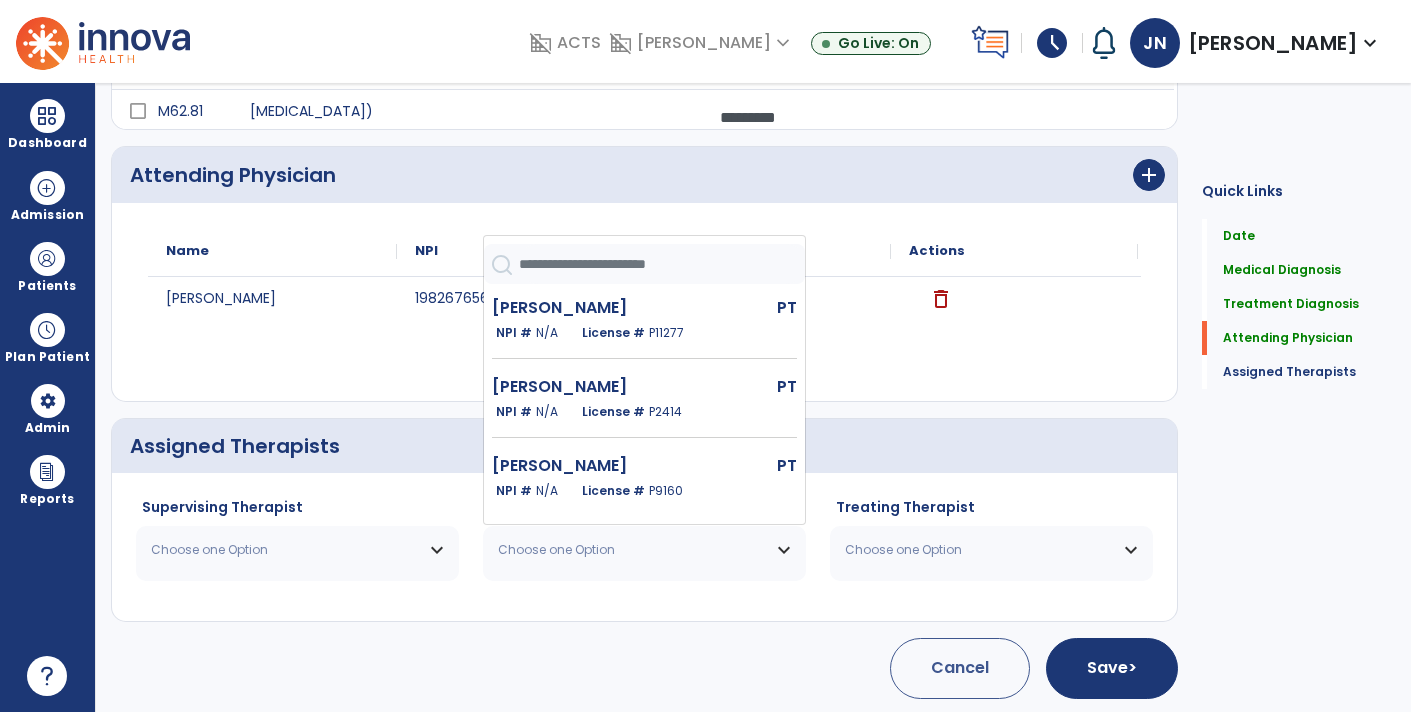 click 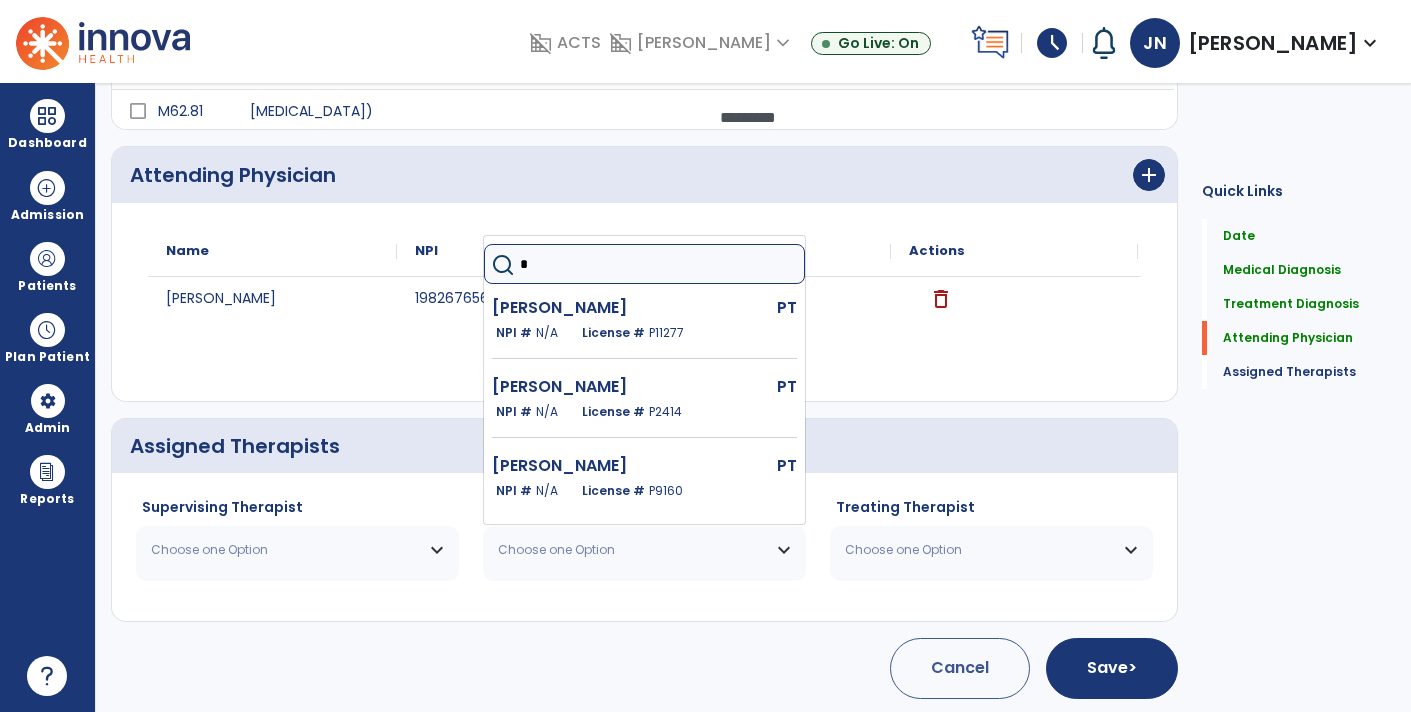 type on "**" 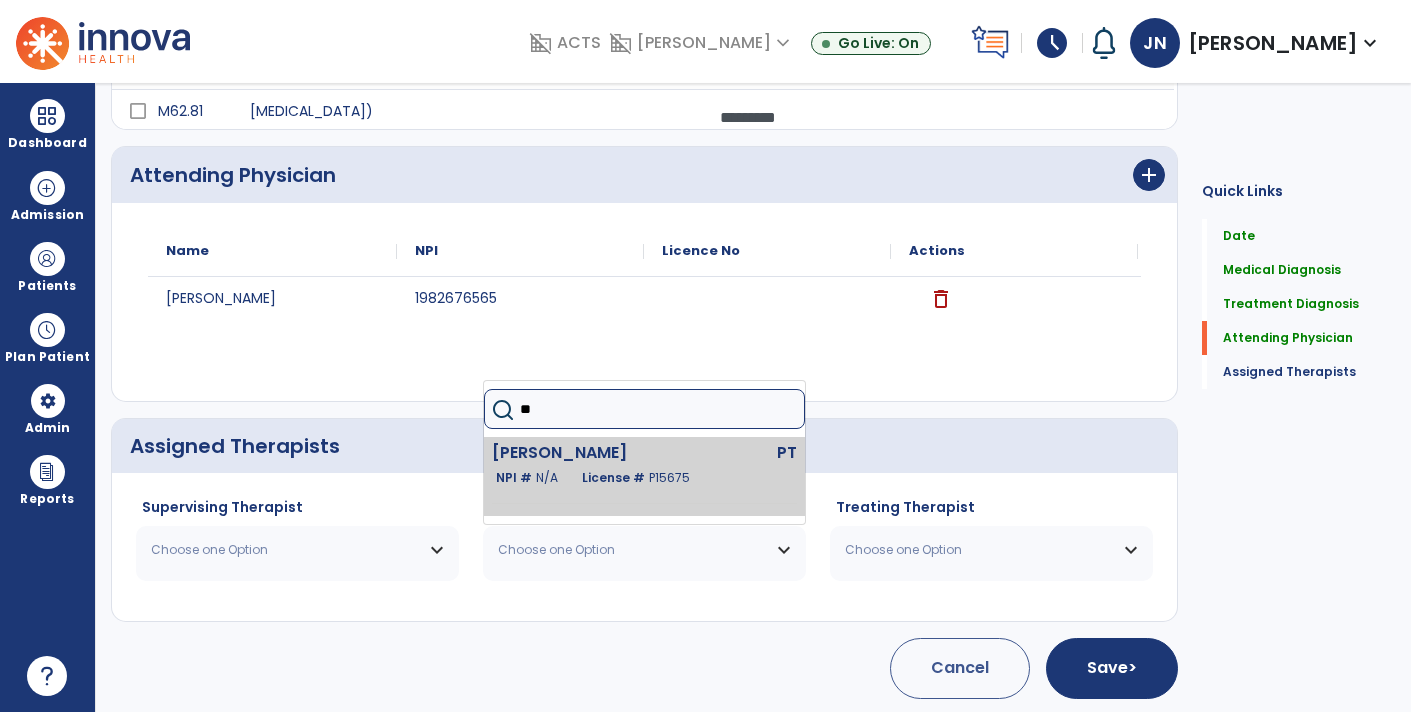click on "[PERSON_NAME]" 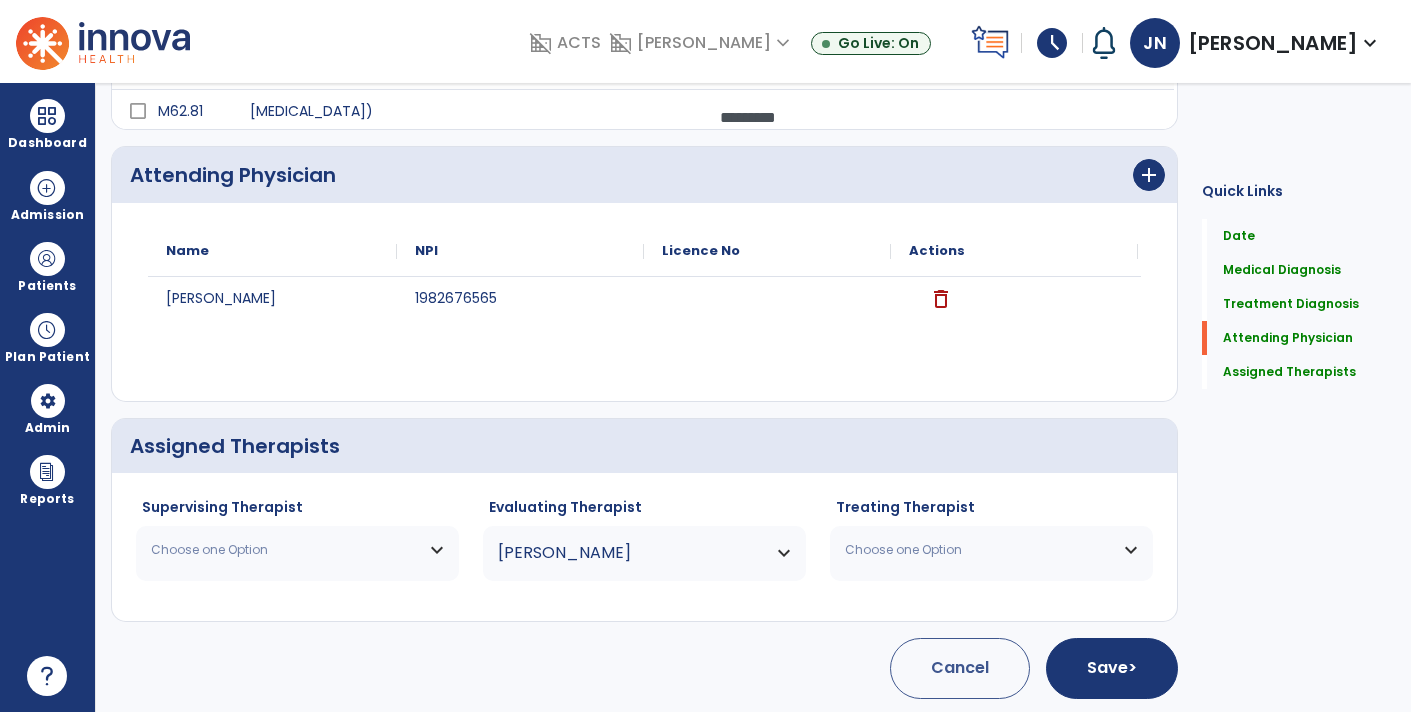 click on "Choose one Option" at bounding box center [285, 550] 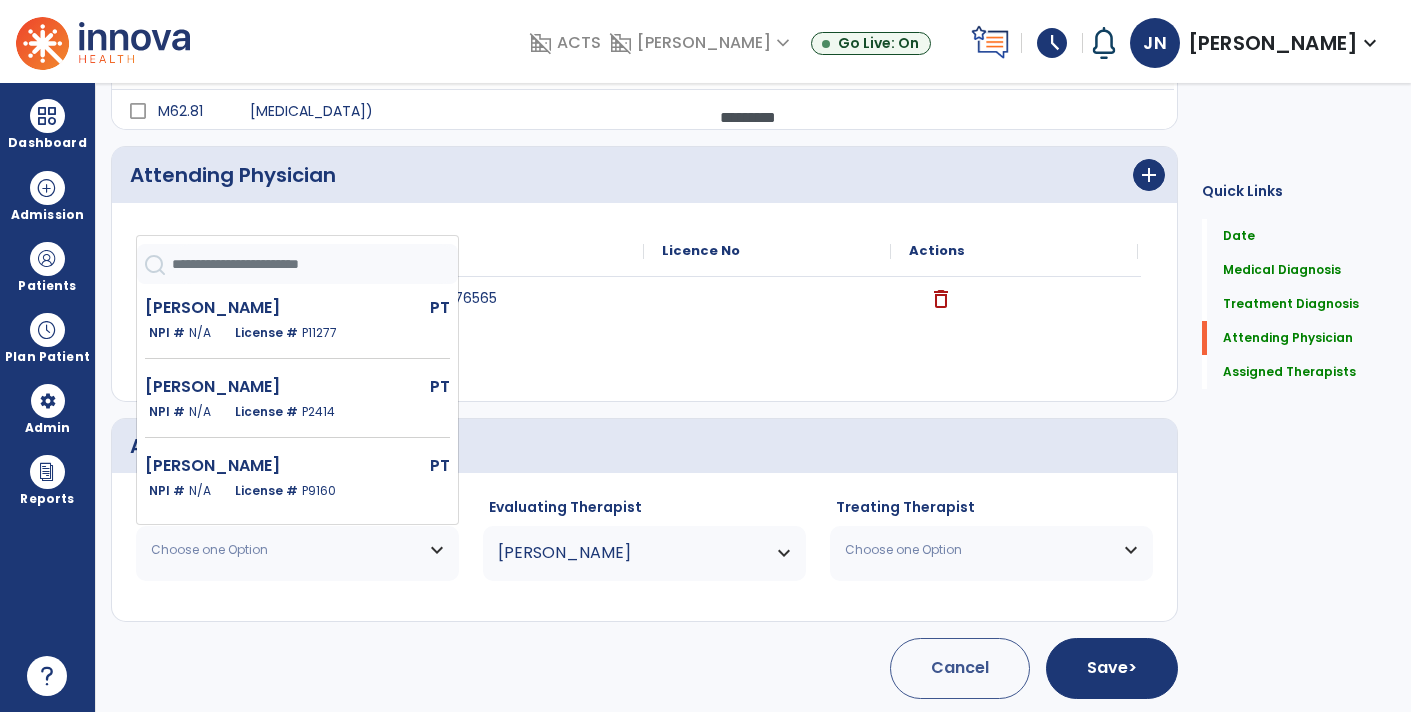 click 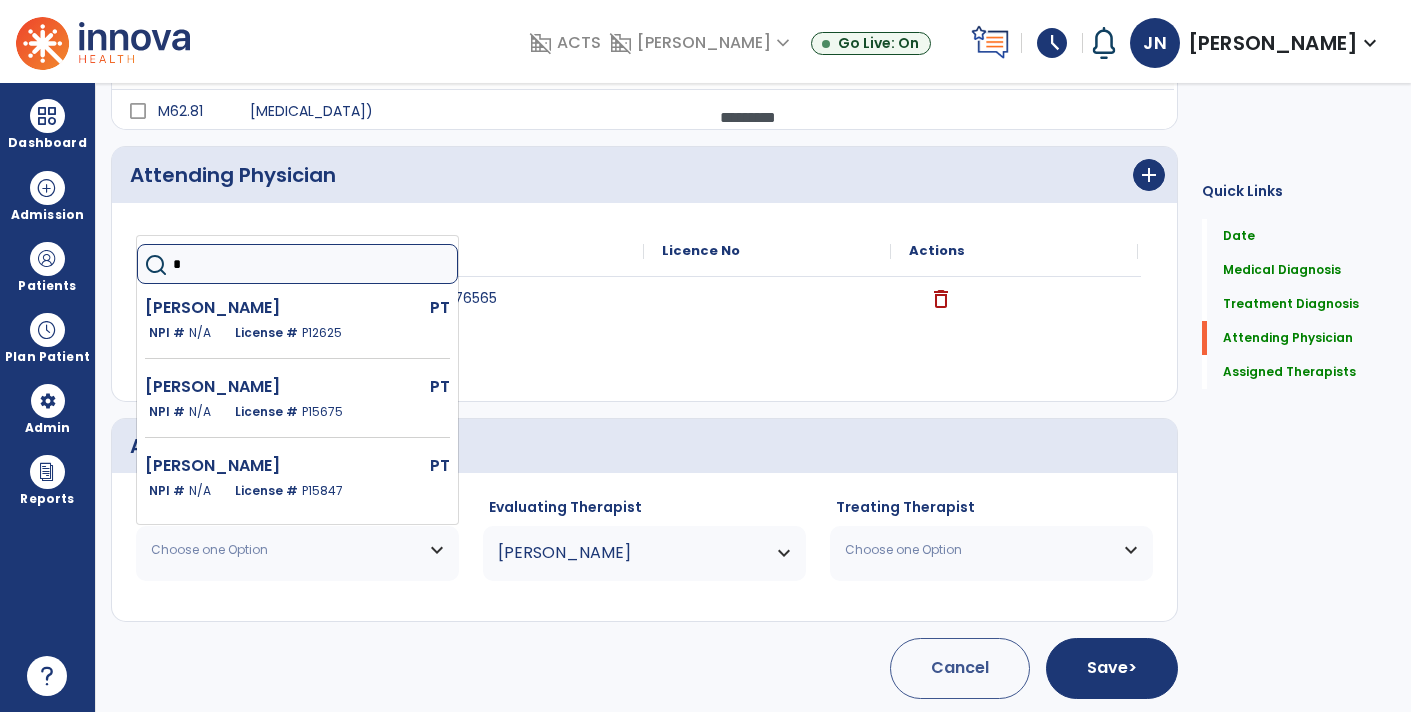 type on "*" 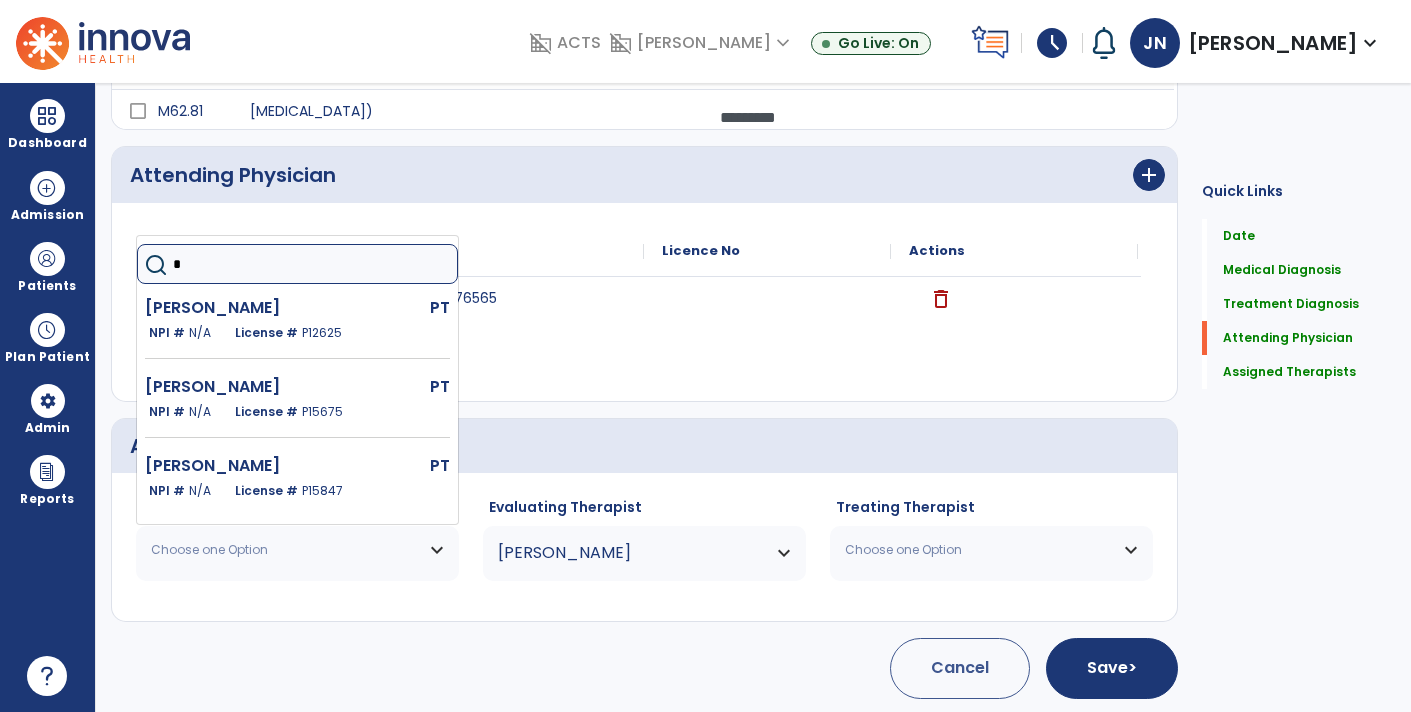 click on "[PERSON_NAME] 1982676565 delete" 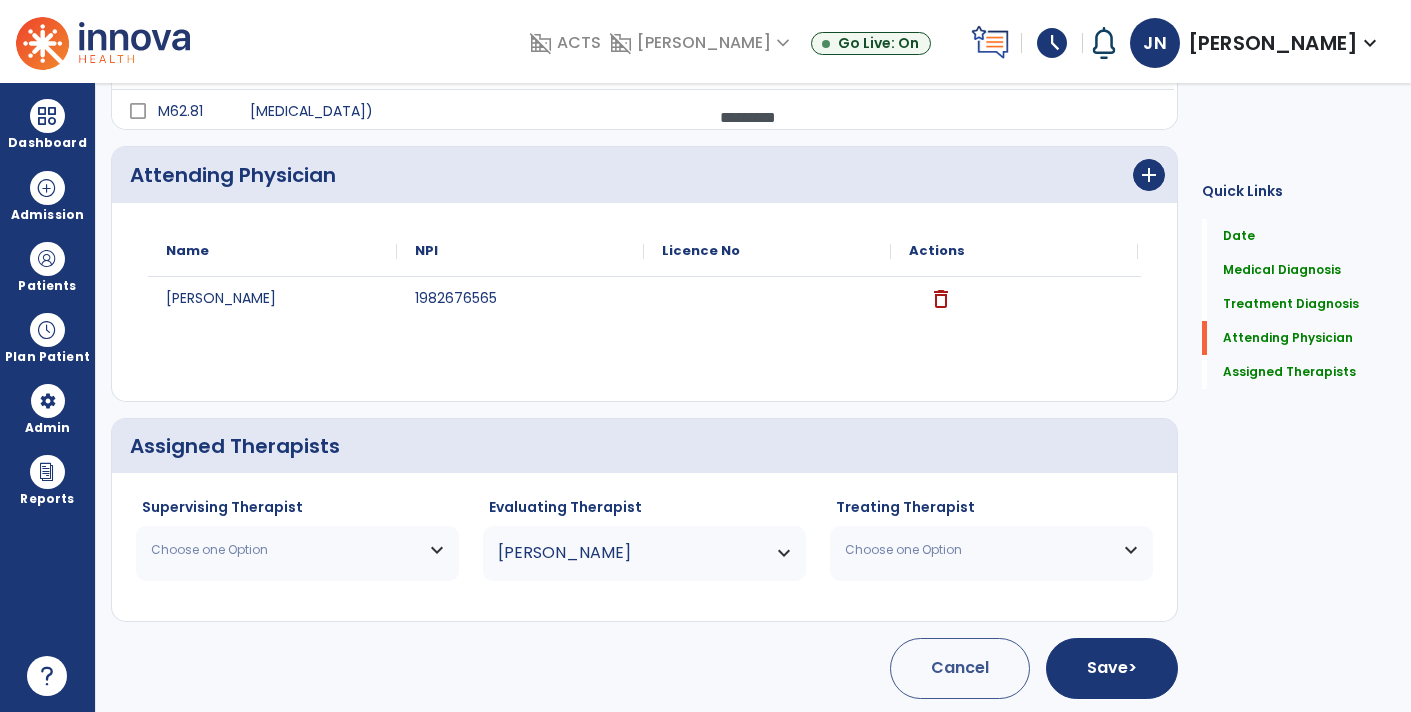 click on "Choose one Option" at bounding box center [285, 550] 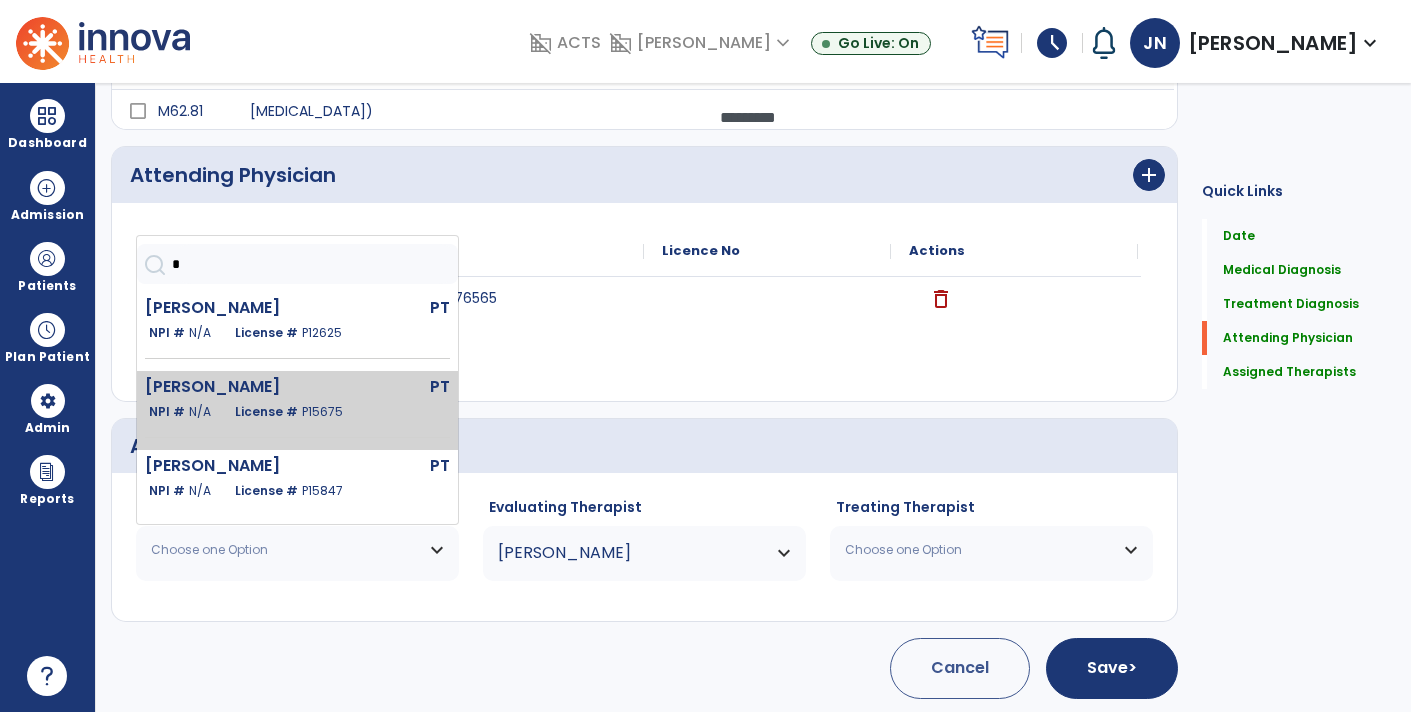 click on "P15675" 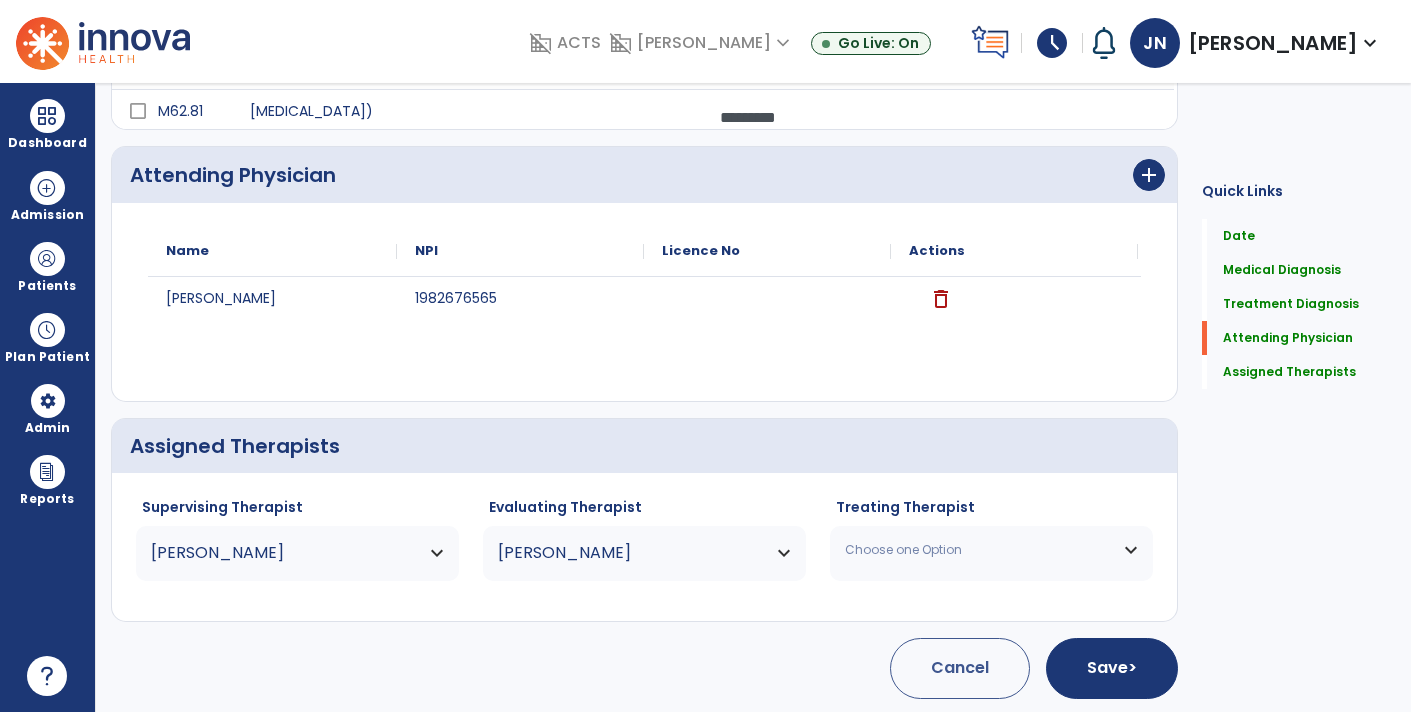 click on "Choose one Option" at bounding box center [979, 550] 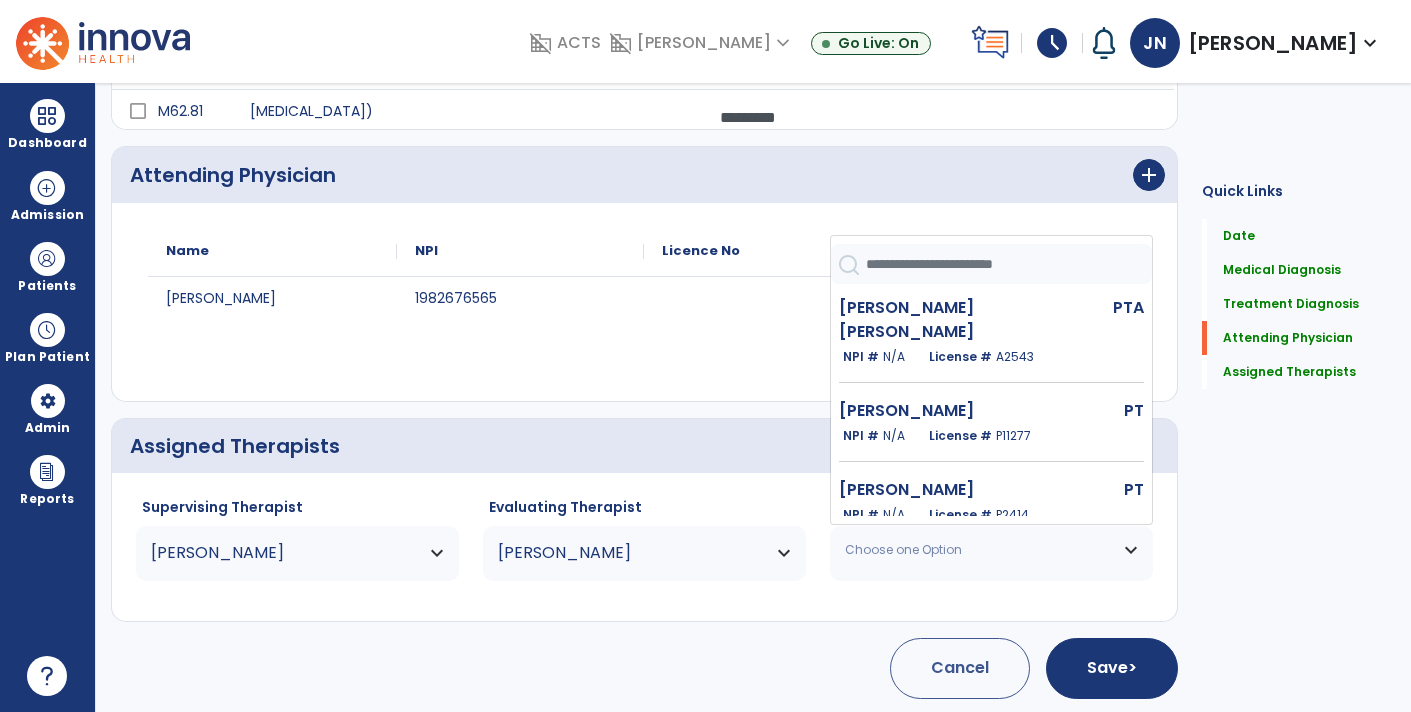 click 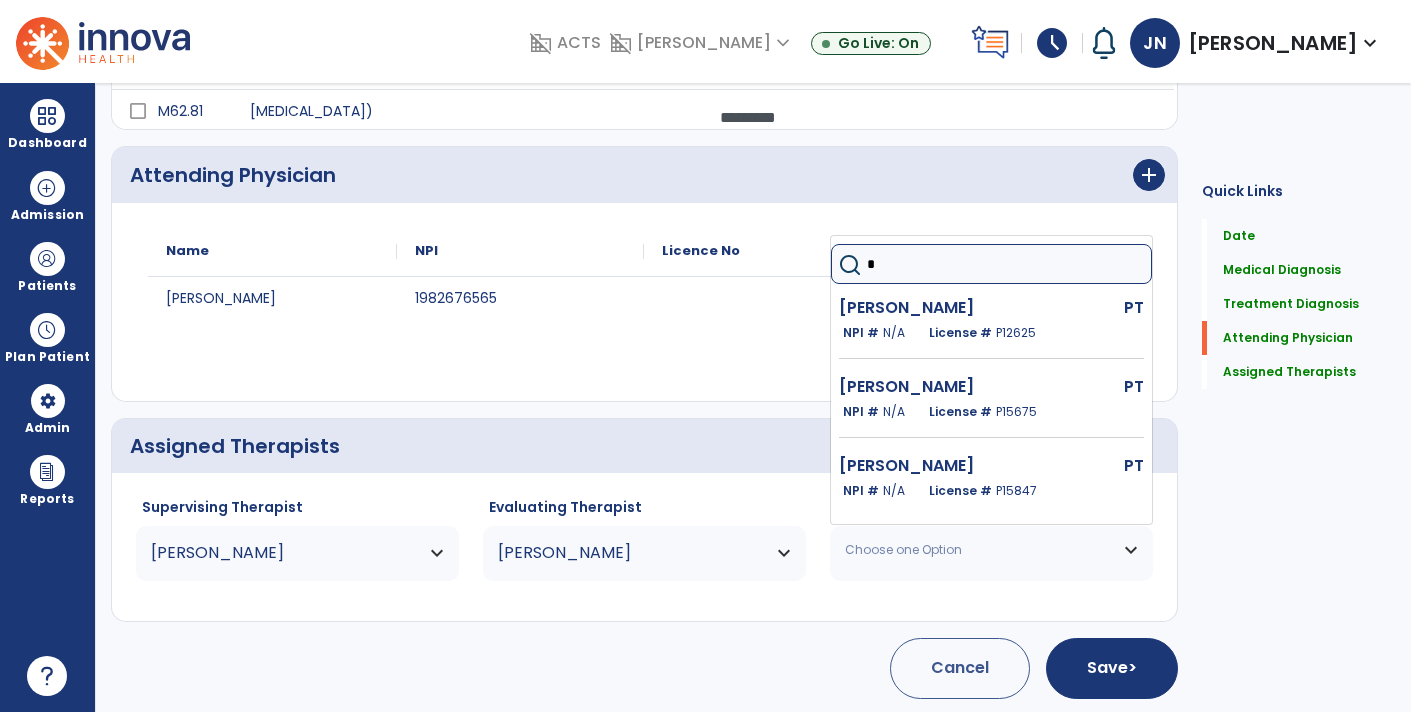 type on "**" 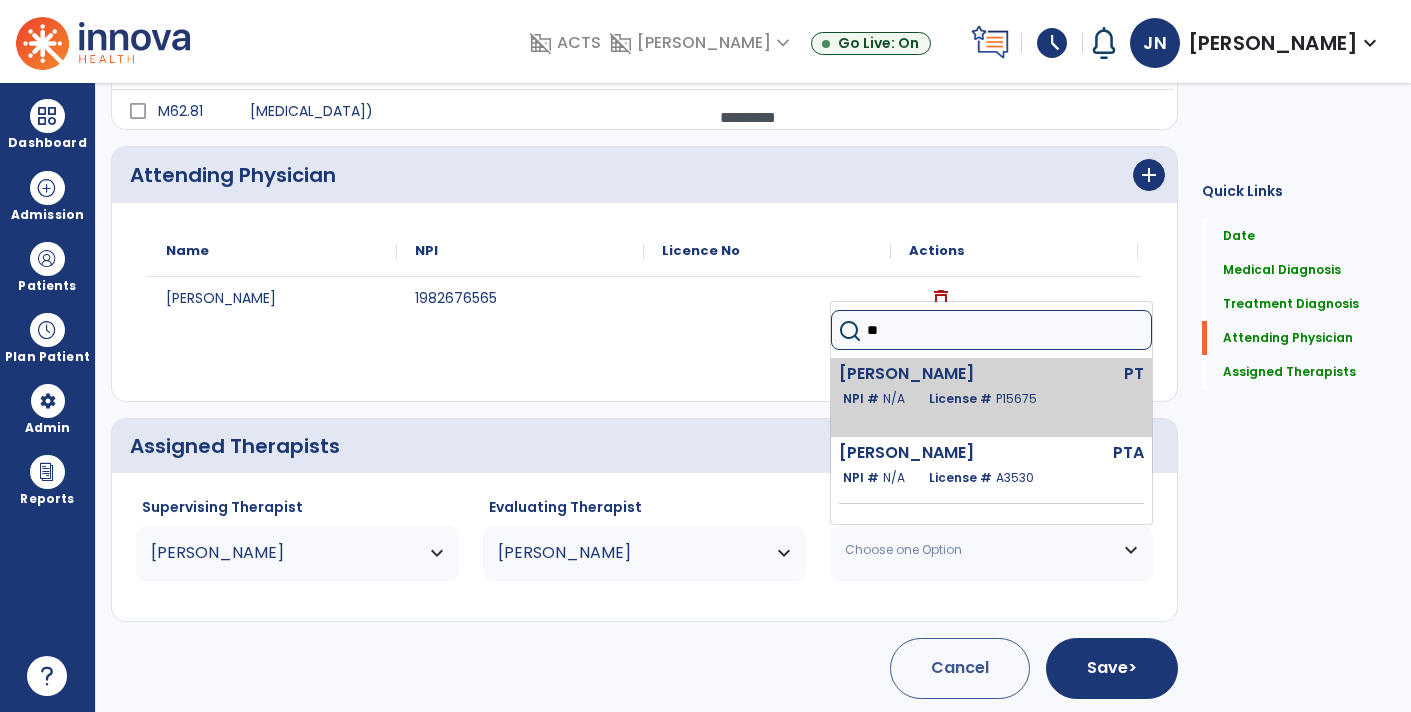 click on "License #  P15675" 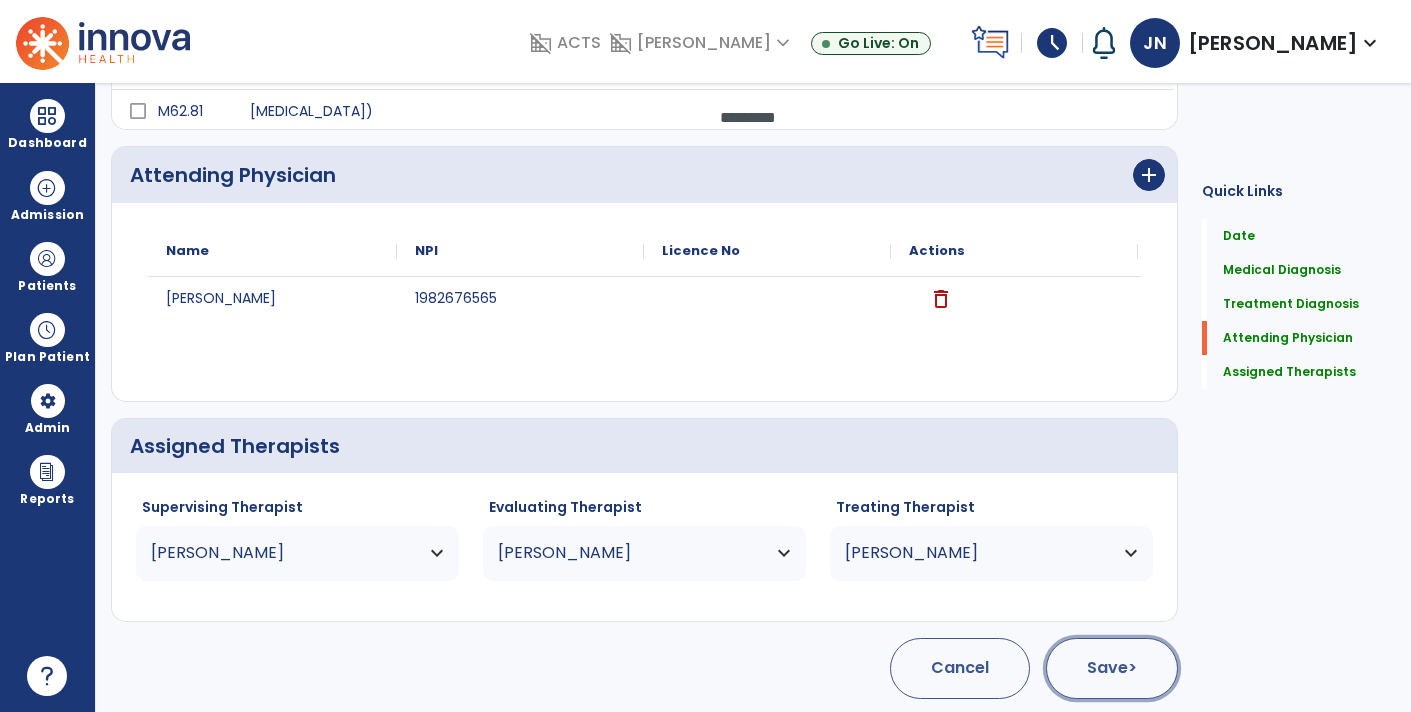 click on "Save  >" 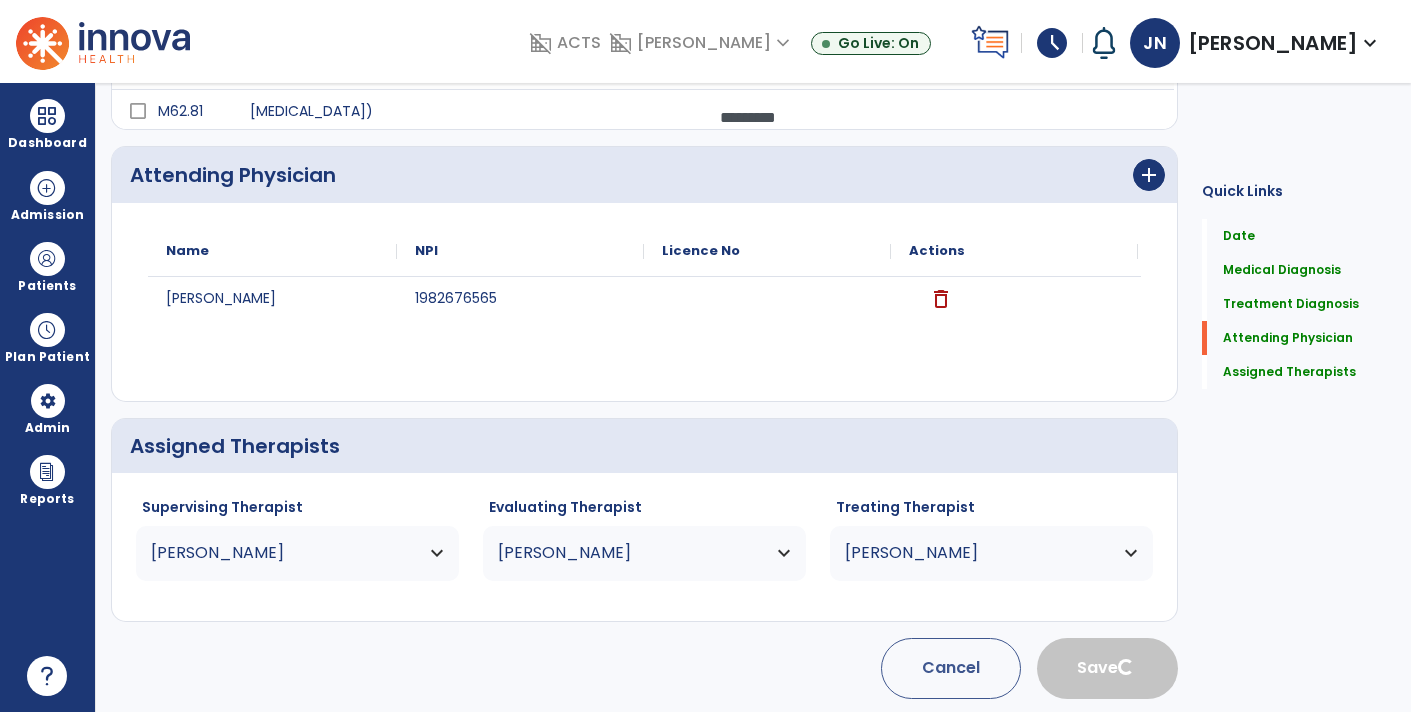 type 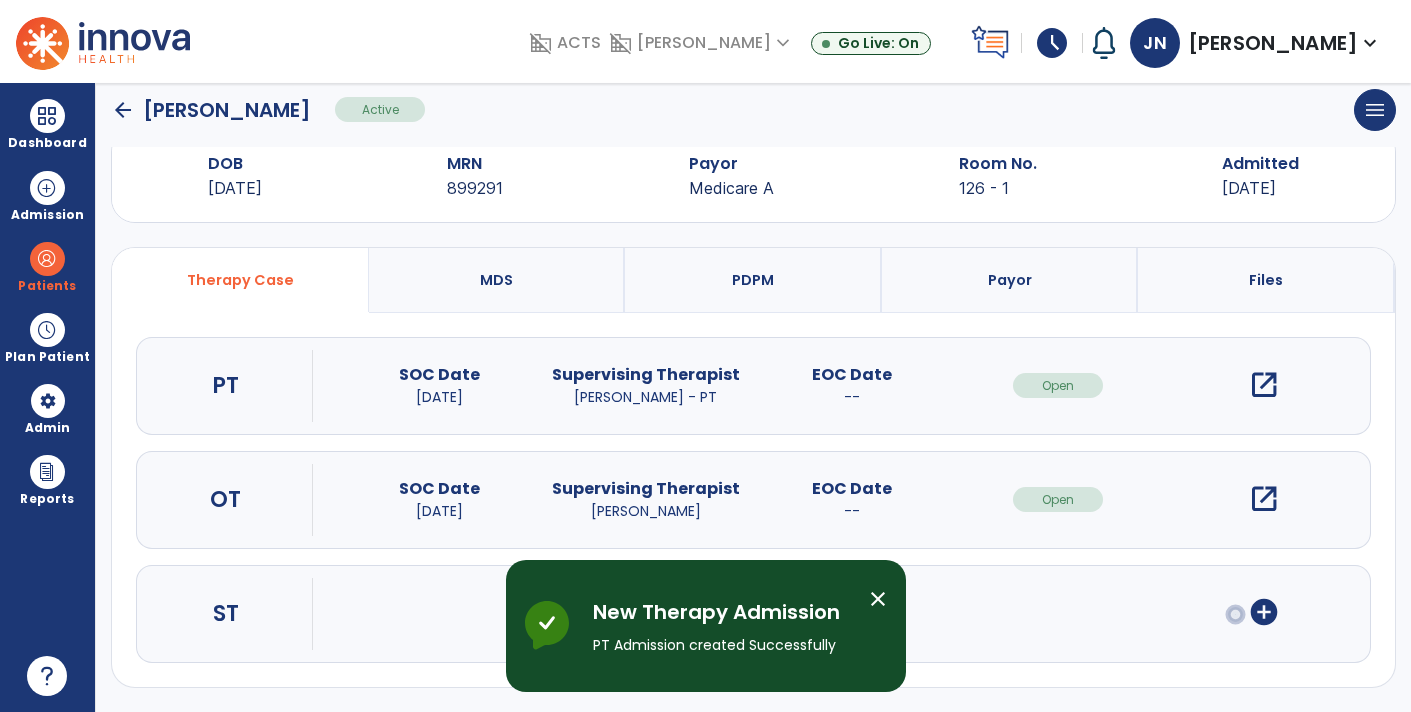 scroll, scrollTop: 45, scrollLeft: 0, axis: vertical 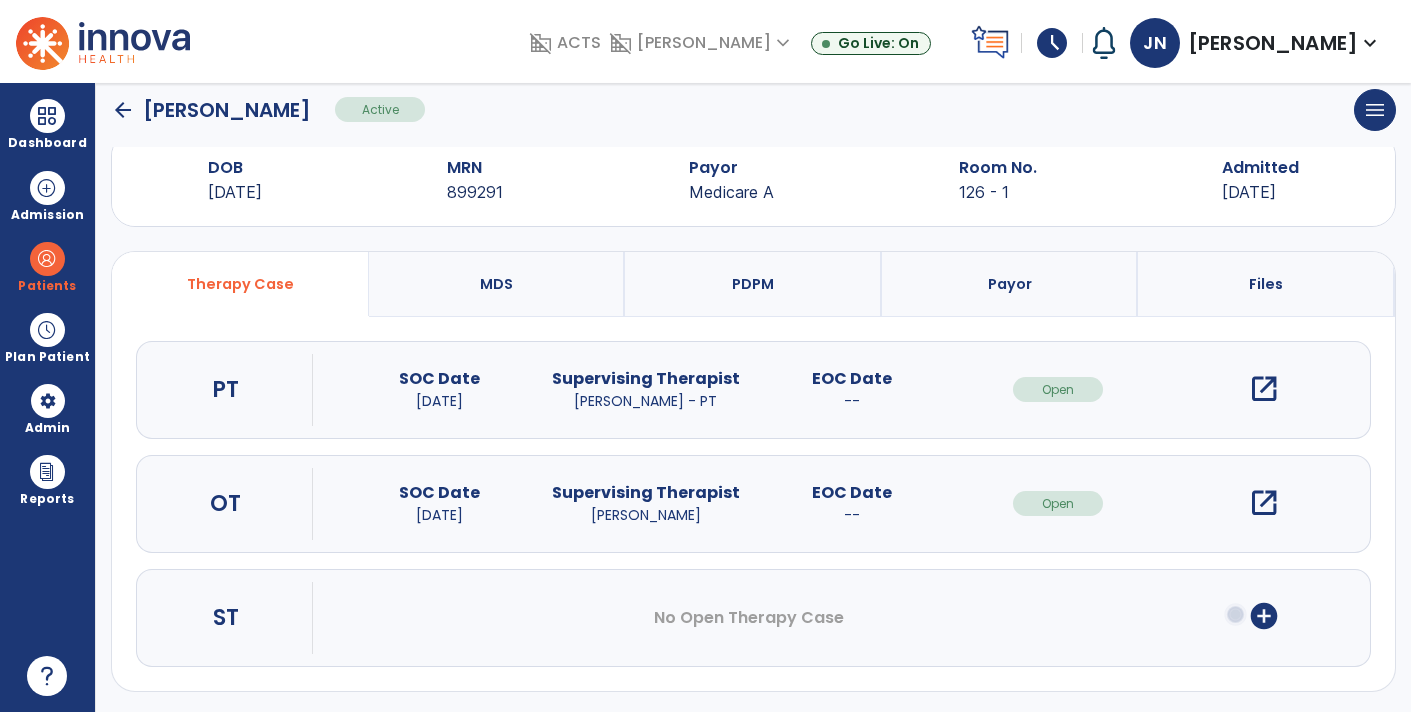 click on "open_in_new" at bounding box center (1264, 389) 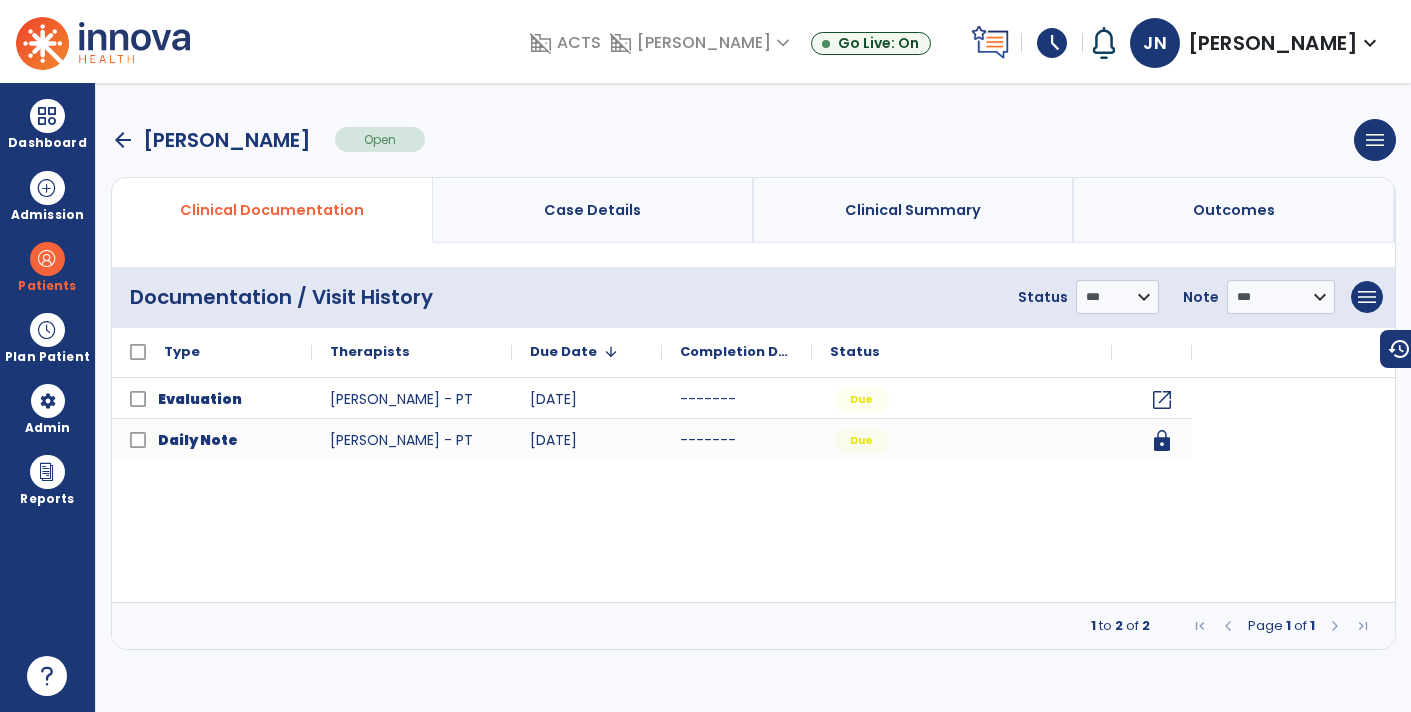 scroll, scrollTop: 0, scrollLeft: 0, axis: both 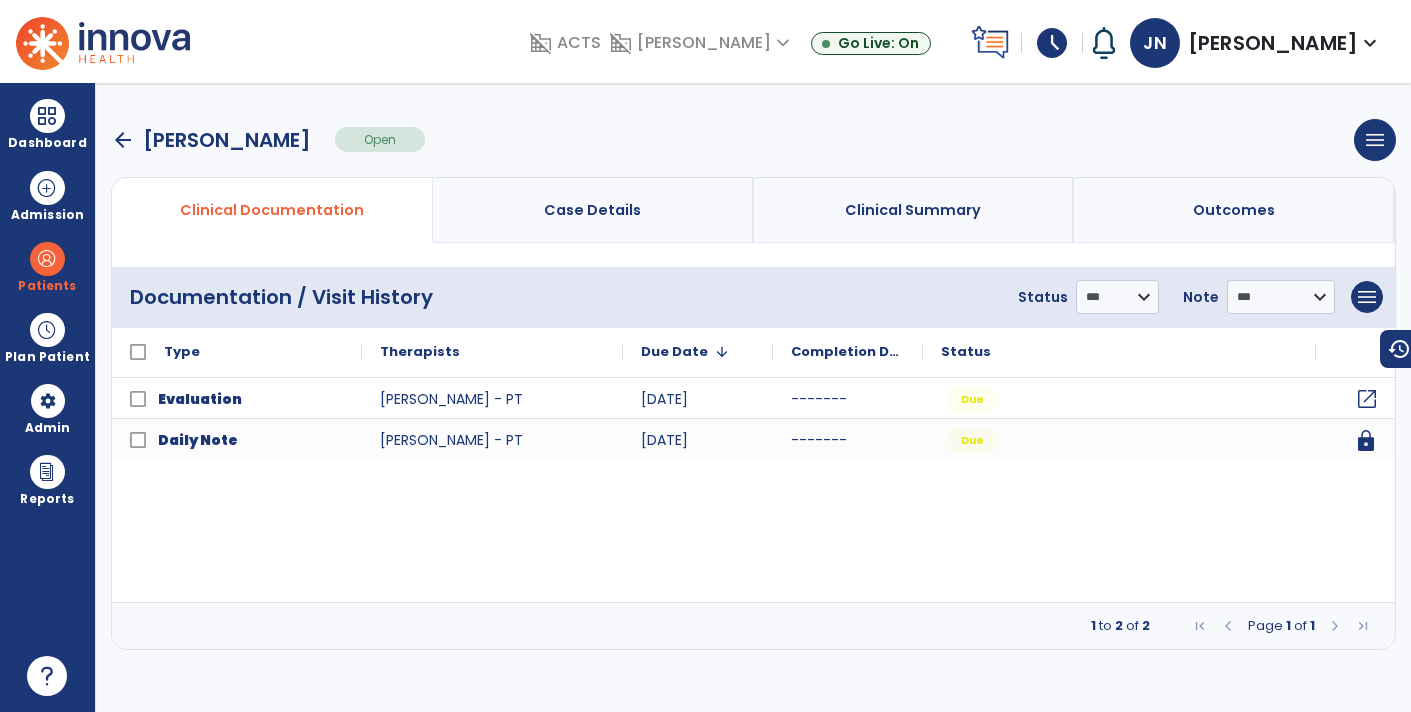 click on "open_in_new" 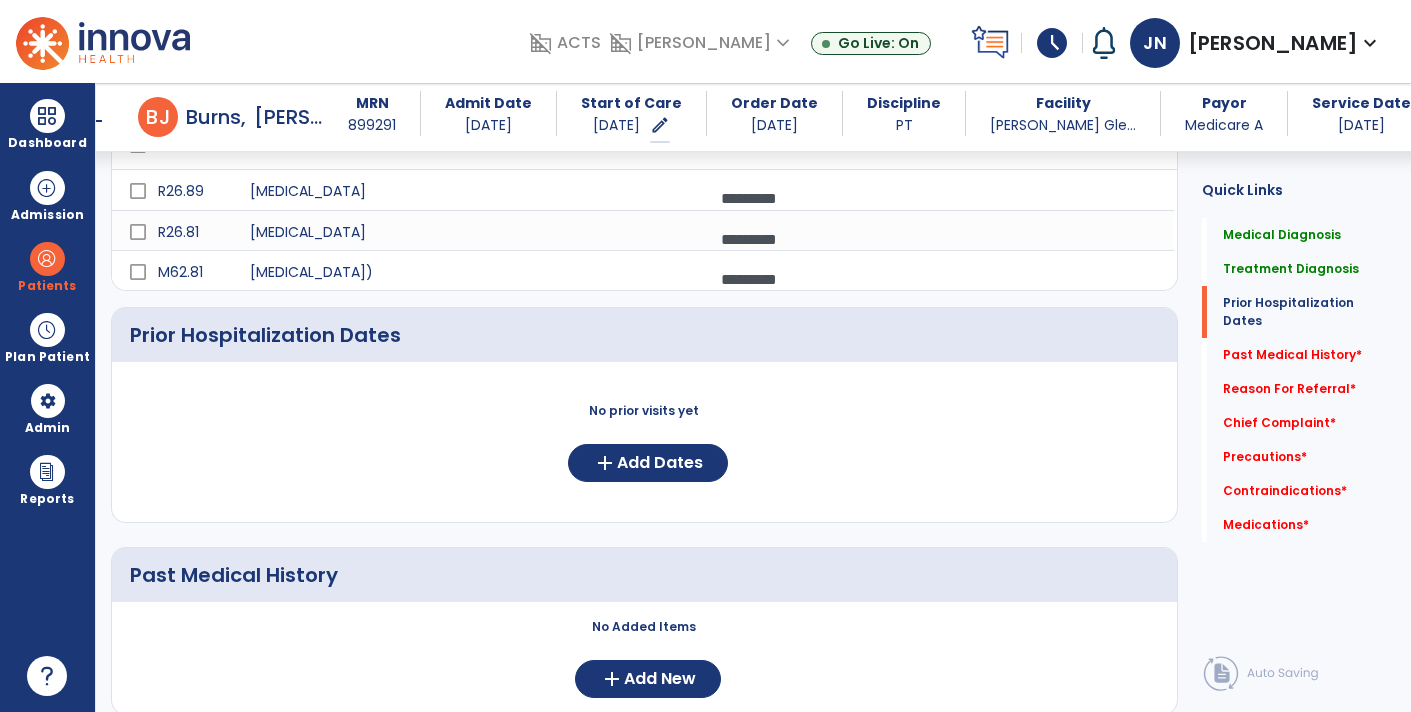 scroll, scrollTop: 449, scrollLeft: 0, axis: vertical 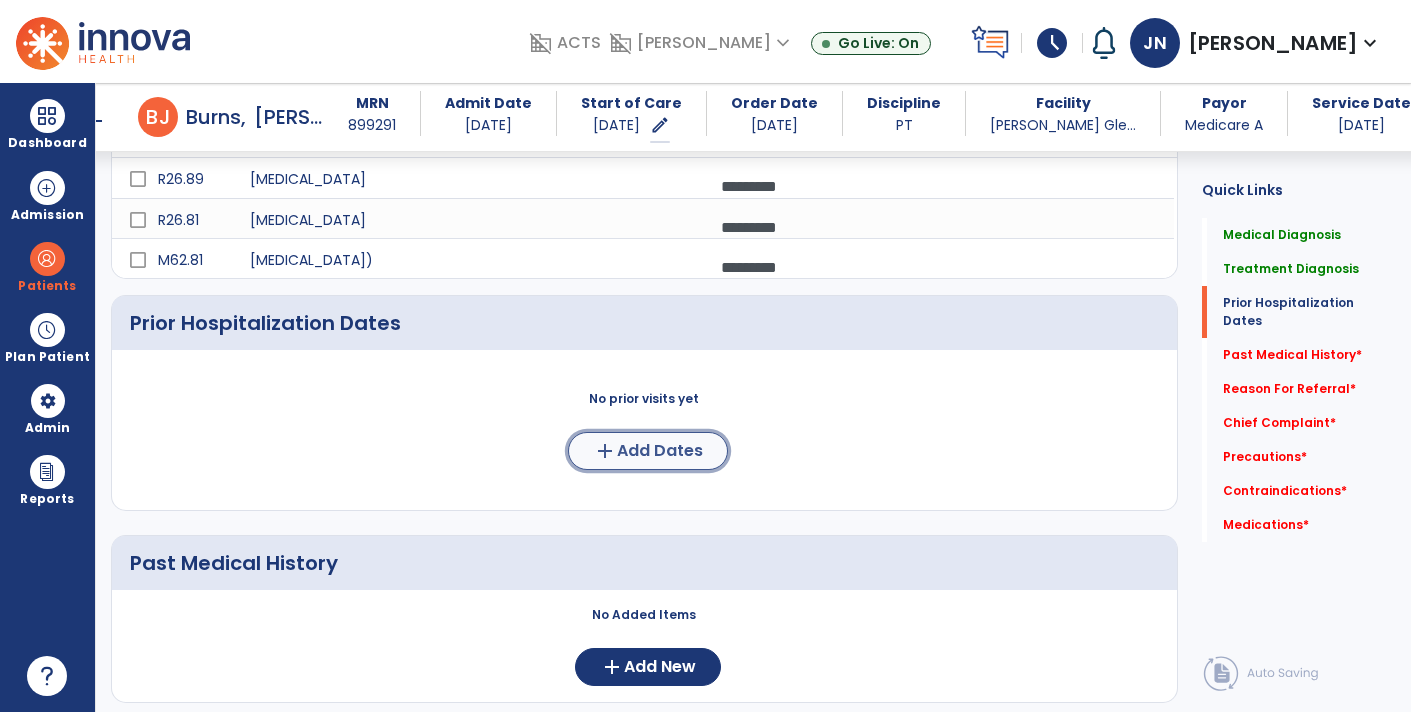 click on "Add Dates" 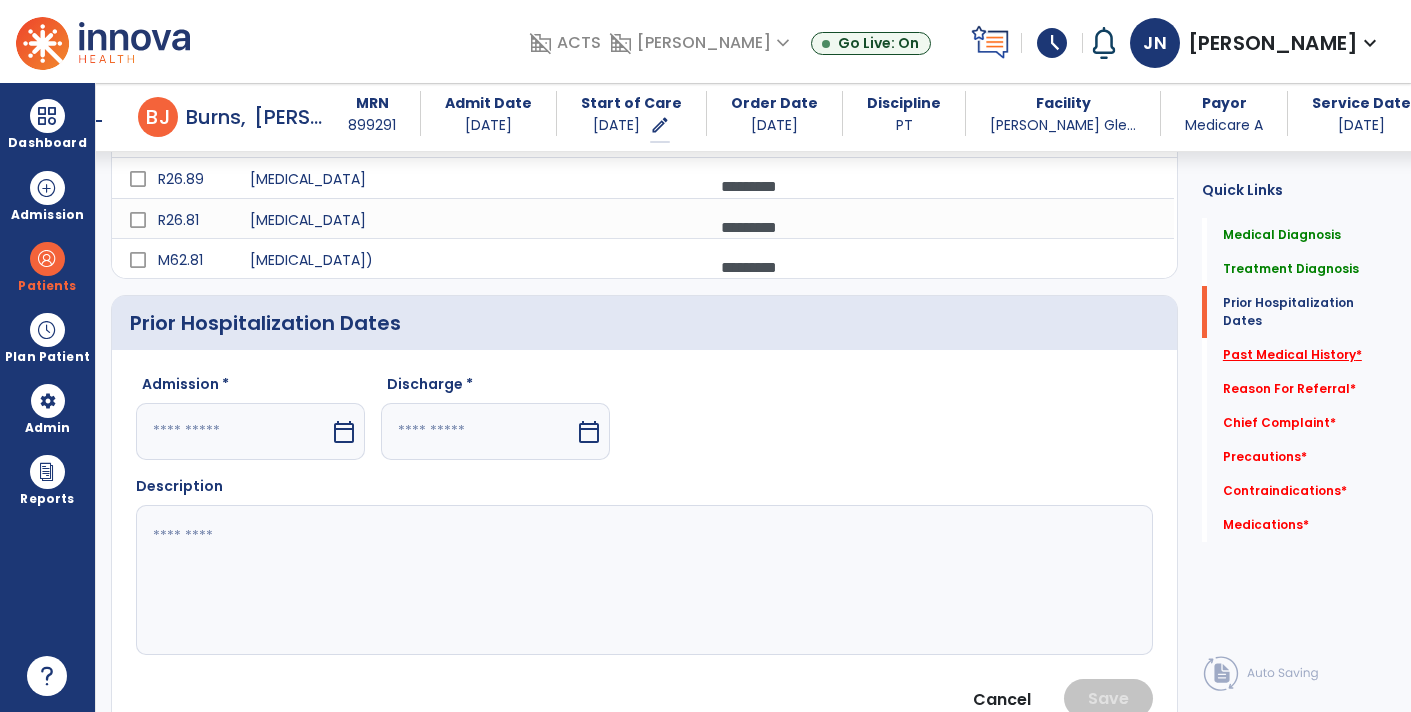 click on "Past Medical History   *" 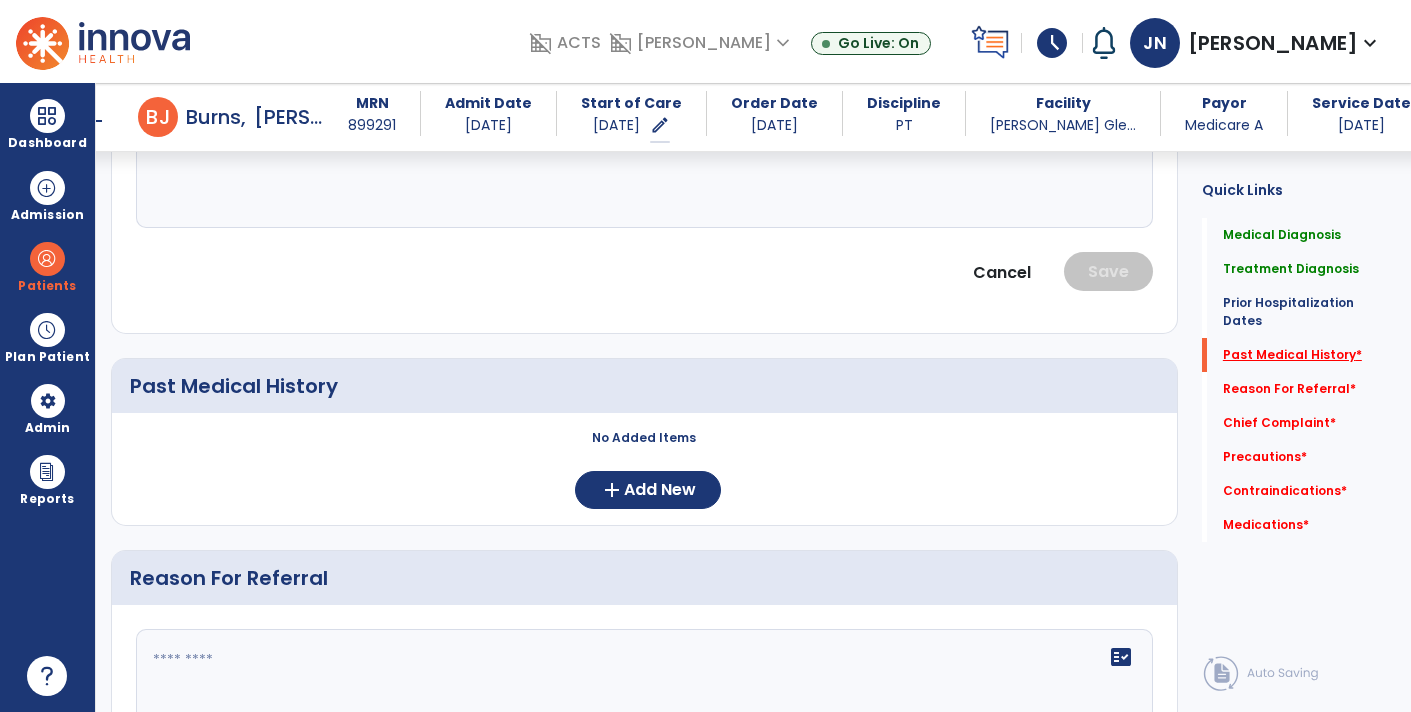 scroll, scrollTop: 917, scrollLeft: 0, axis: vertical 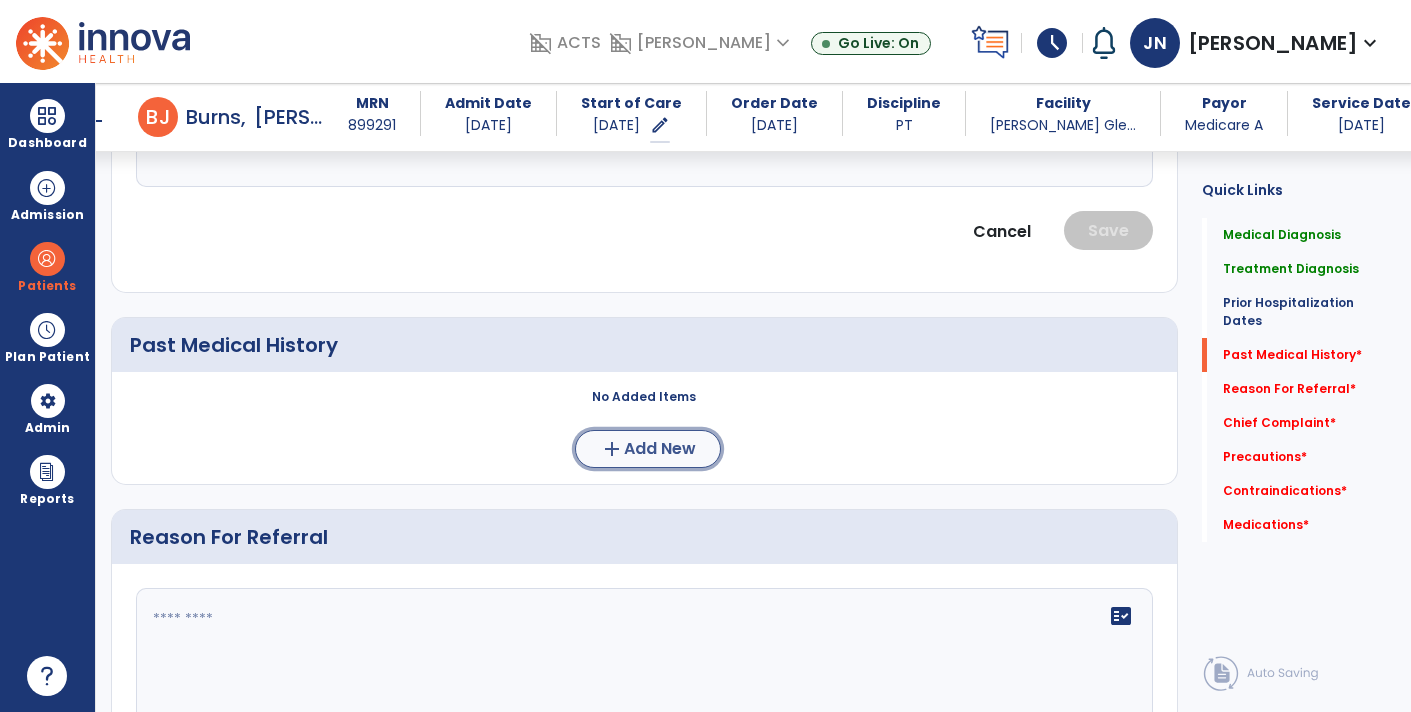 click on "add  Add New" 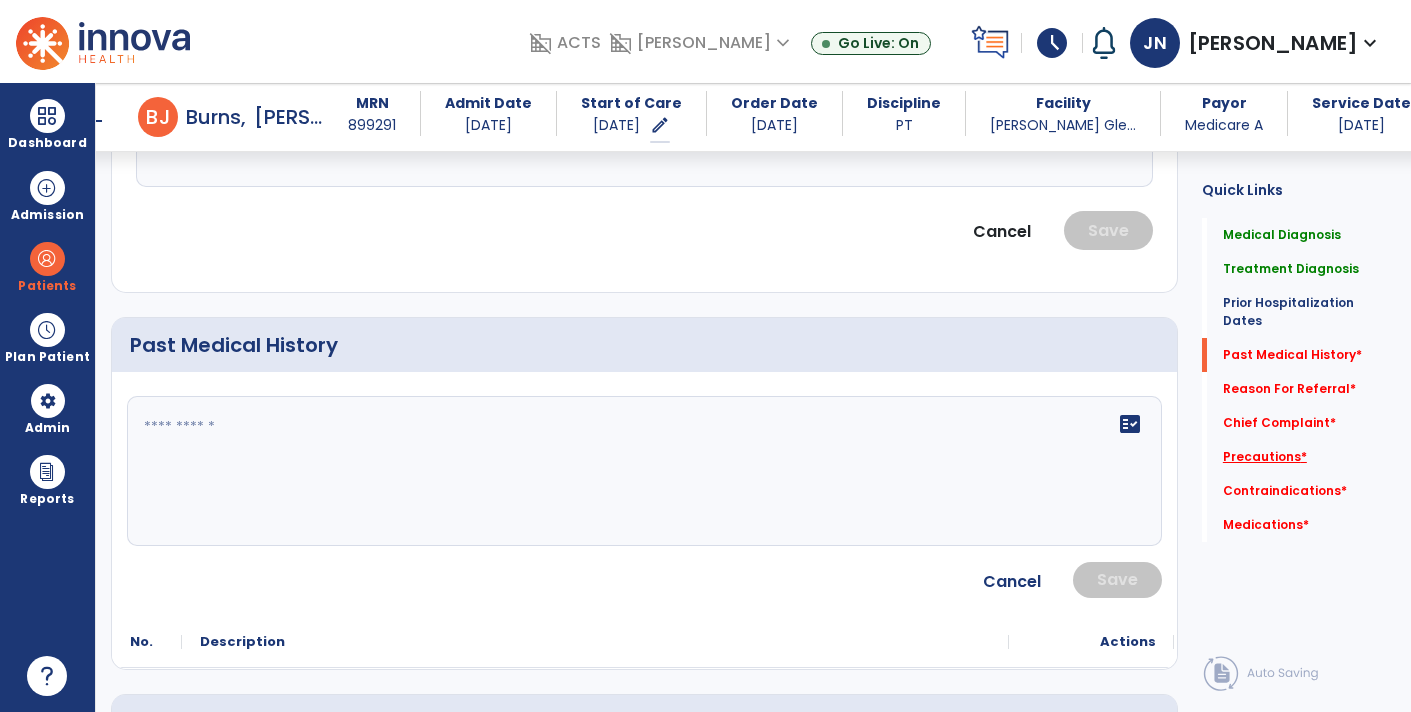 click on "Precautions   *" 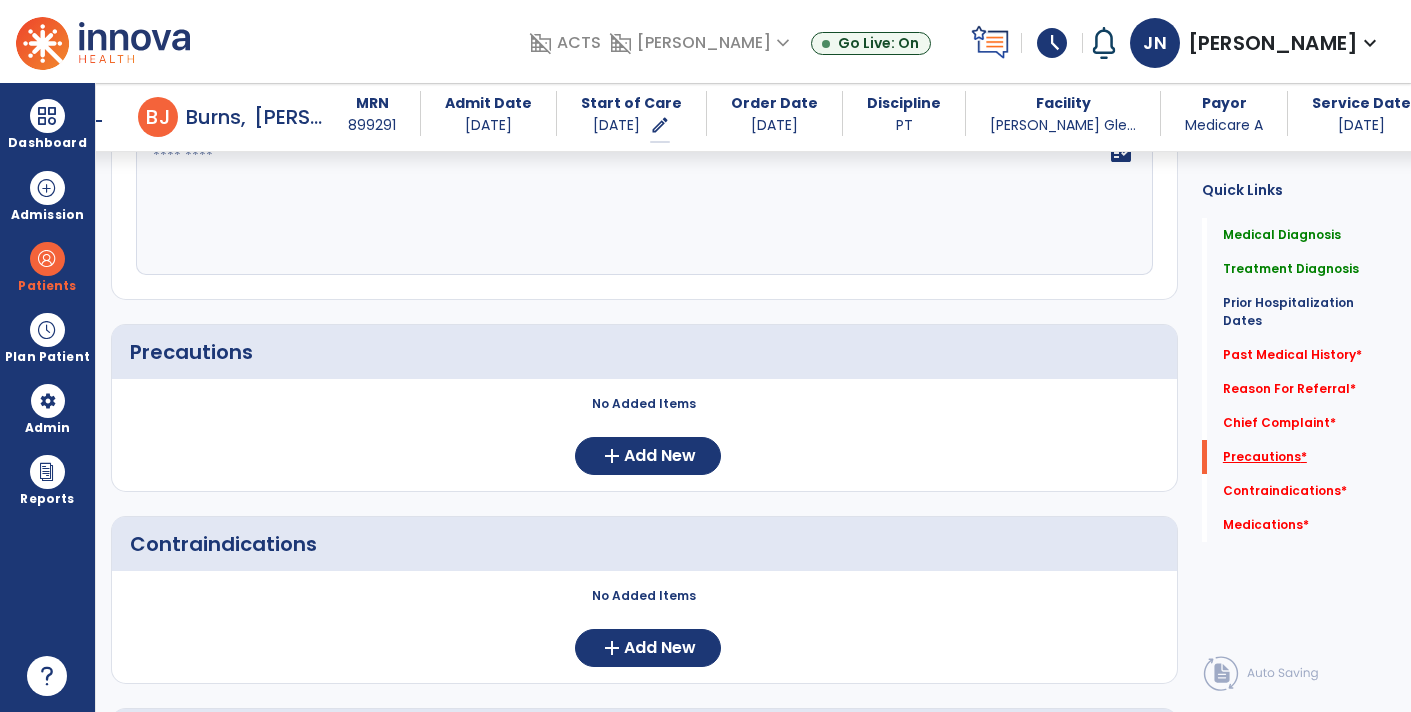 scroll, scrollTop: 1846, scrollLeft: 0, axis: vertical 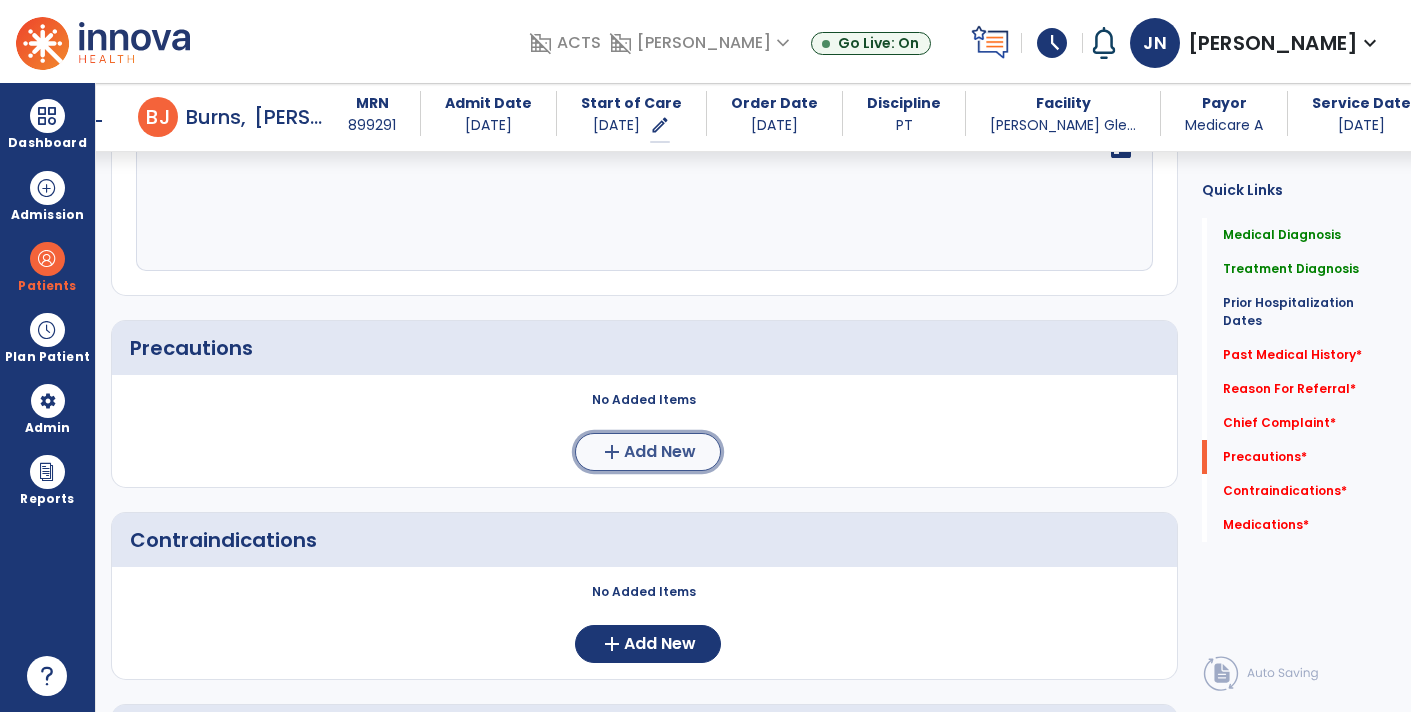 click on "add  Add New" 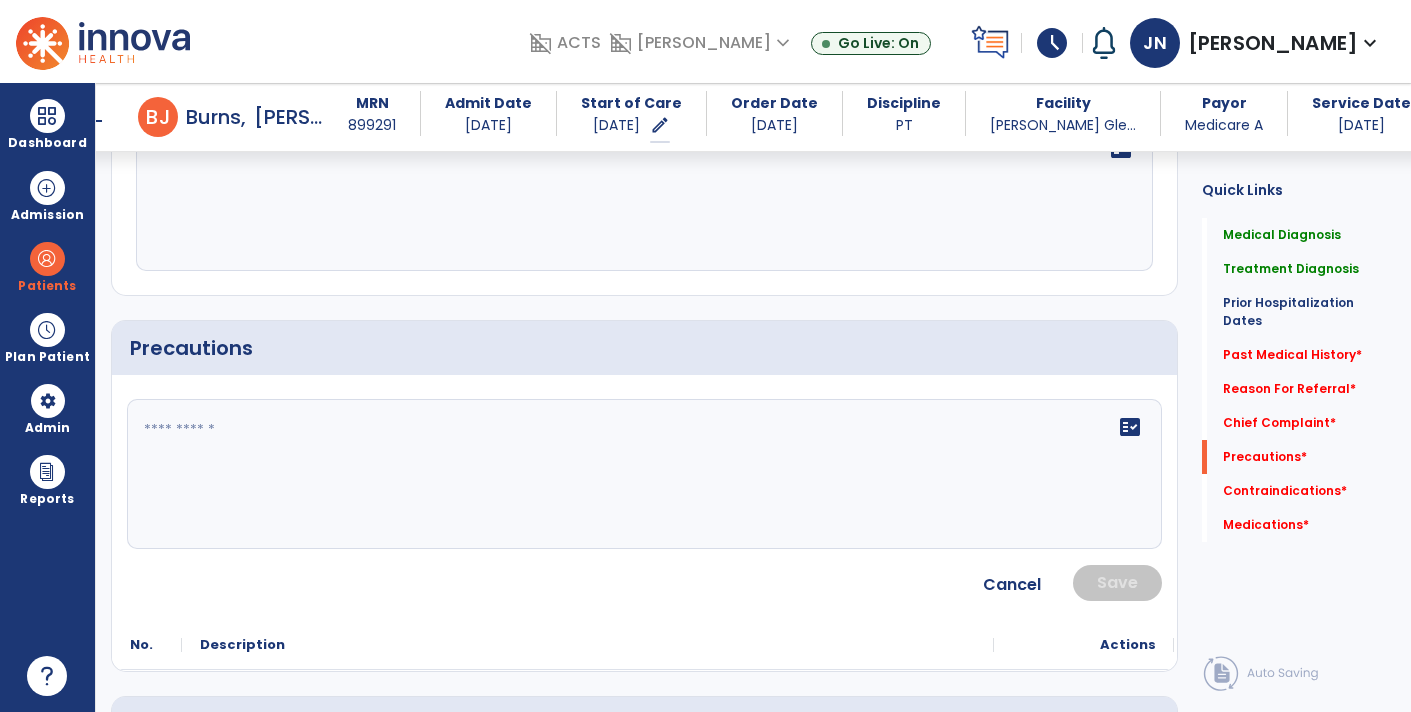 click on "fact_check" 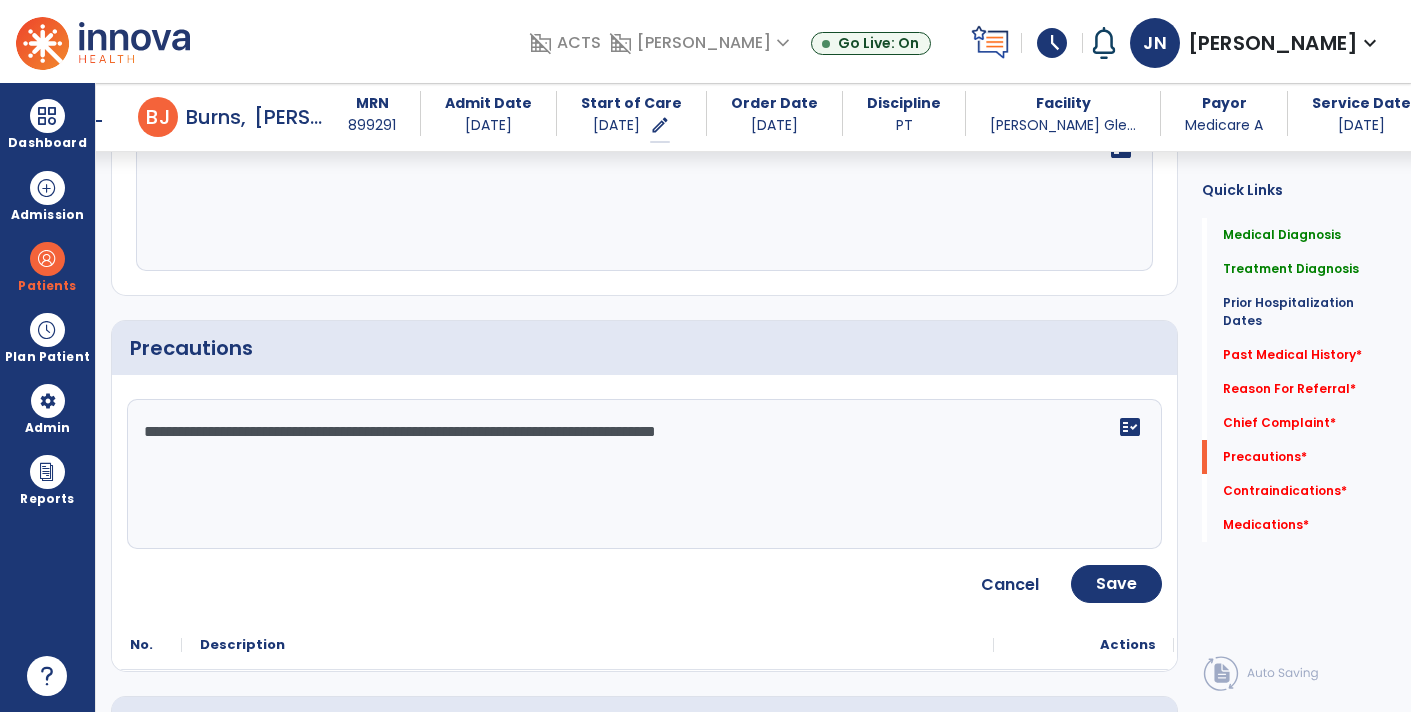type on "**********" 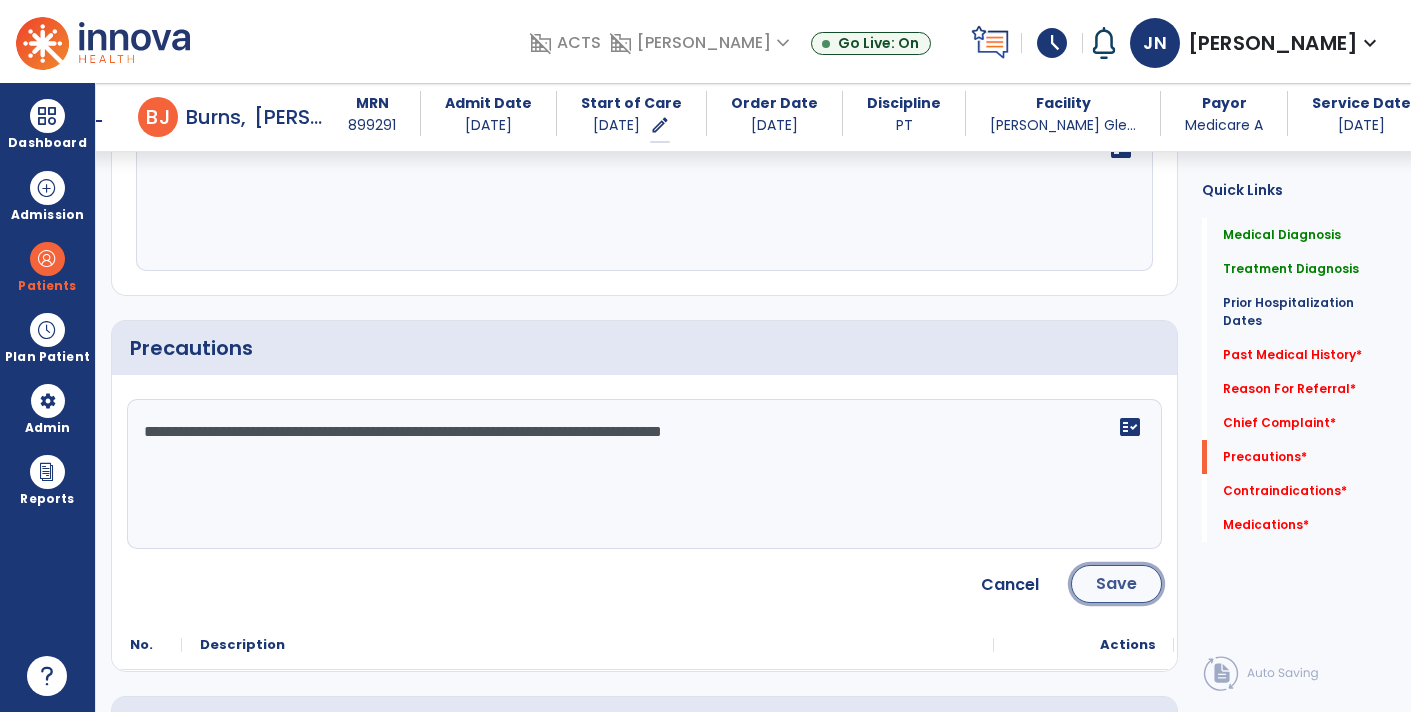 click on "Save" 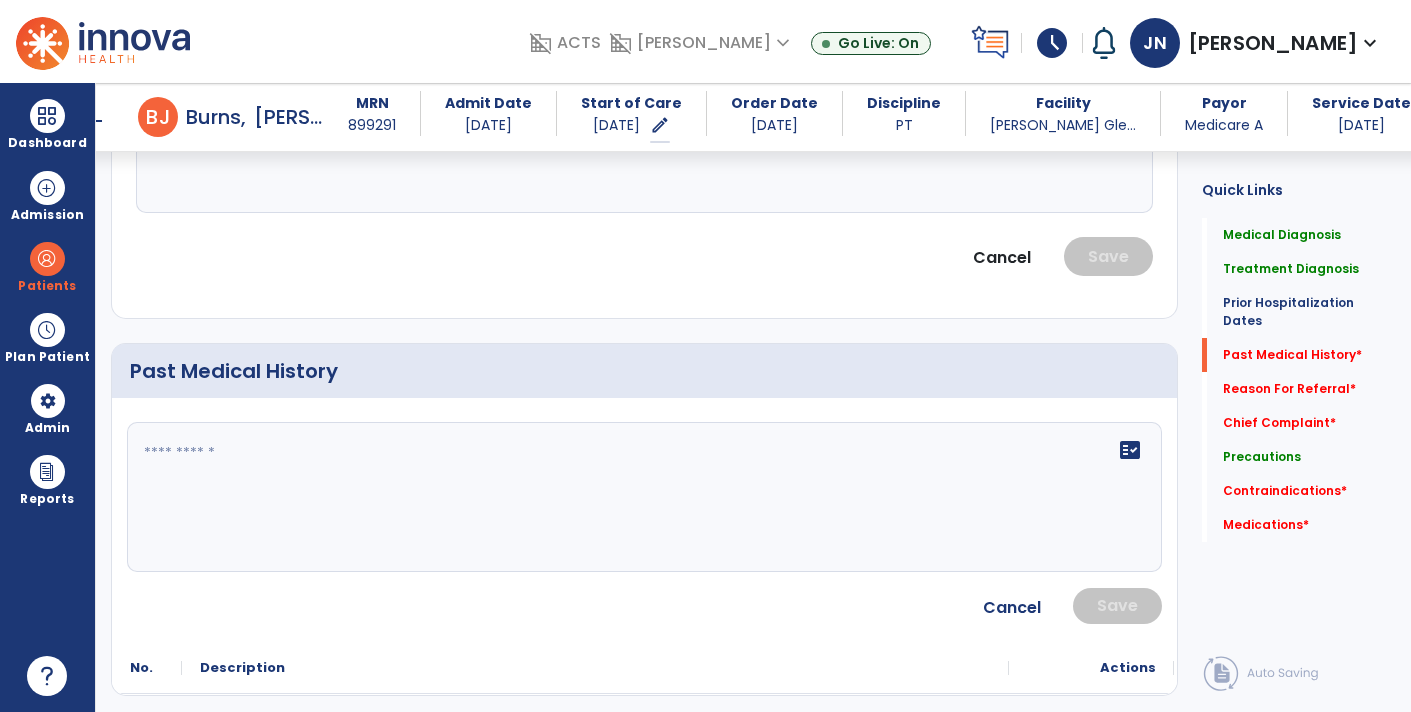scroll, scrollTop: 898, scrollLeft: 0, axis: vertical 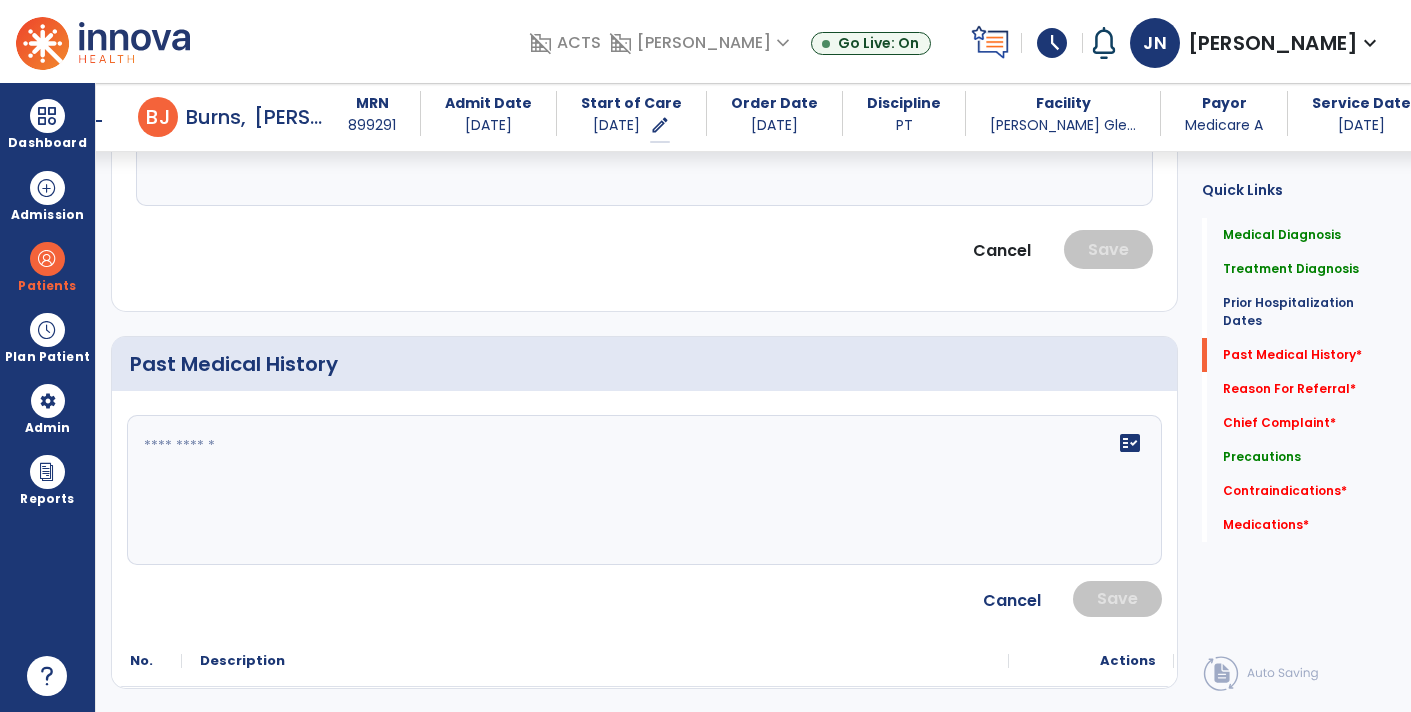 click on "fact_check" 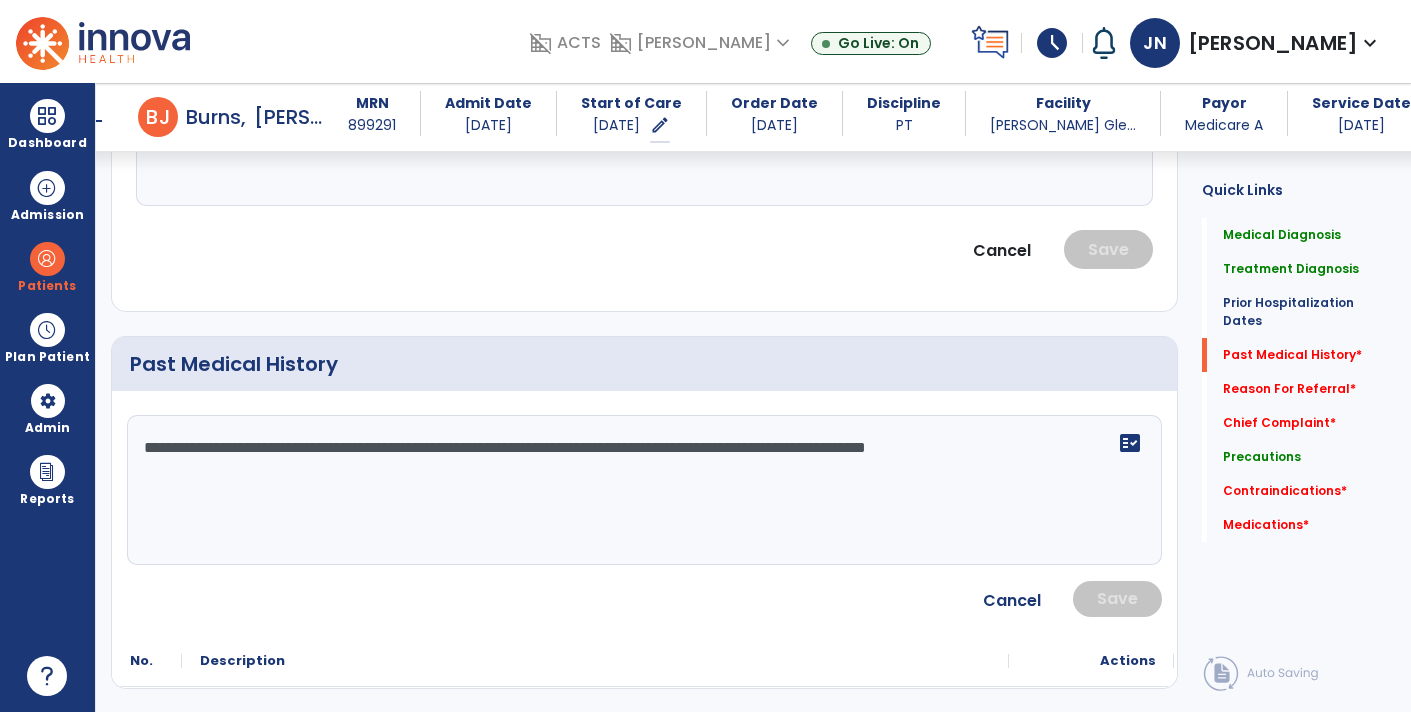 type on "**********" 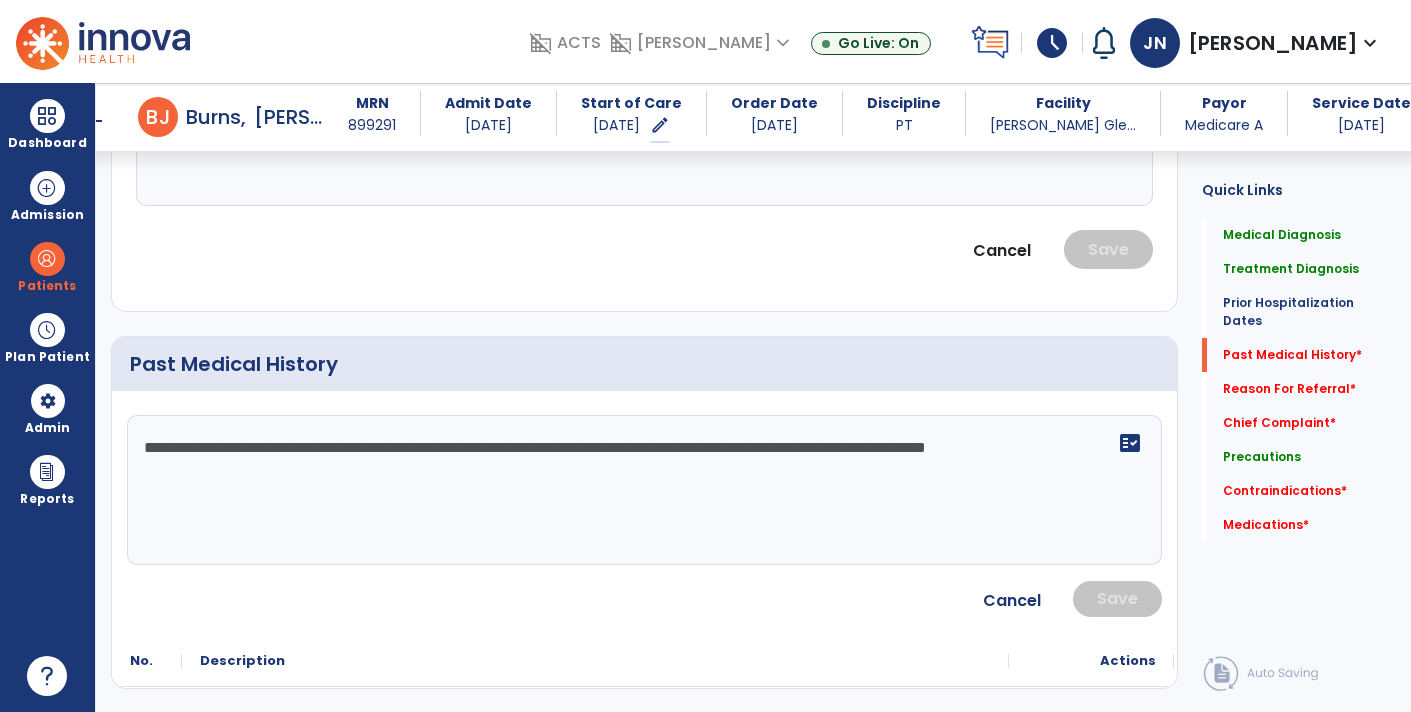 click on "**********" 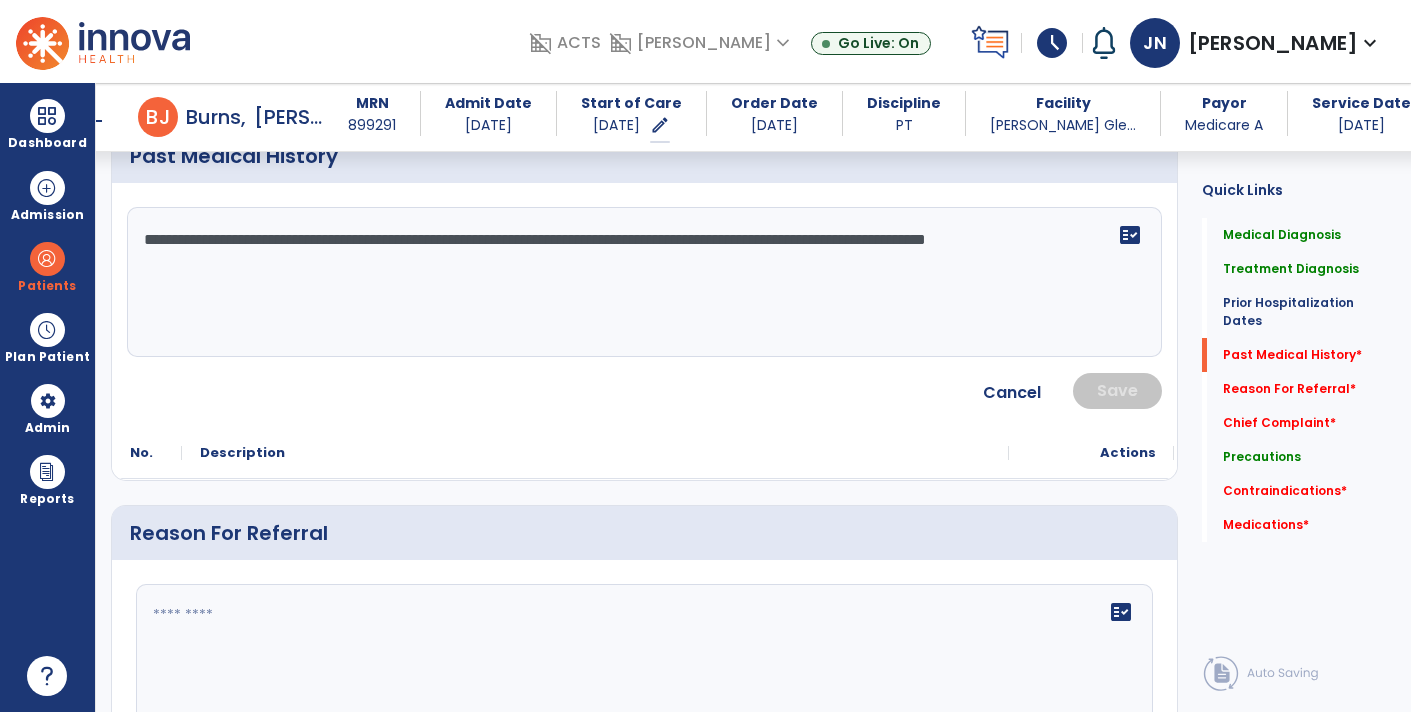 scroll, scrollTop: 1113, scrollLeft: 0, axis: vertical 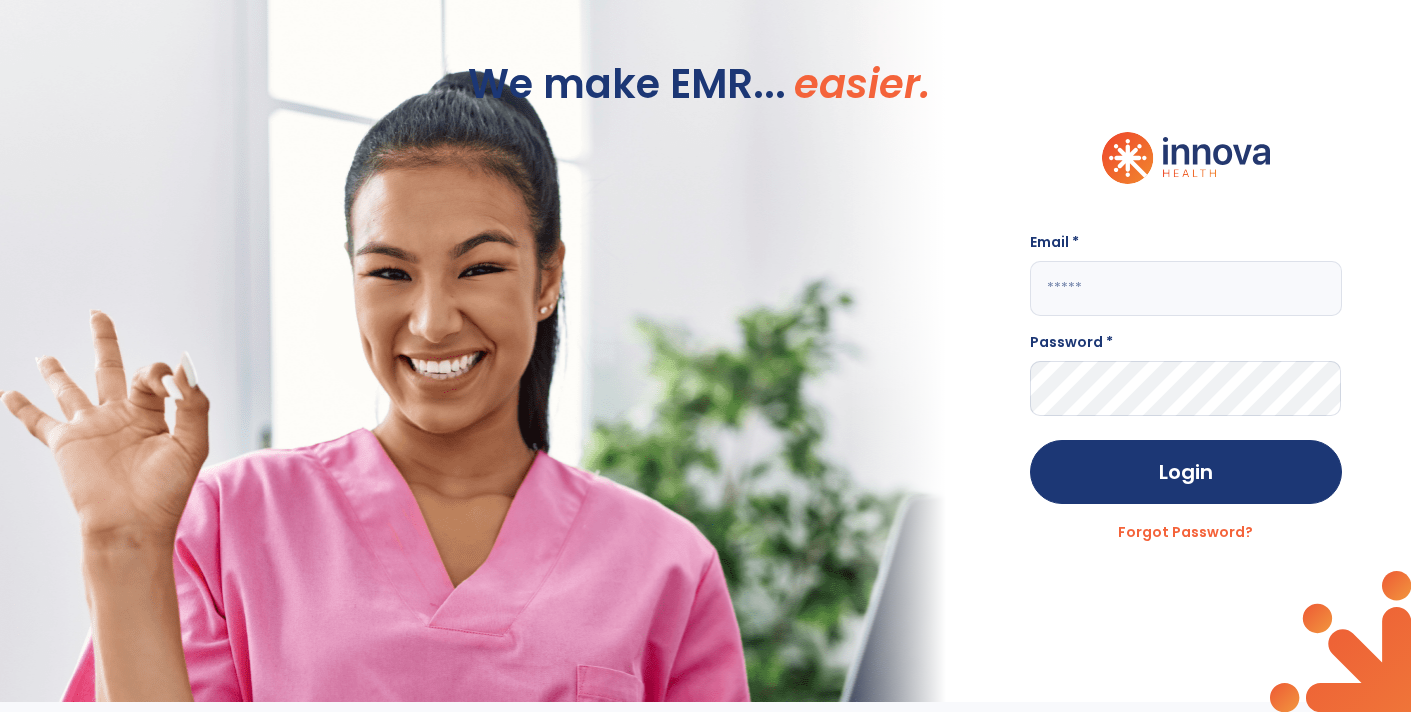 click 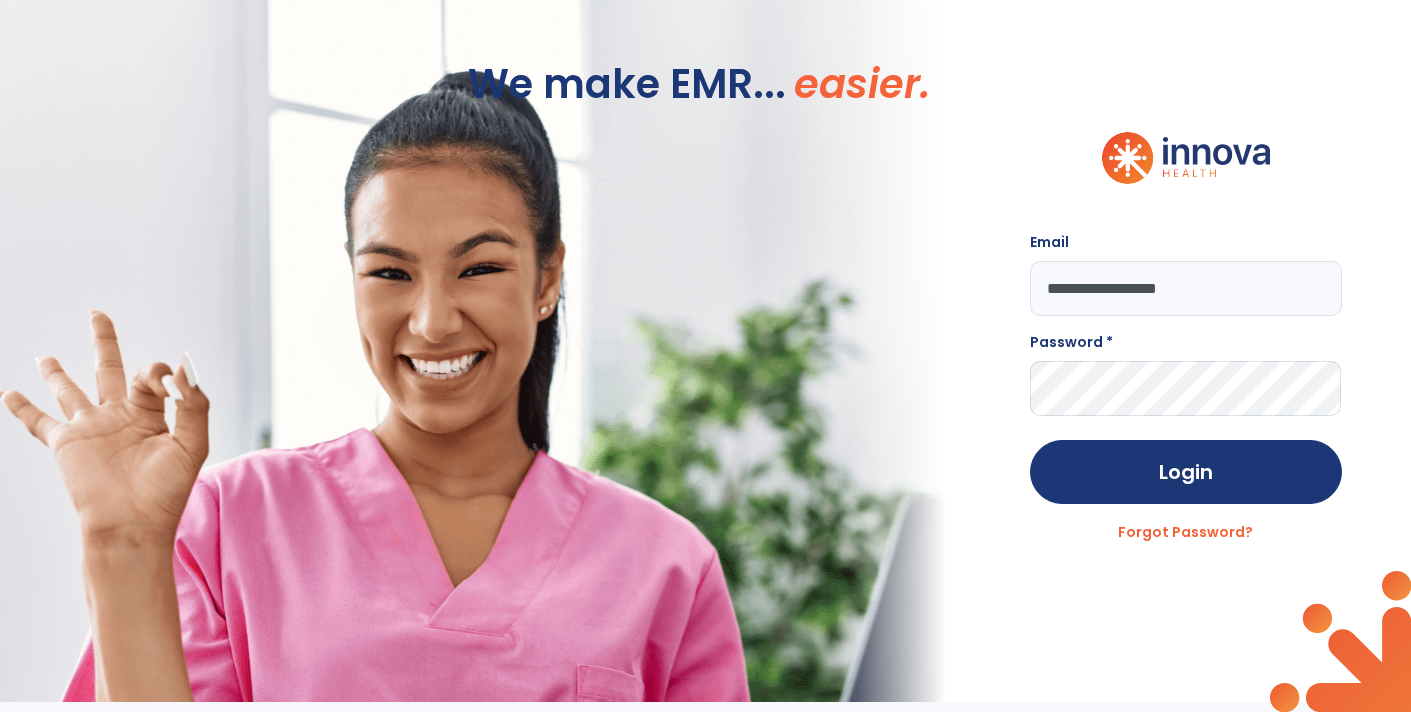 type on "**********" 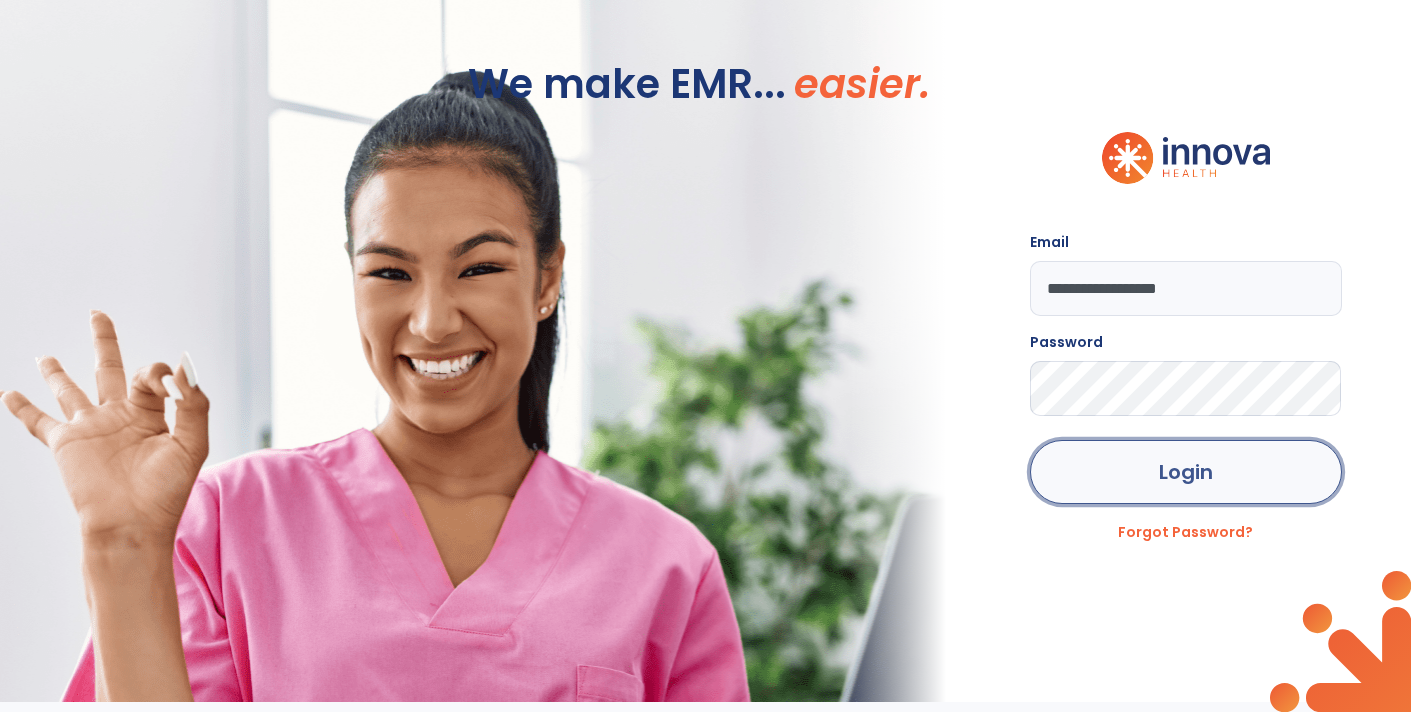 click on "Login" 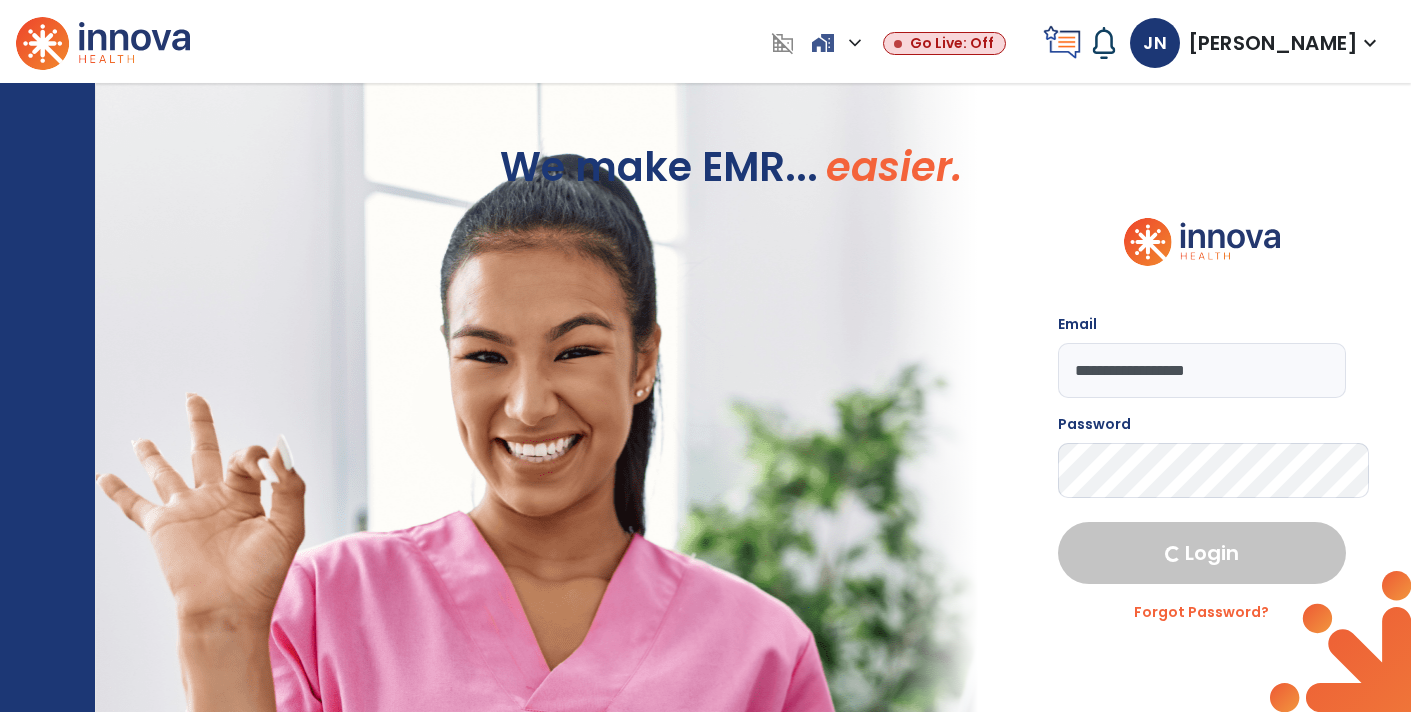 select on "****" 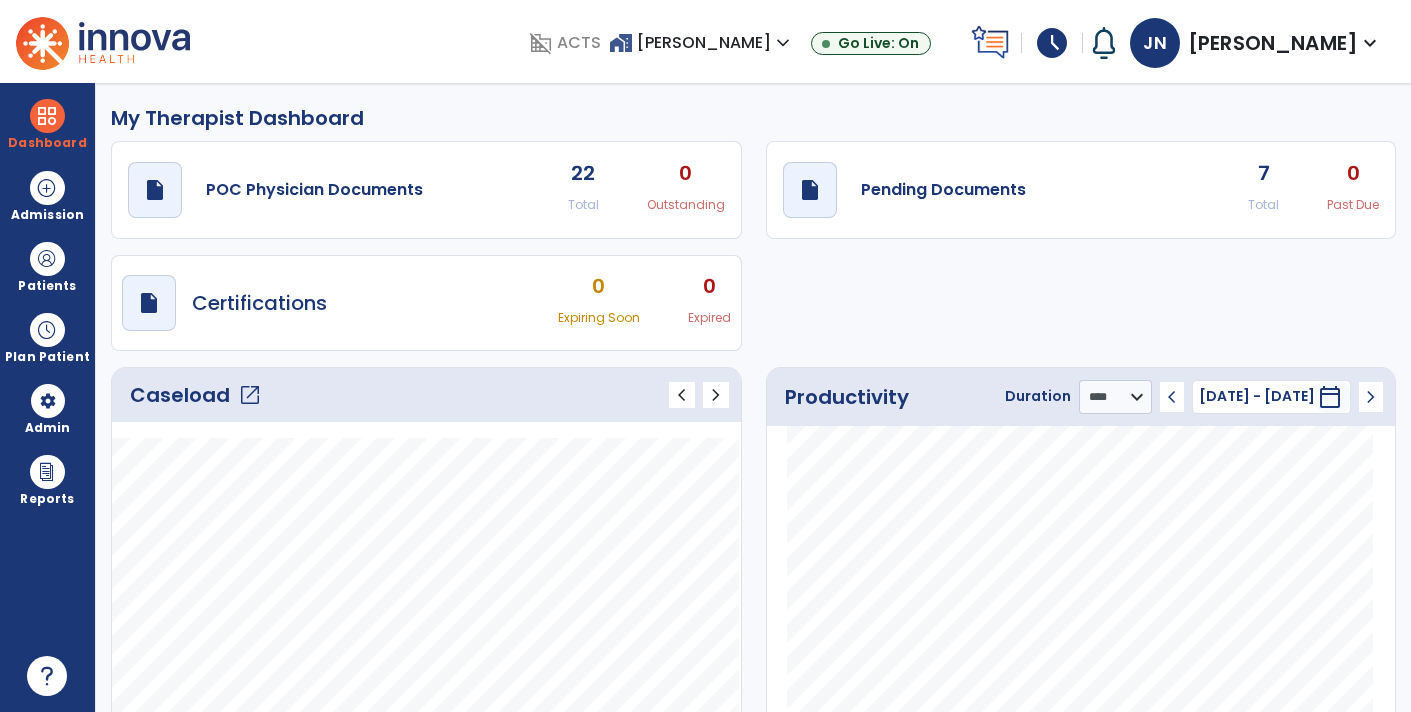 click on "open_in_new" 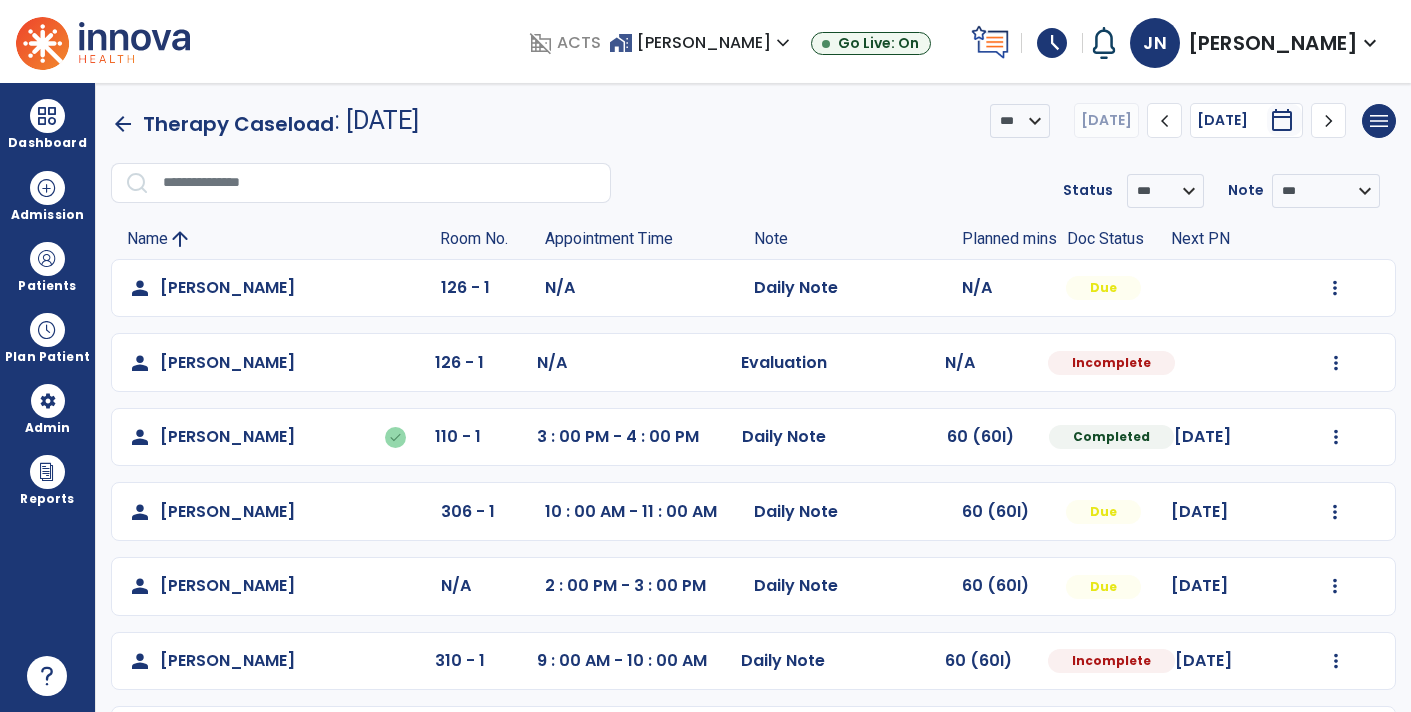 scroll, scrollTop: 146, scrollLeft: 0, axis: vertical 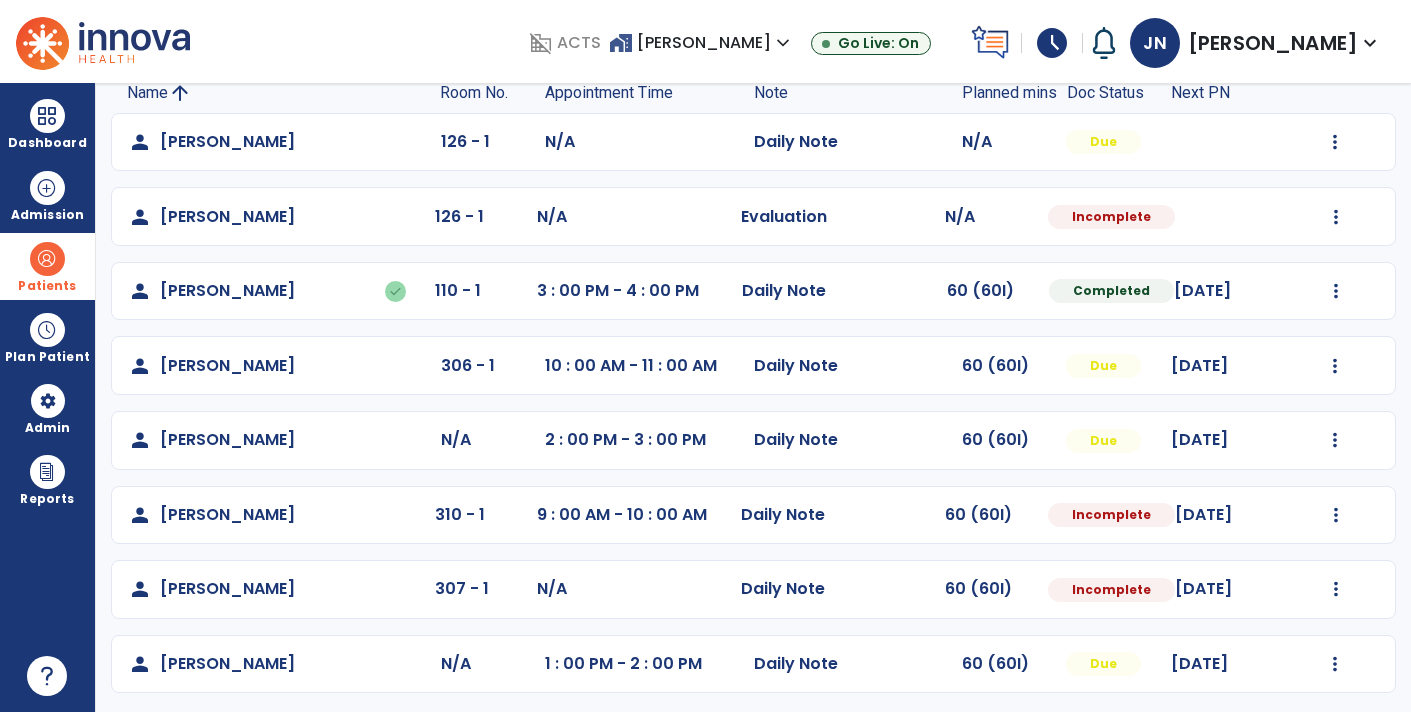 click at bounding box center (47, 259) 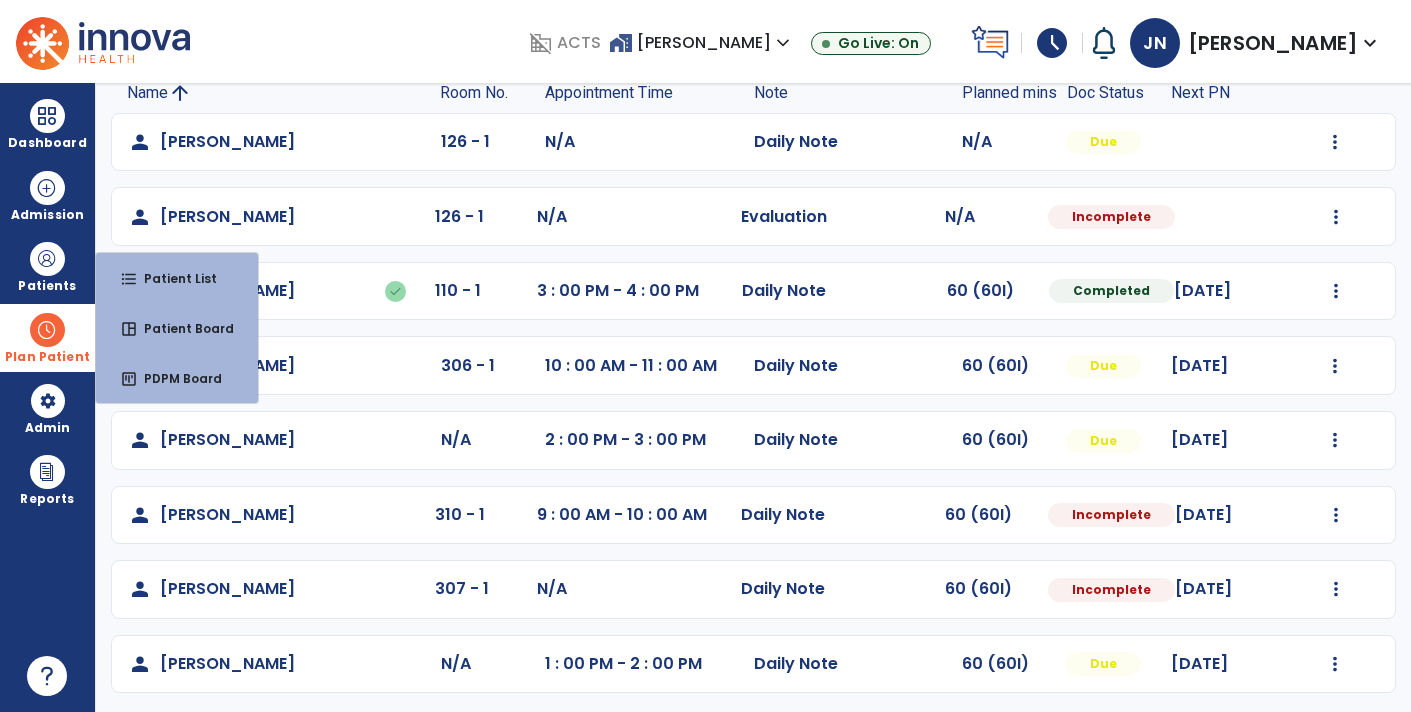 click on "Plan Patient" at bounding box center (47, 286) 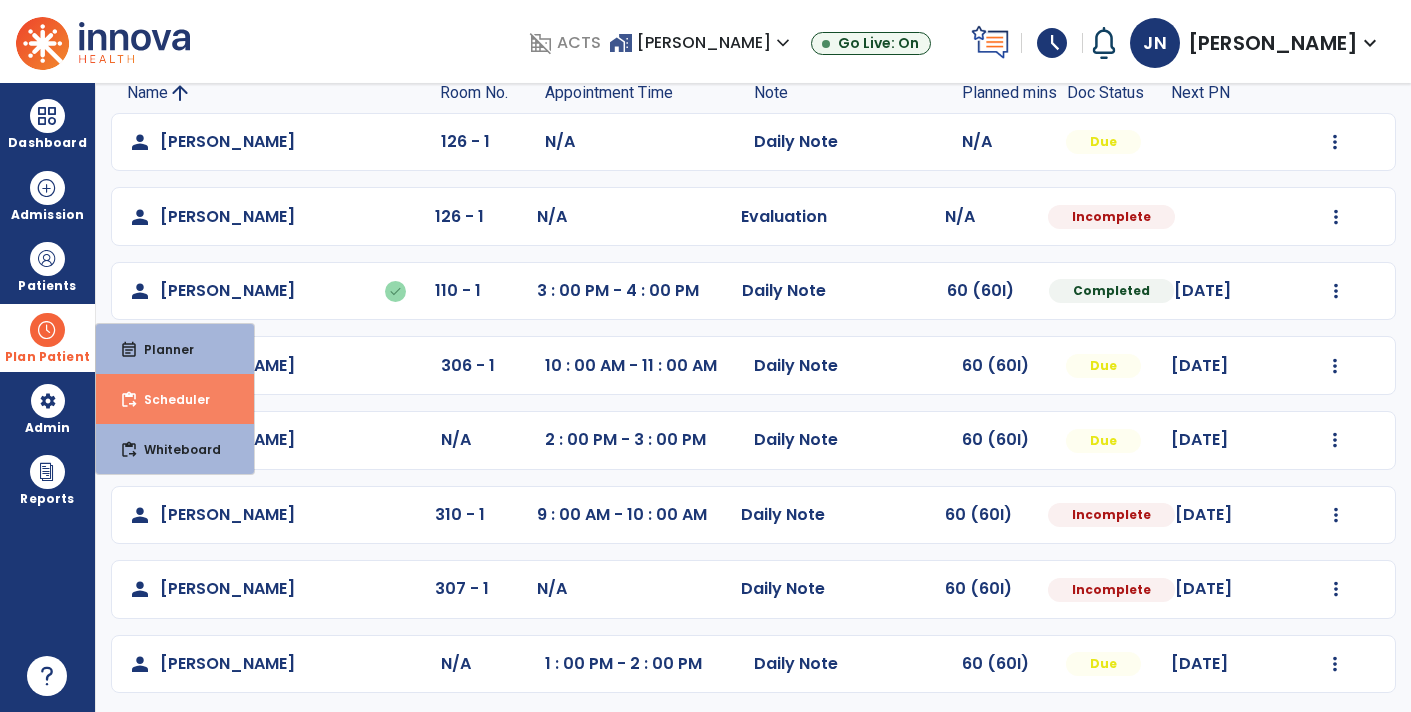 click on "Scheduler" at bounding box center [169, 399] 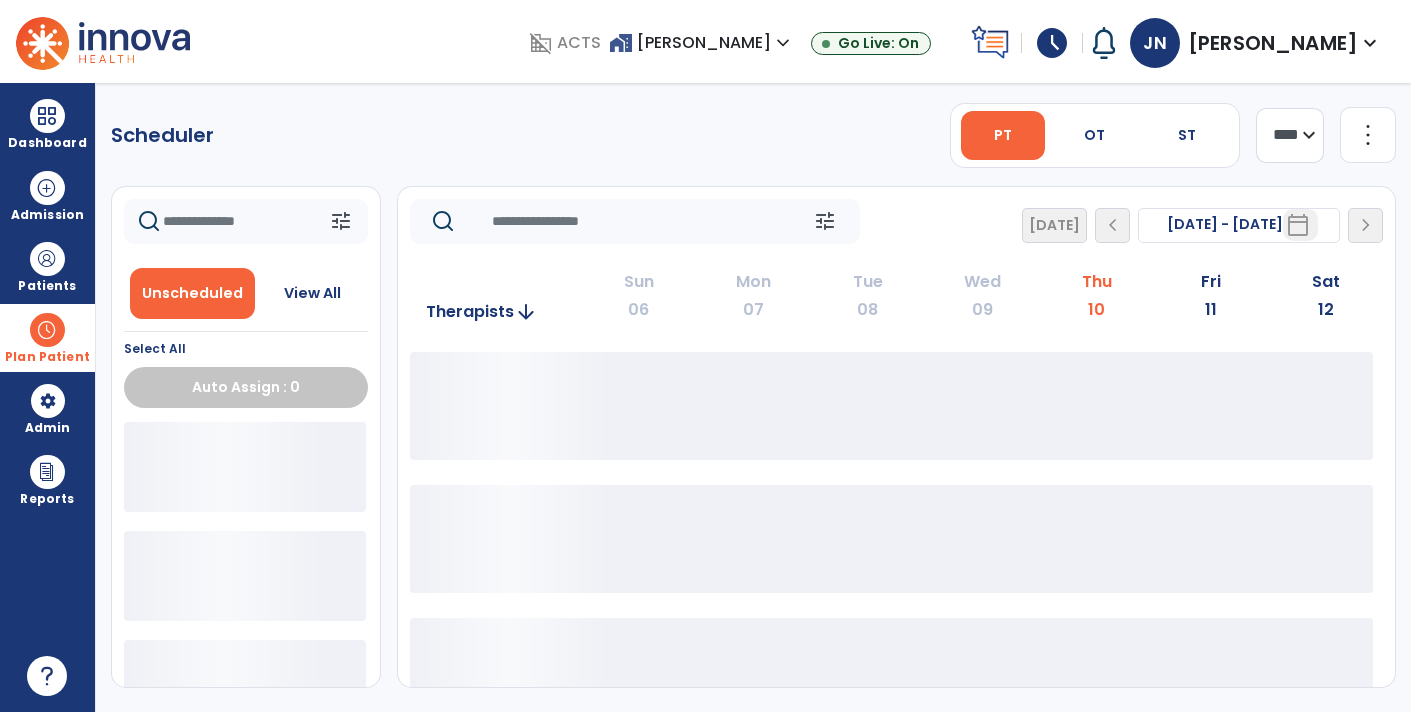 scroll, scrollTop: 0, scrollLeft: 0, axis: both 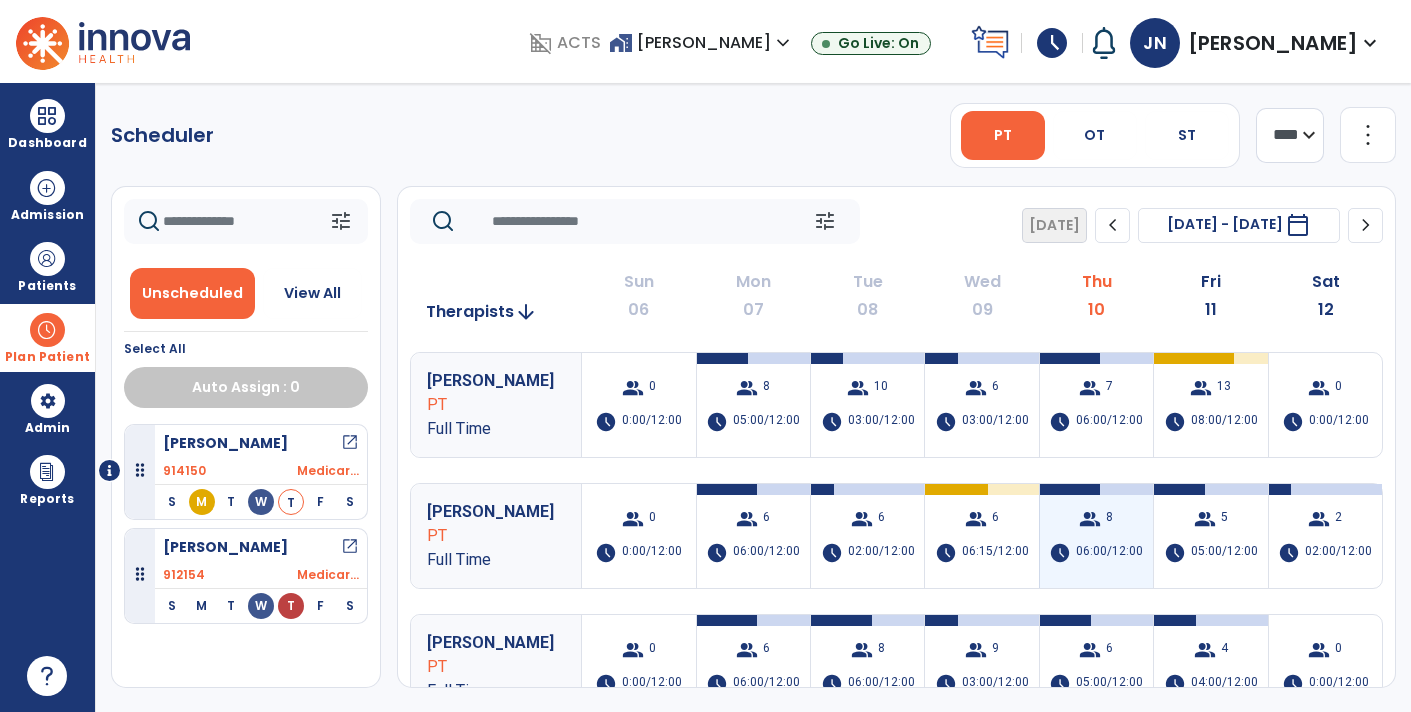 click on "06:00/12:00" at bounding box center [1109, 553] 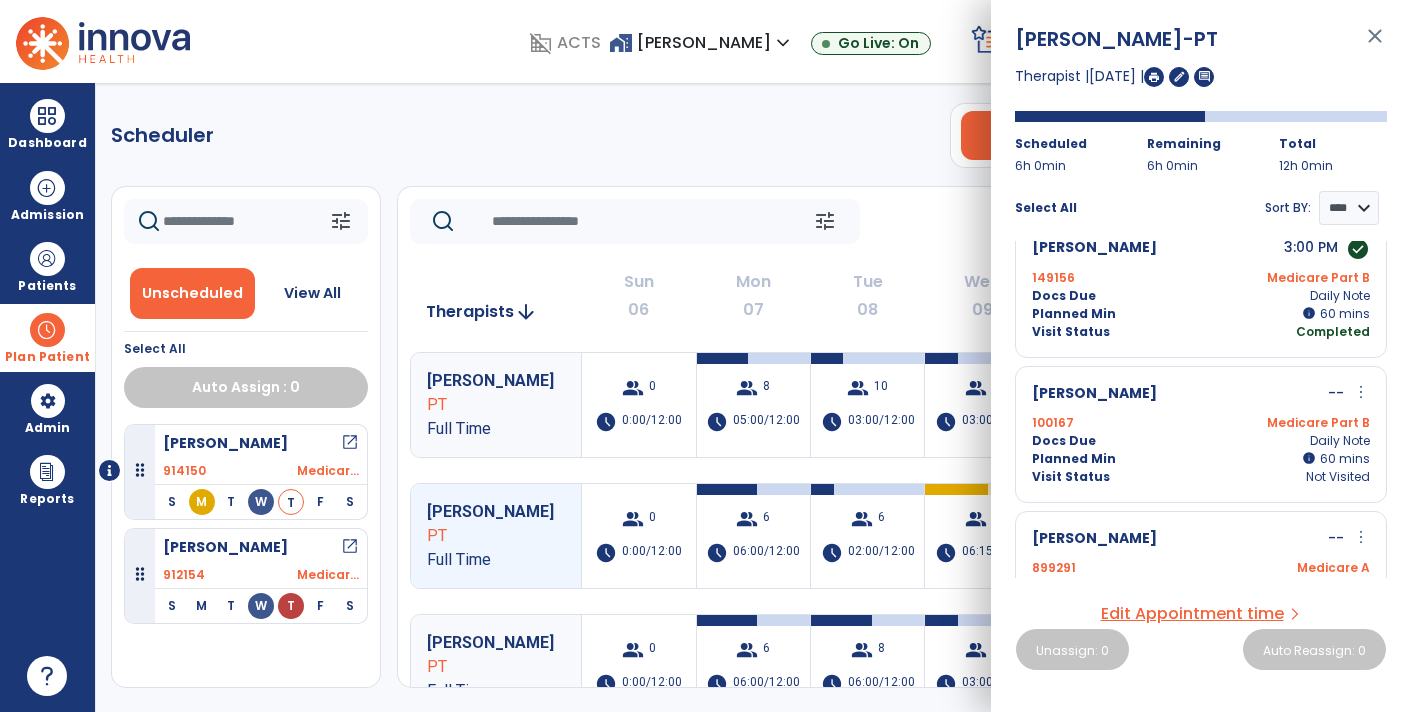 scroll, scrollTop: 612, scrollLeft: 0, axis: vertical 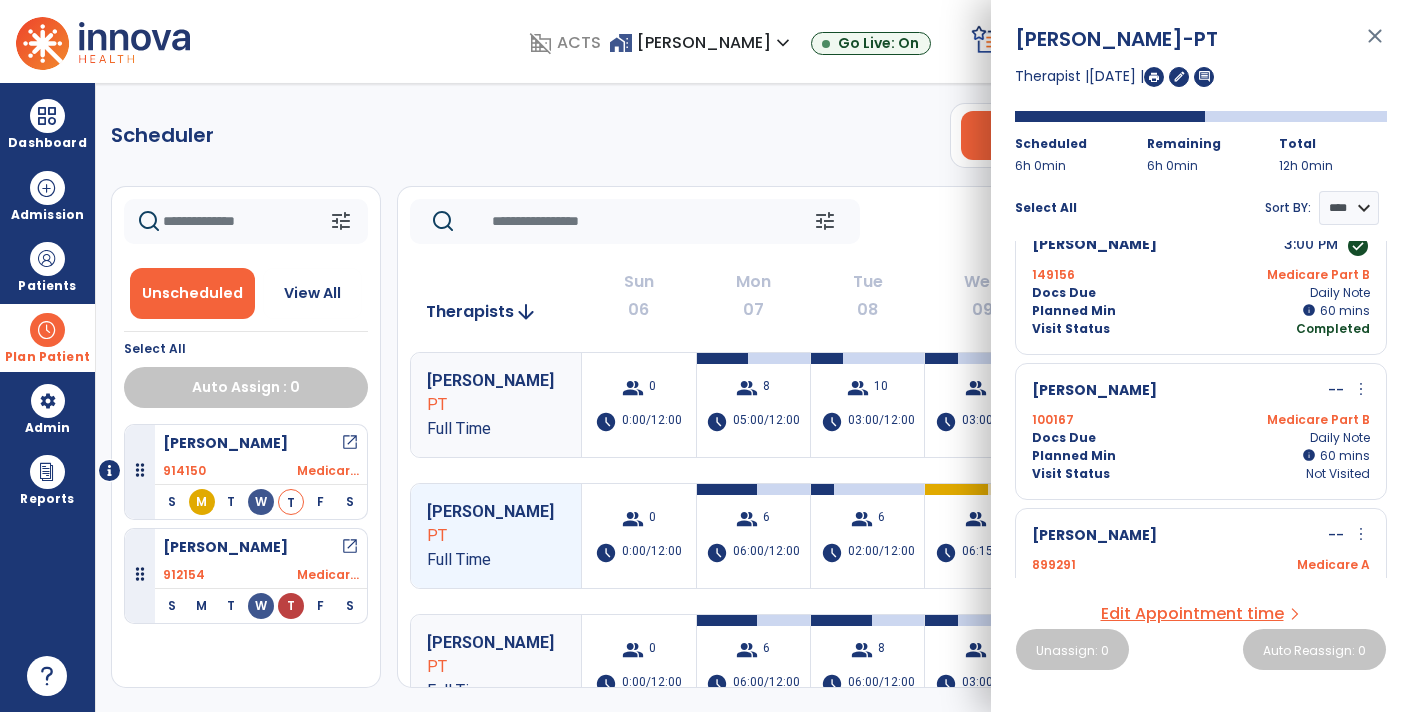 click on "Planned Min  info   60 I 60 mins" at bounding box center [1201, 456] 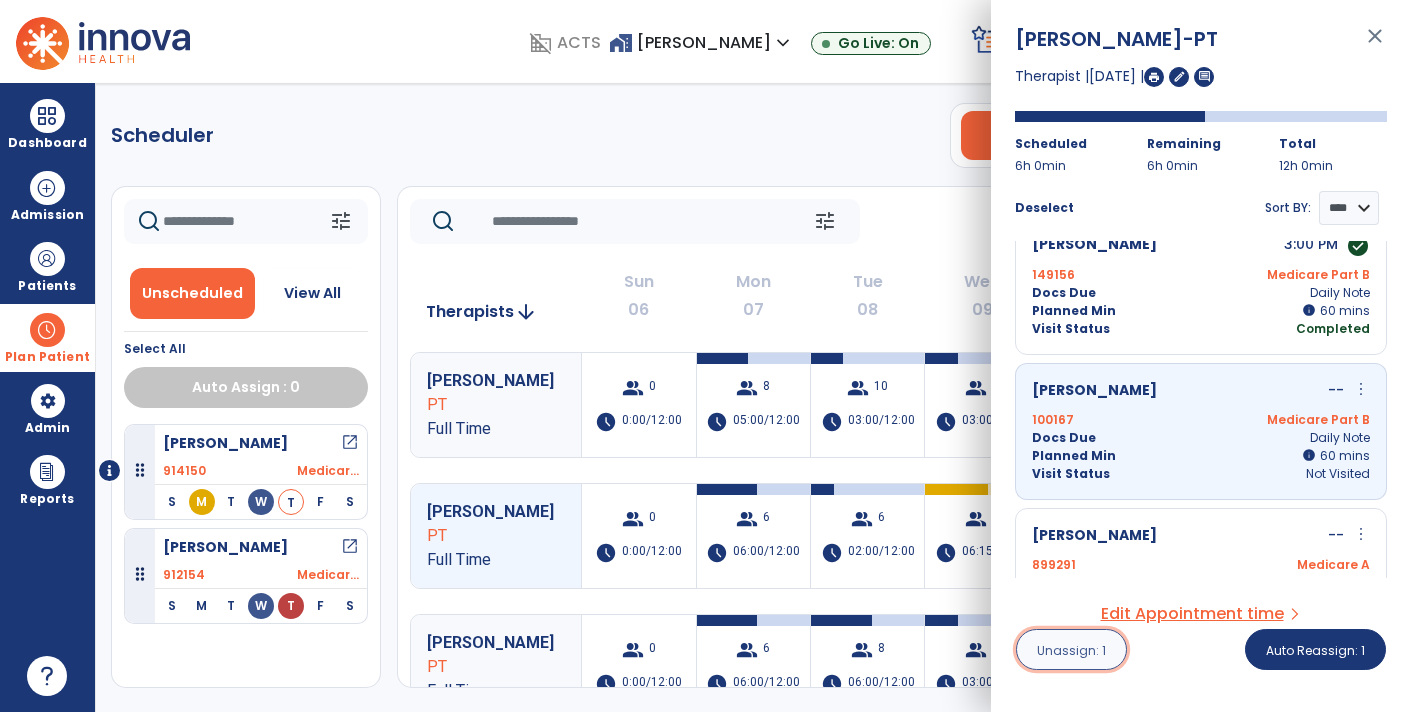 click on "Unassign: 1" at bounding box center (1071, 650) 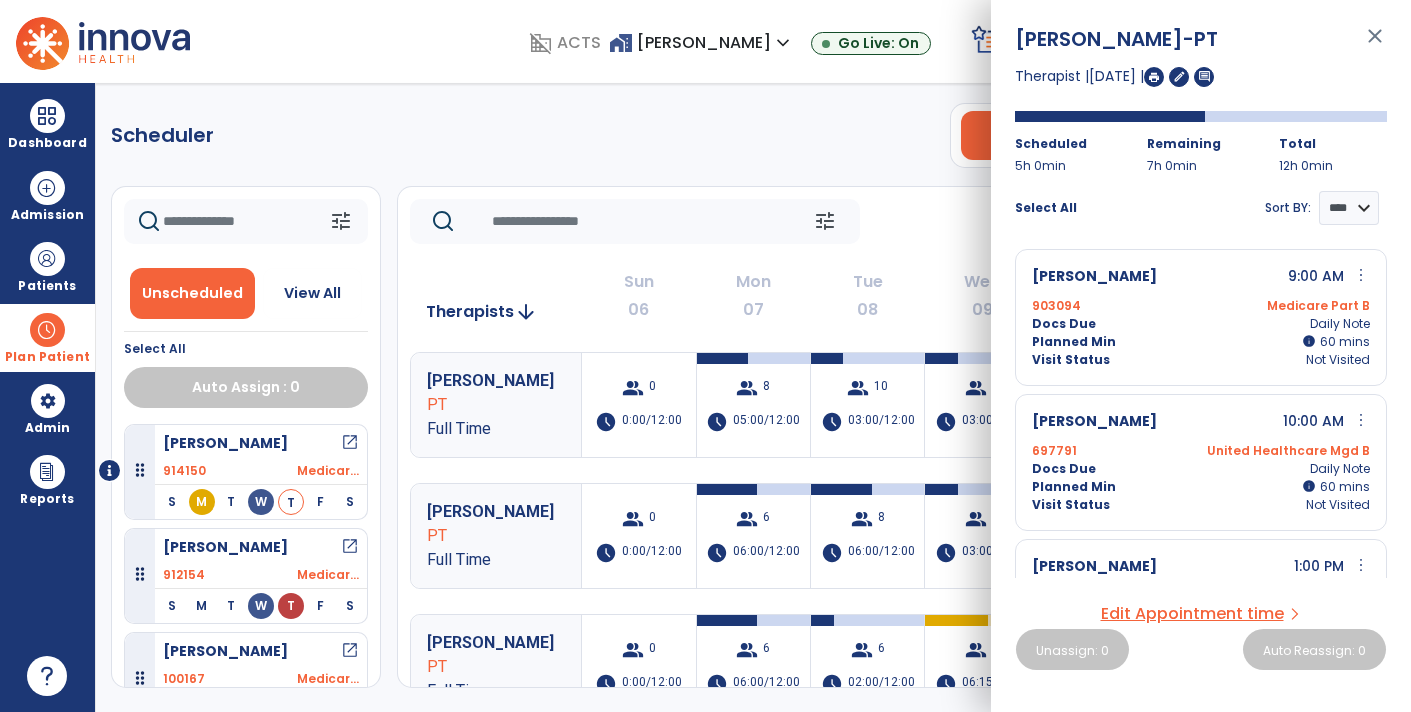 click on "close" at bounding box center [1375, 45] 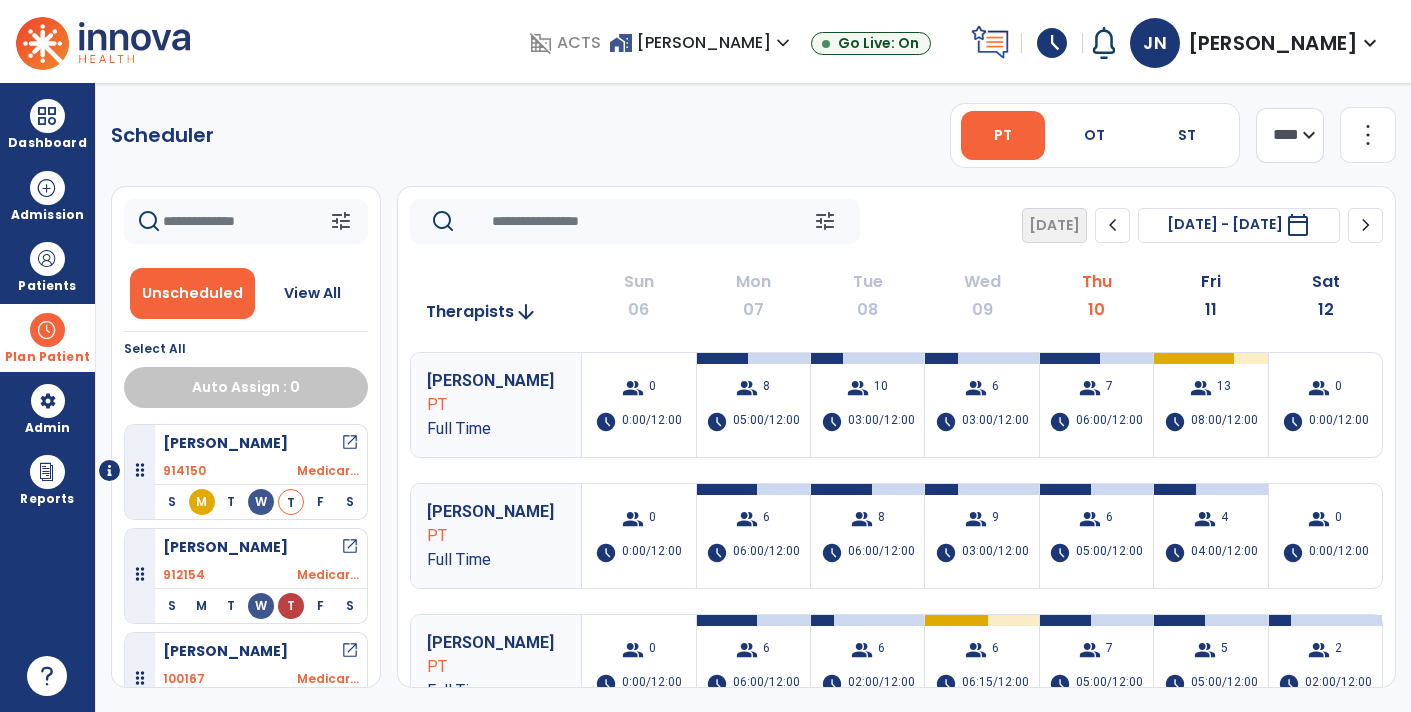 click on "Plan Patient" at bounding box center (47, 357) 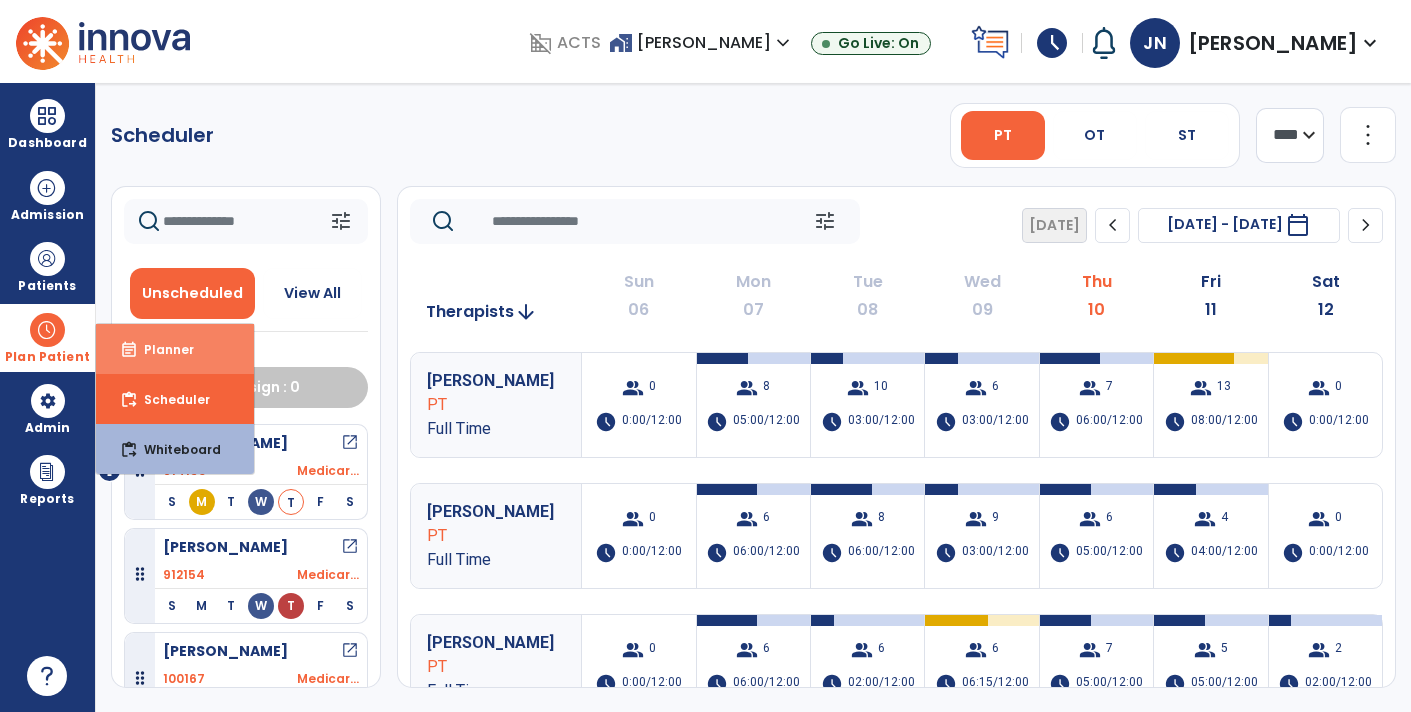 click on "event_note  Planner" at bounding box center [175, 349] 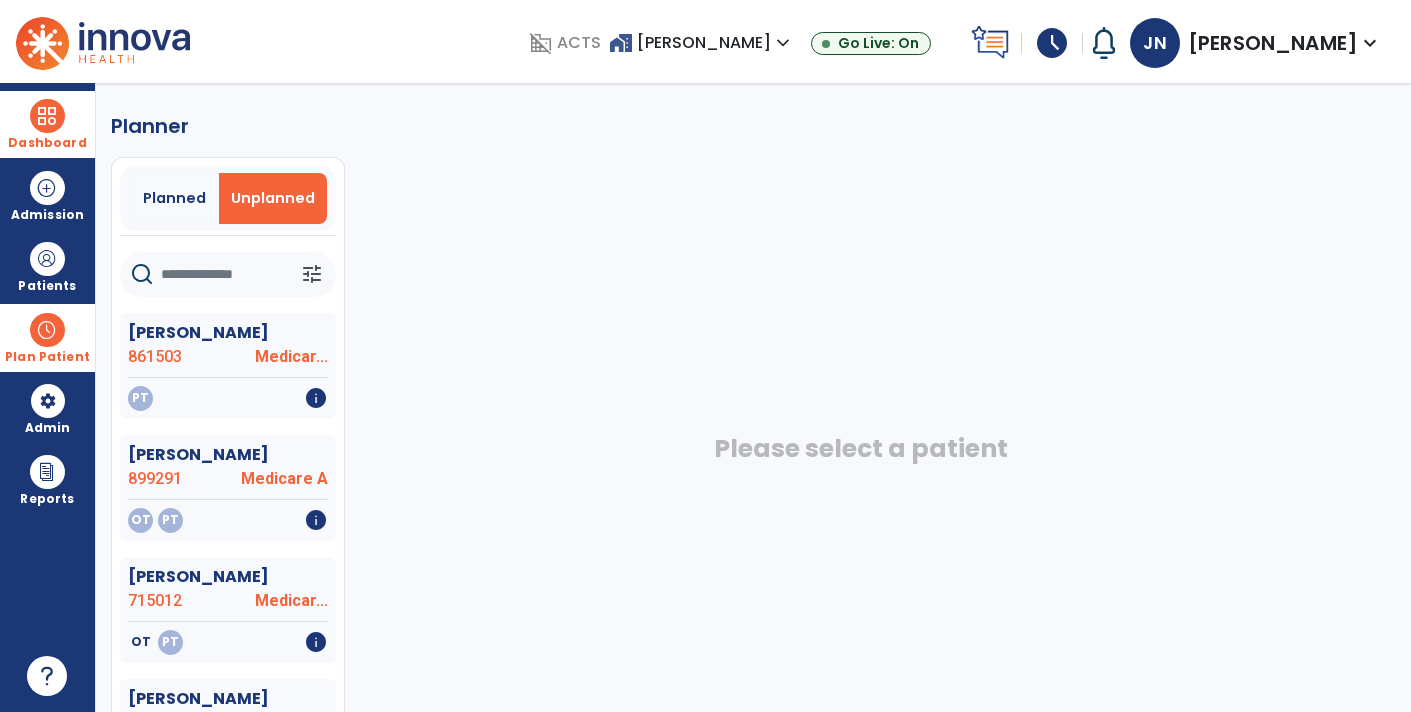 click on "Dashboard" at bounding box center [47, 143] 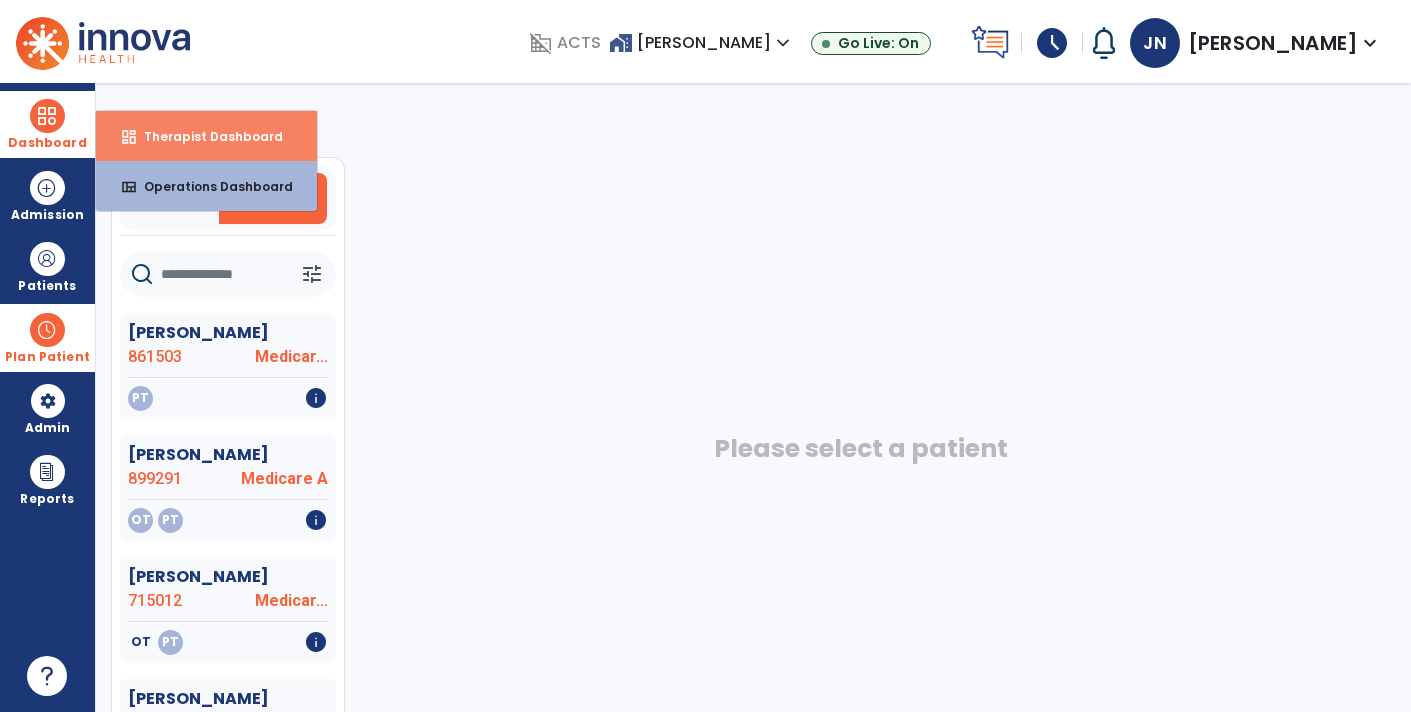 click on "Therapist Dashboard" at bounding box center [205, 136] 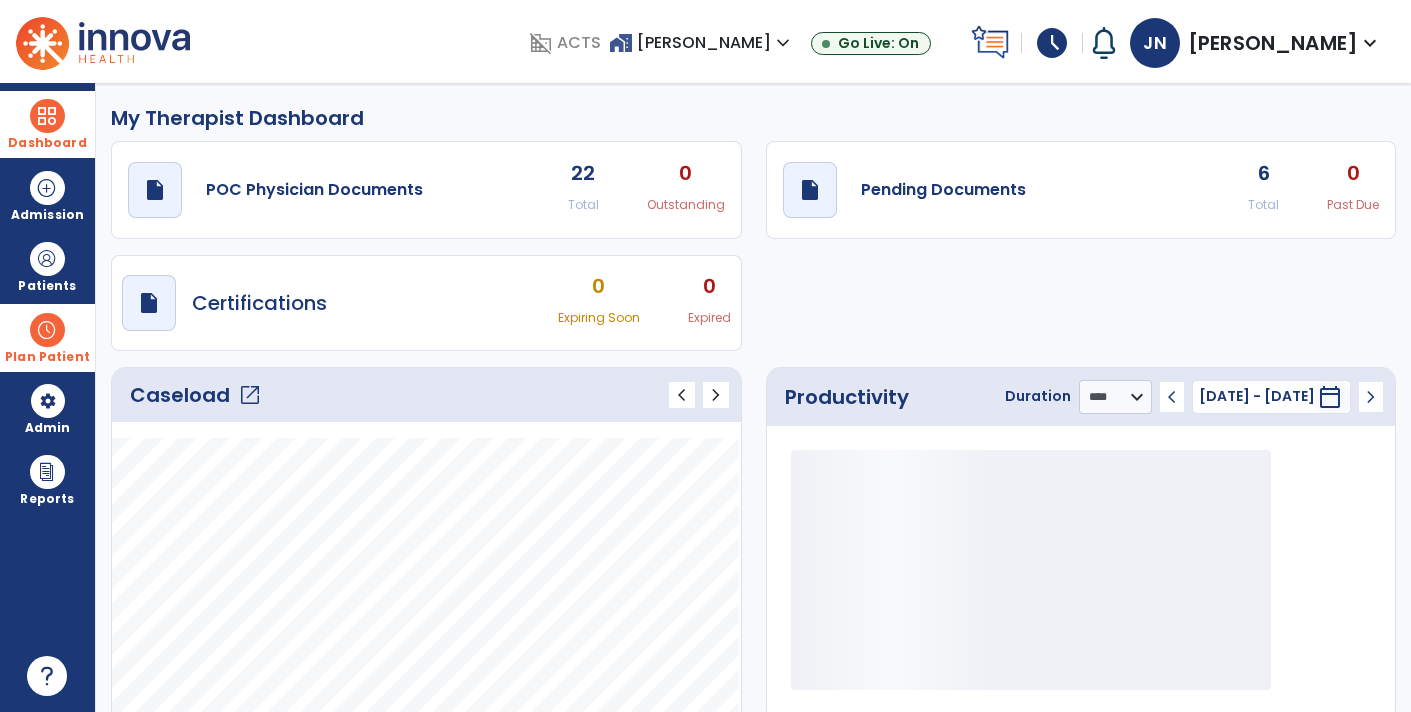 click on "open_in_new" 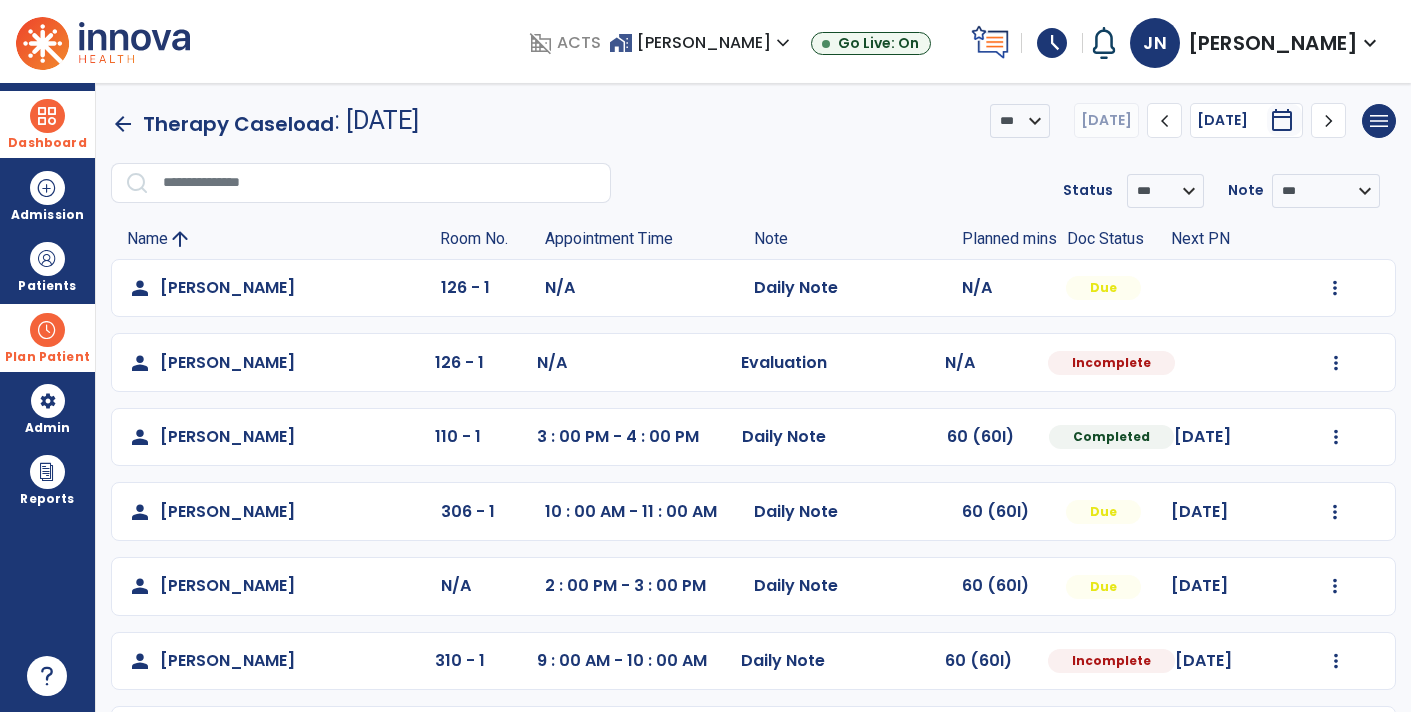 scroll, scrollTop: 72, scrollLeft: 0, axis: vertical 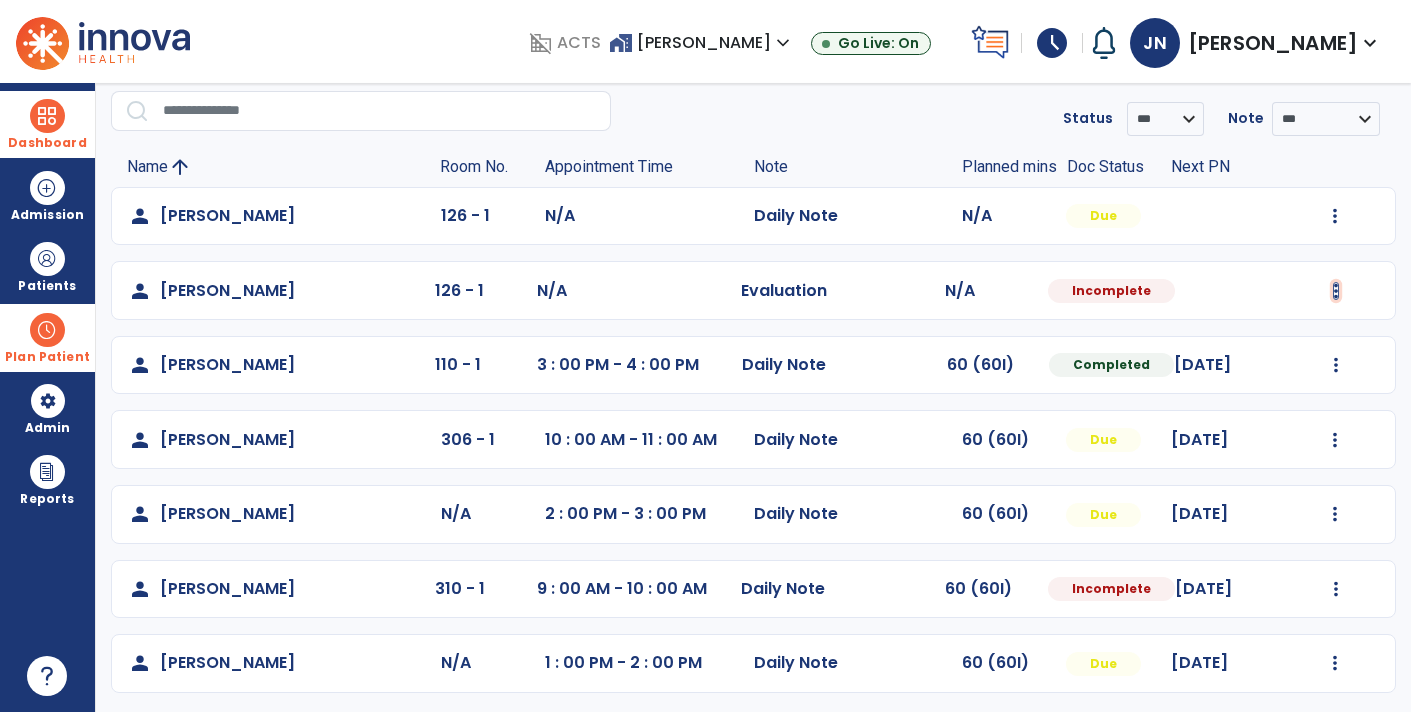 click at bounding box center (1335, 216) 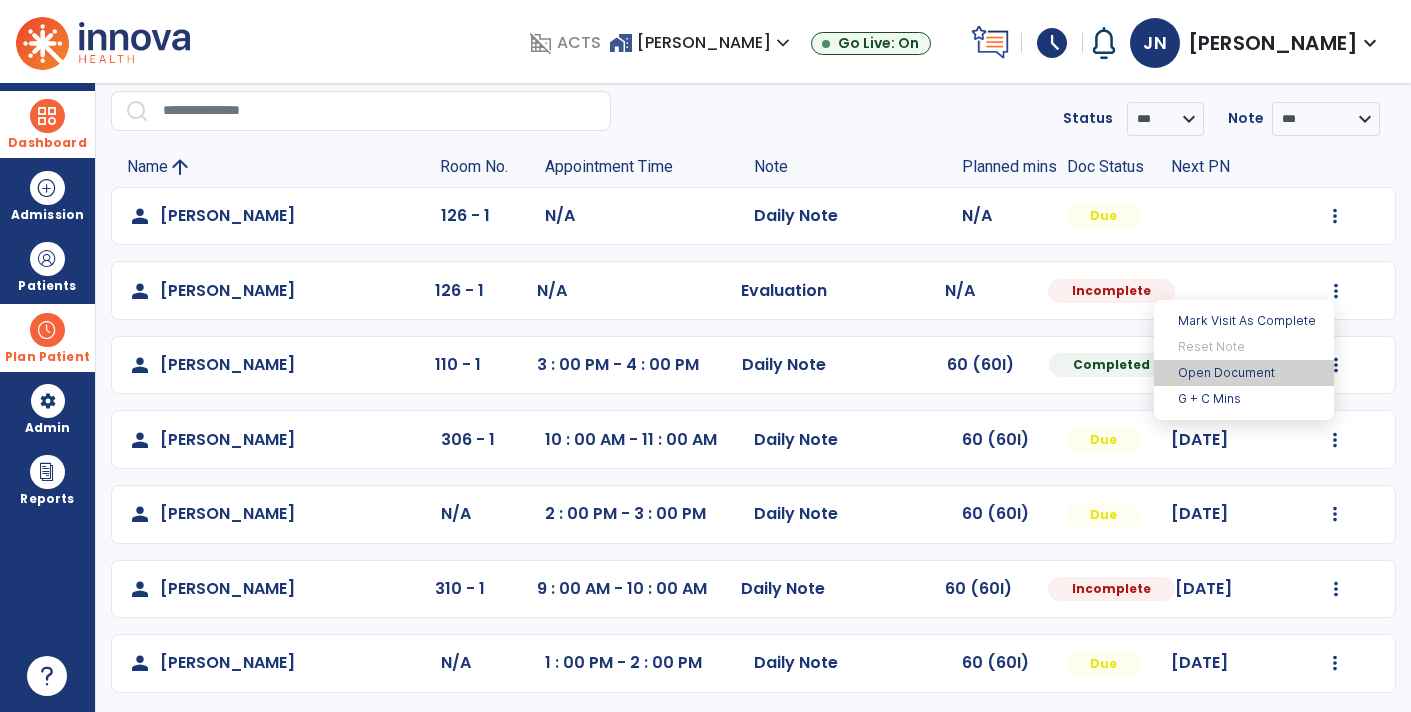 click on "Open Document" at bounding box center (1244, 373) 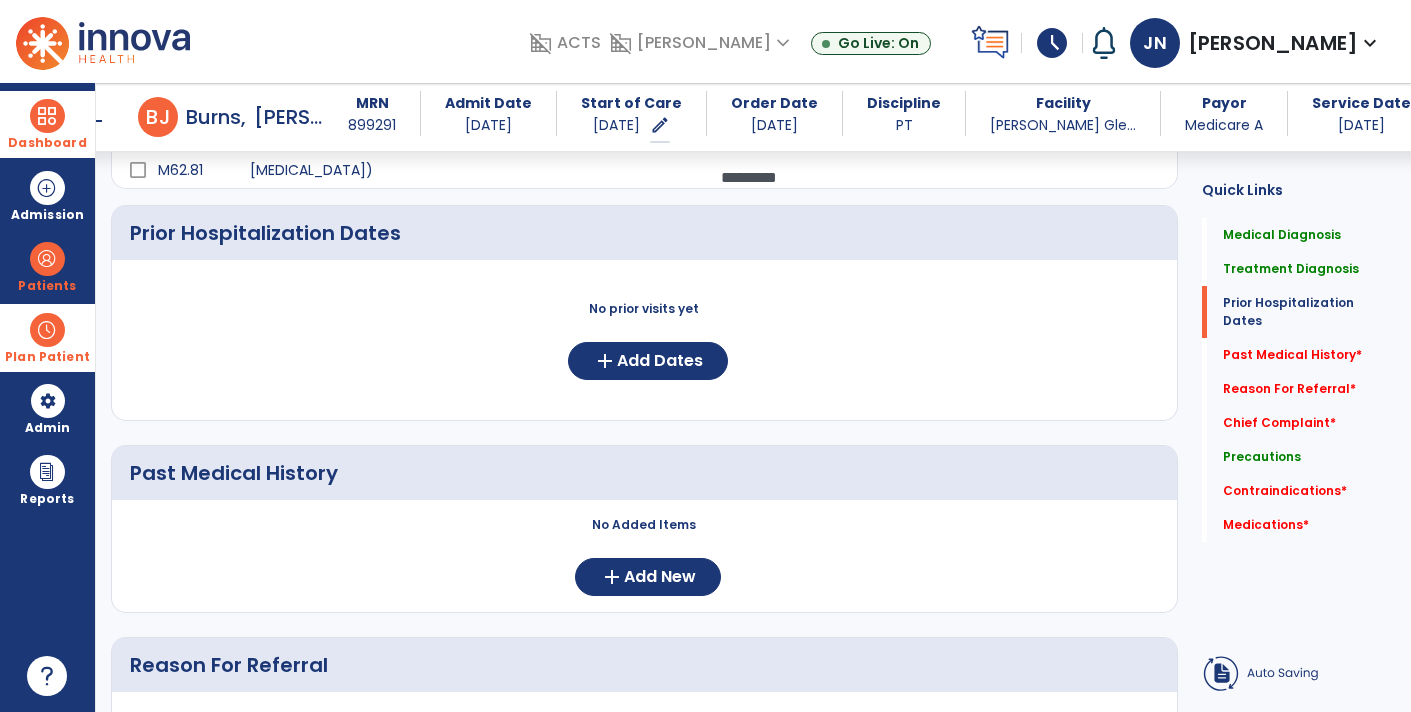 scroll, scrollTop: 537, scrollLeft: 0, axis: vertical 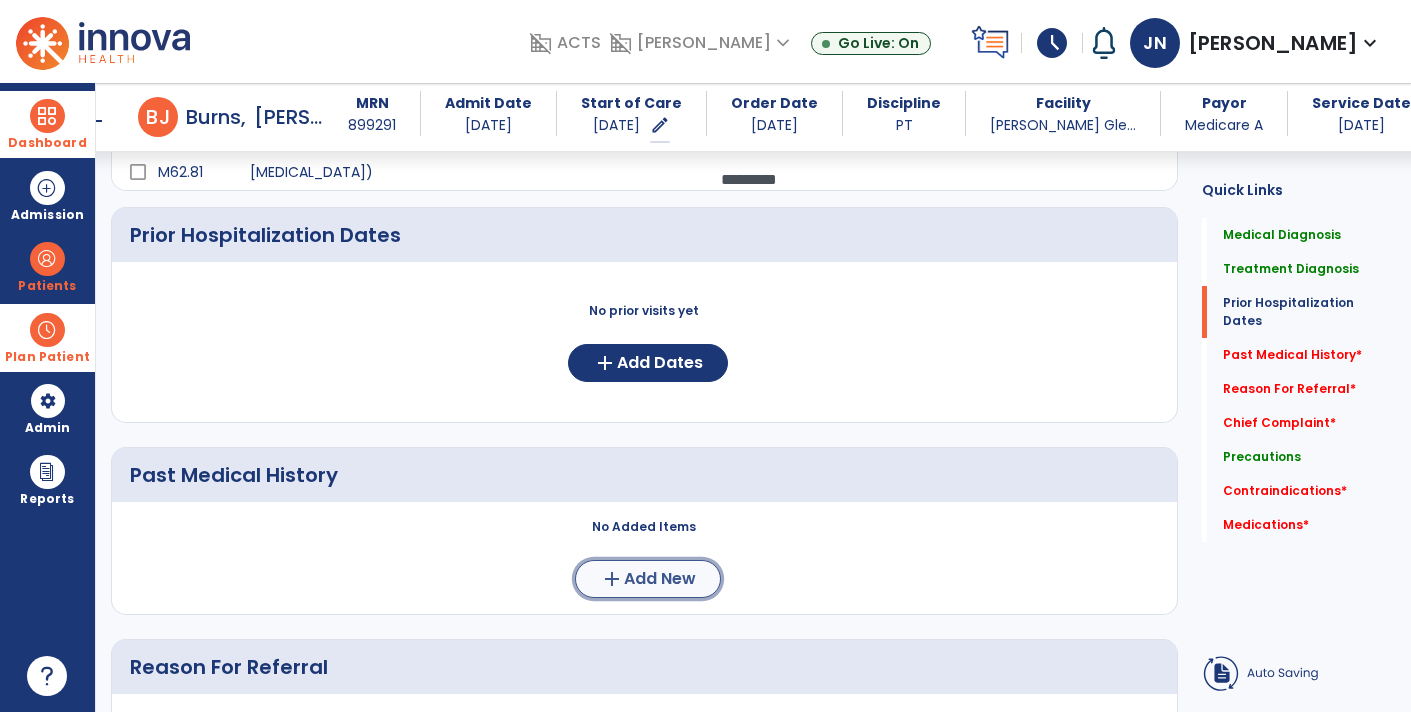 click on "add  Add New" 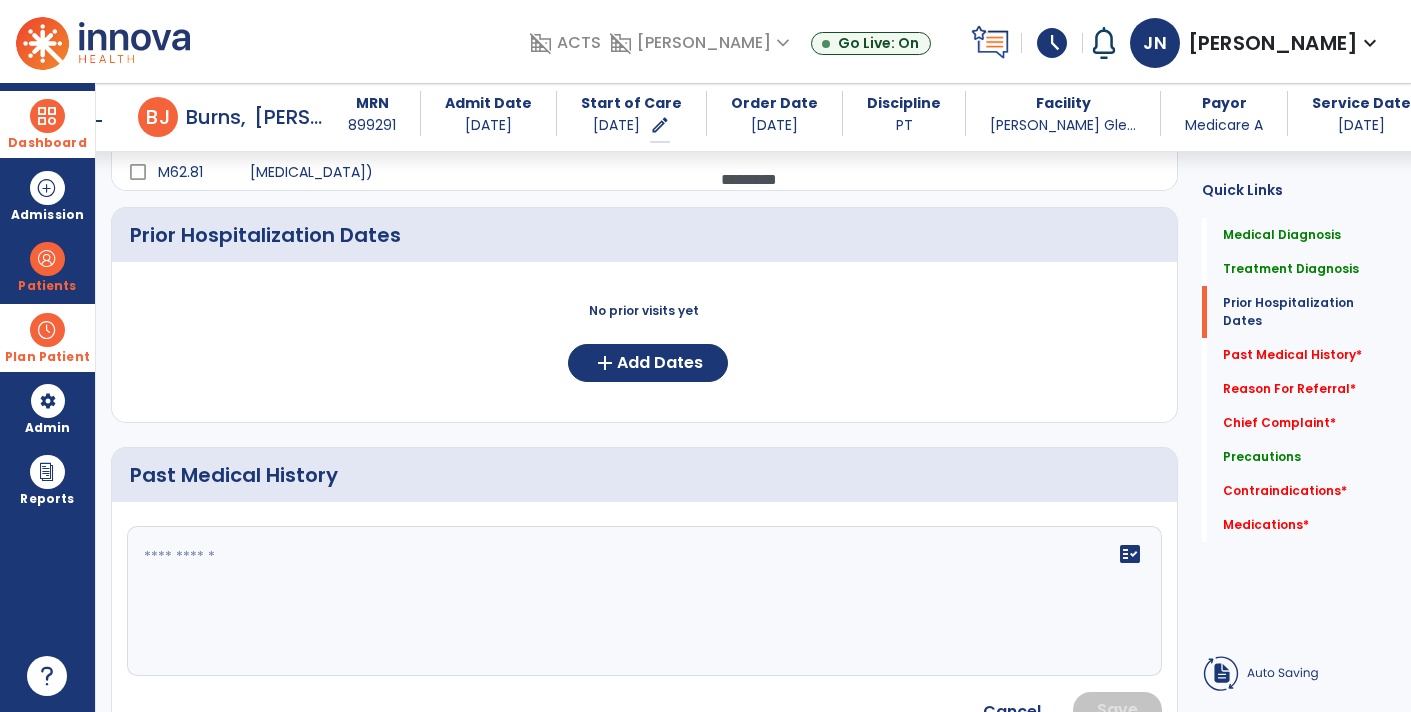 click on "fact_check" 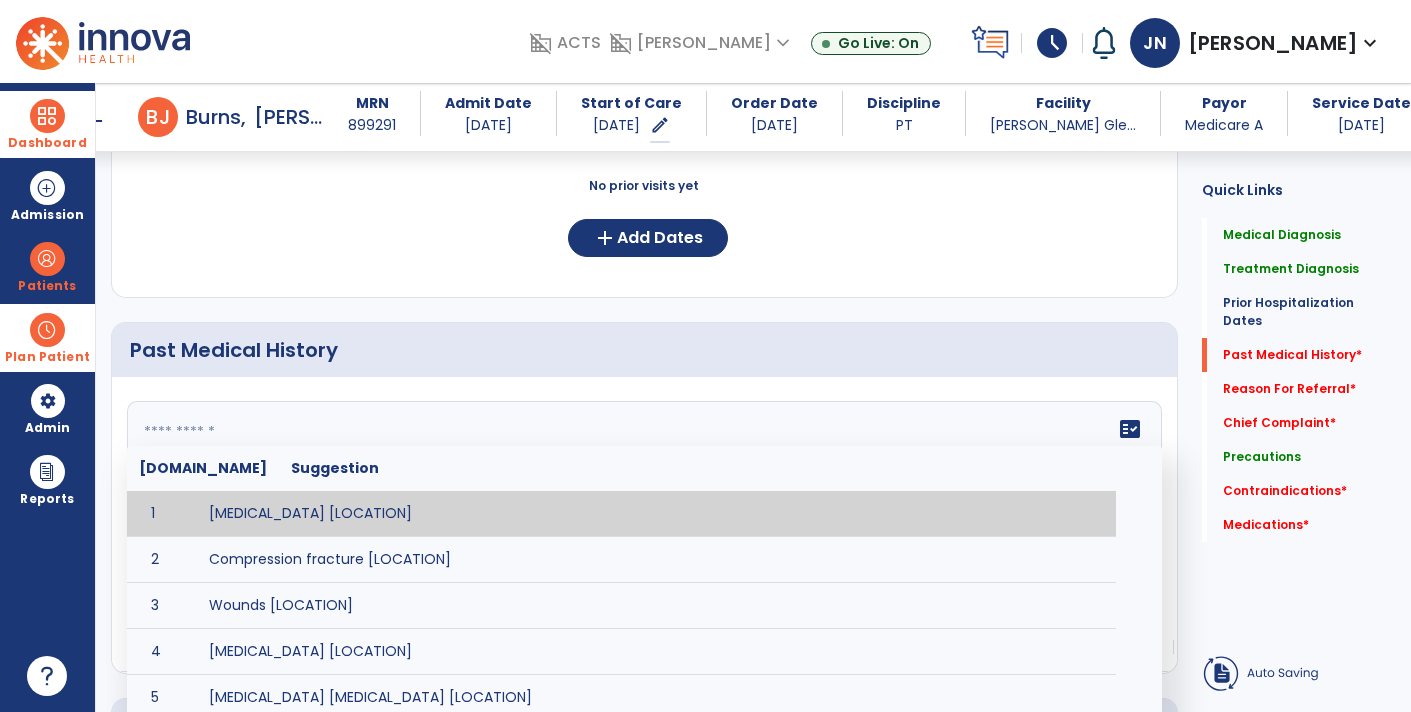 scroll, scrollTop: 757, scrollLeft: 0, axis: vertical 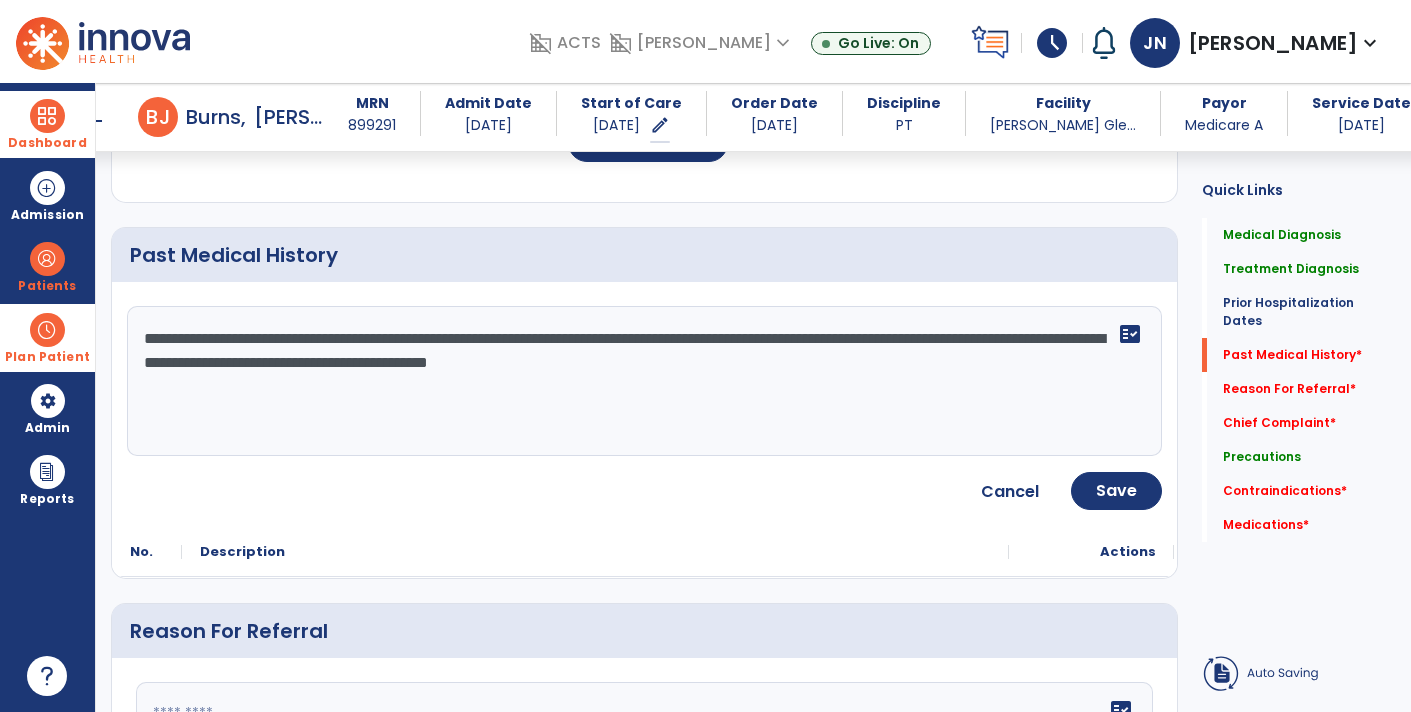type on "**********" 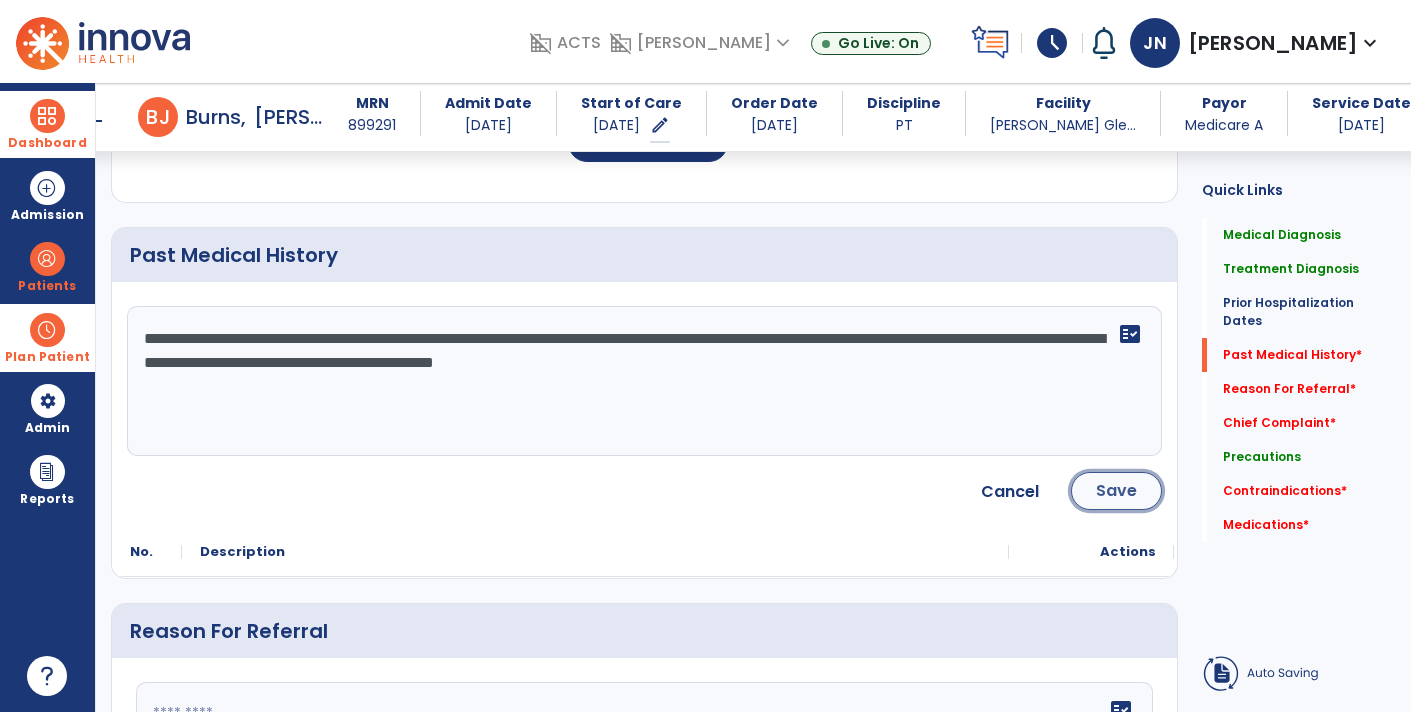 click on "Save" 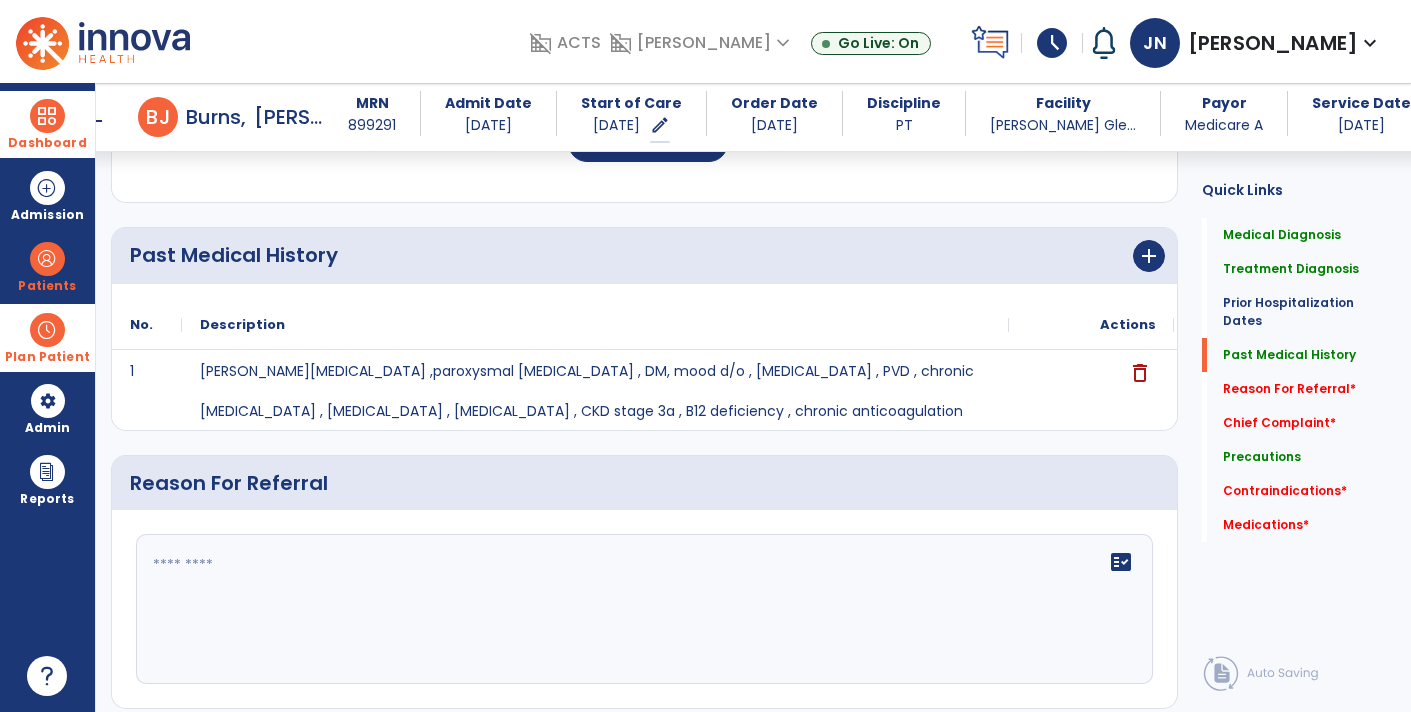 click at bounding box center [47, 676] 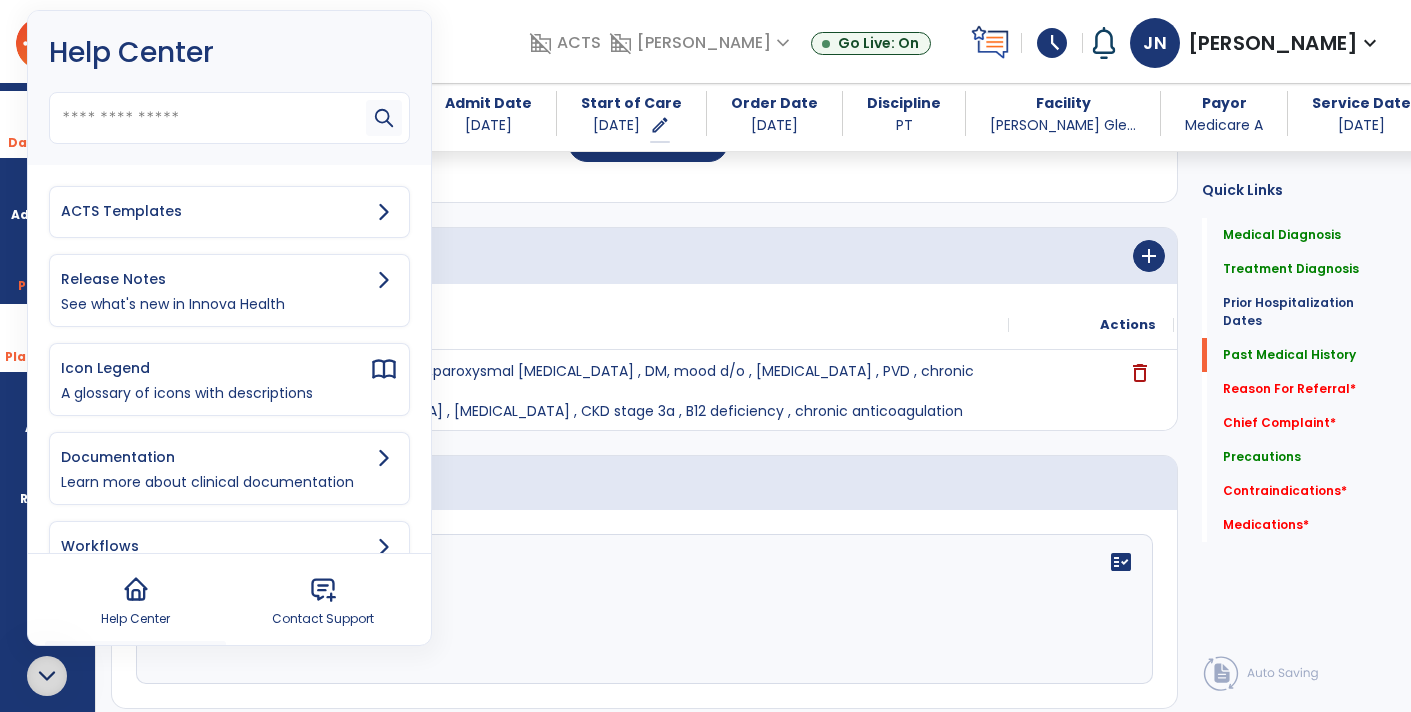click on "ACTS Templates" at bounding box center [229, 212] 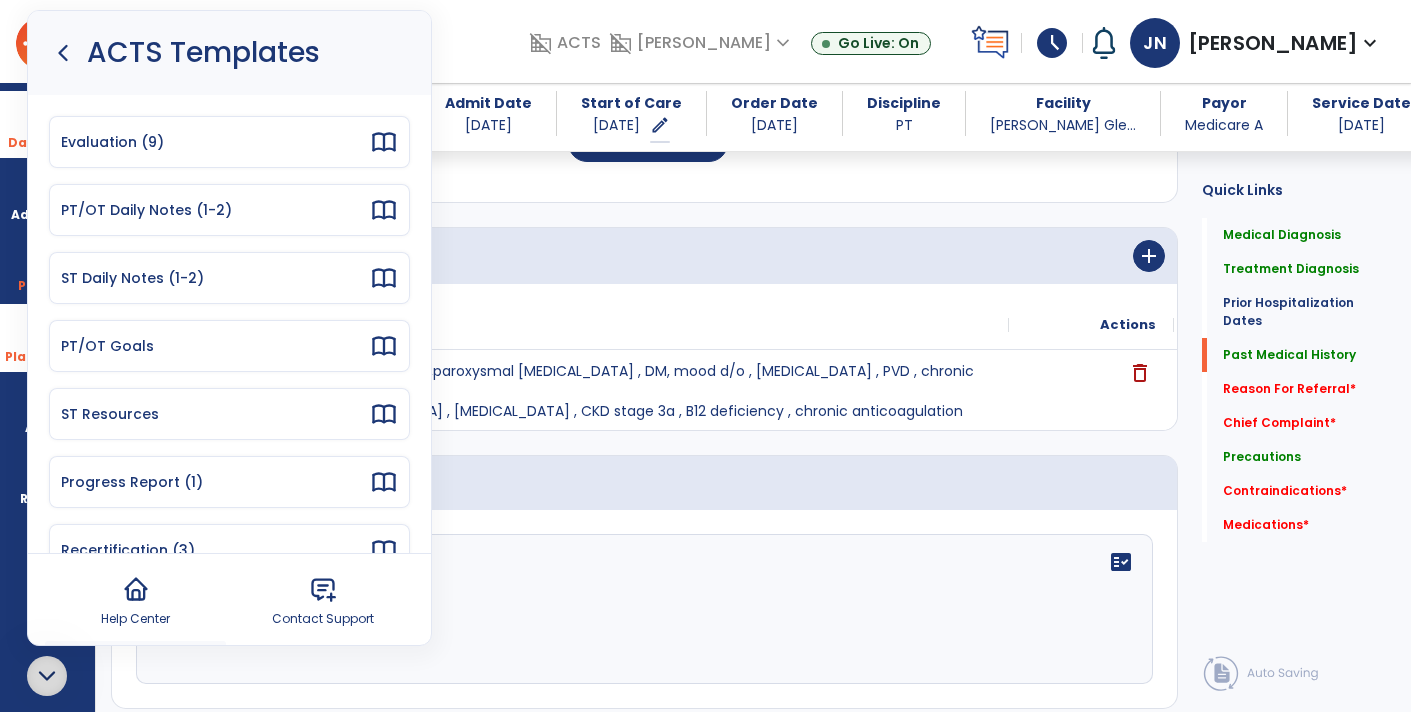 click on "Evaluation (9)" at bounding box center (215, 142) 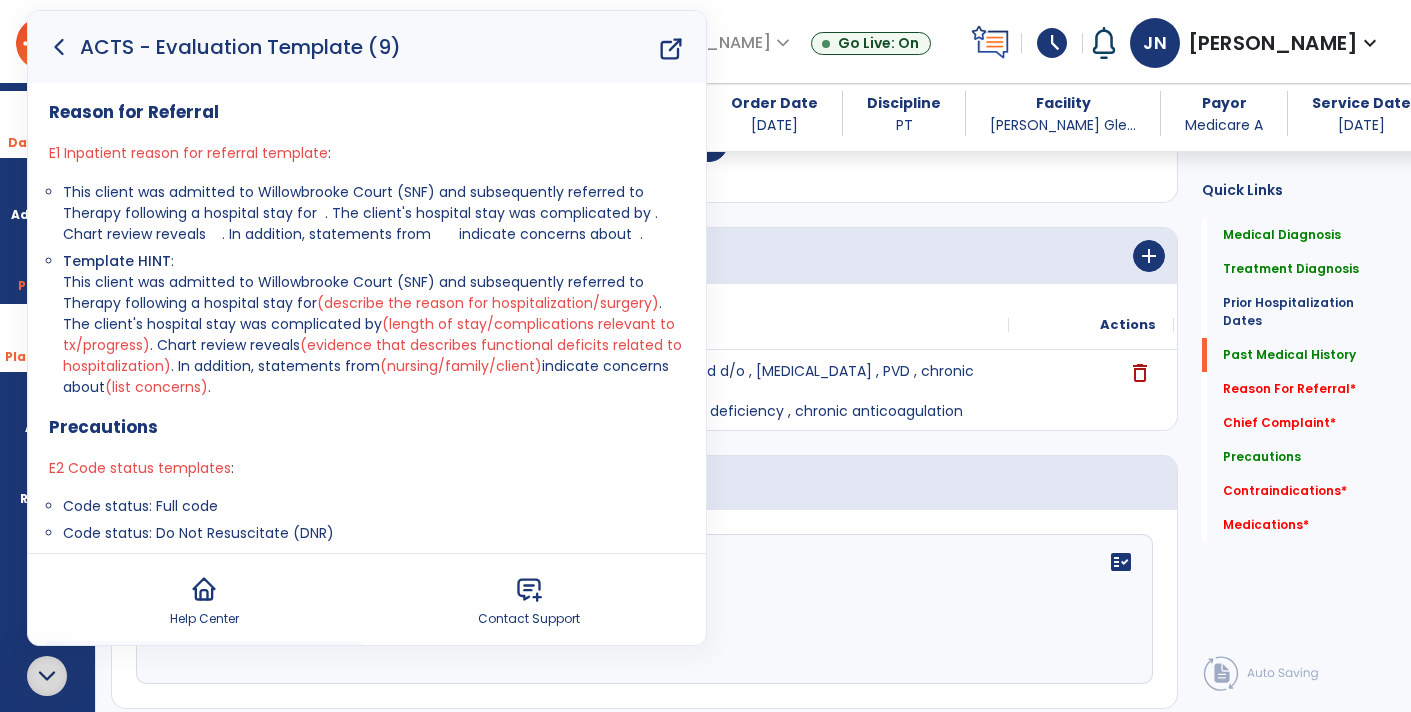 click 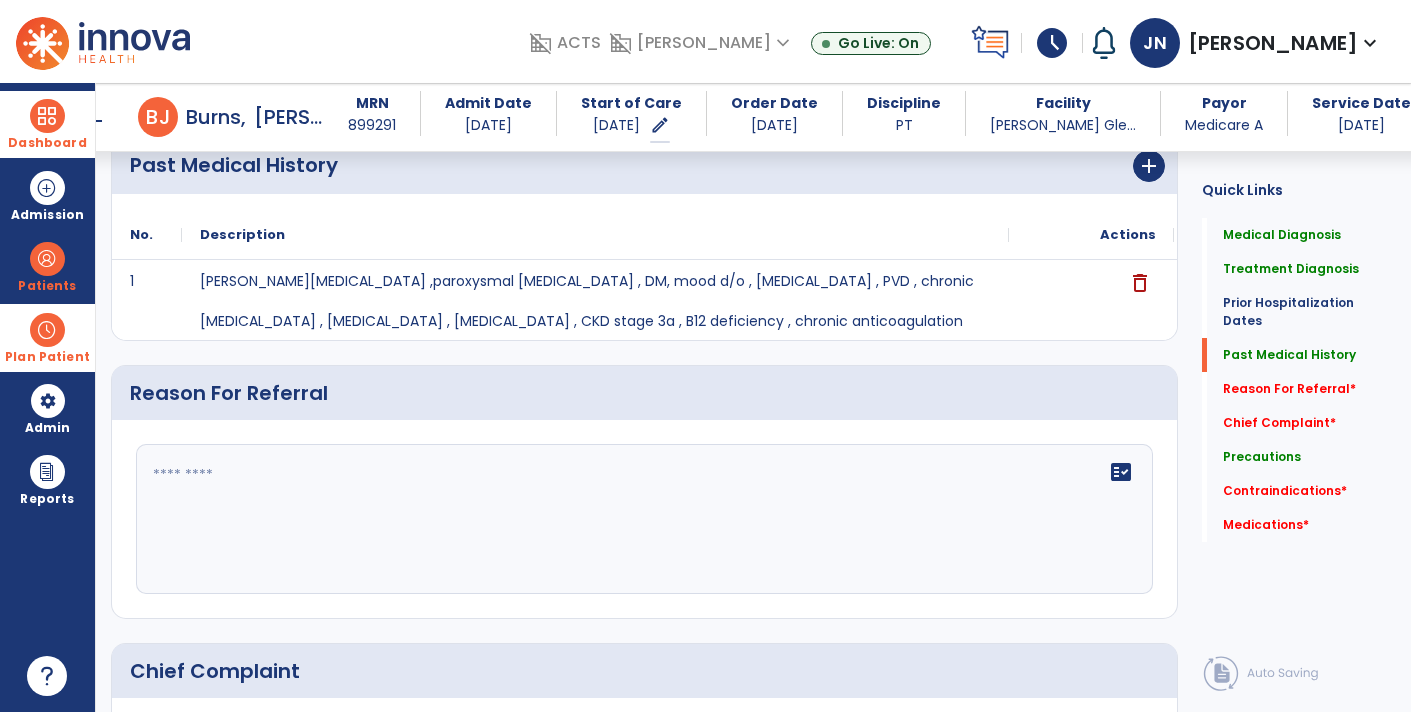 scroll, scrollTop: 885, scrollLeft: 0, axis: vertical 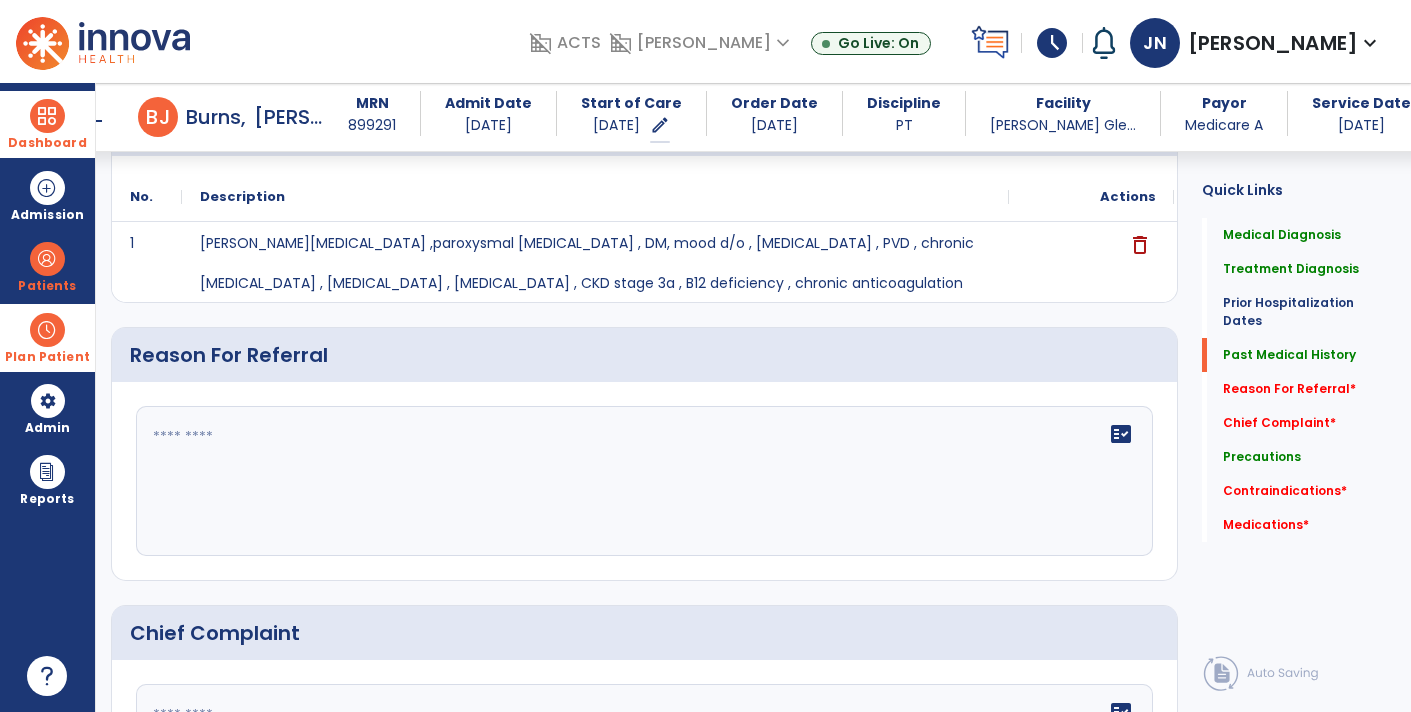click 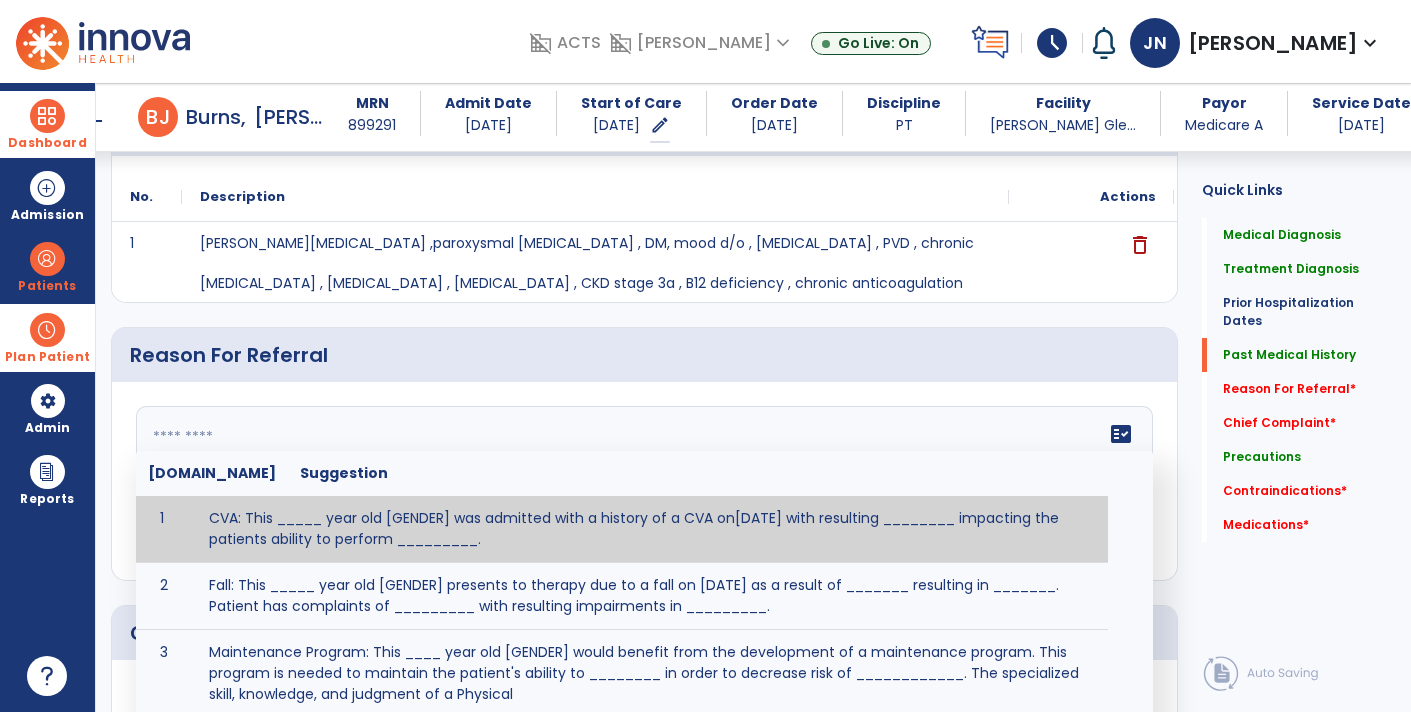 click 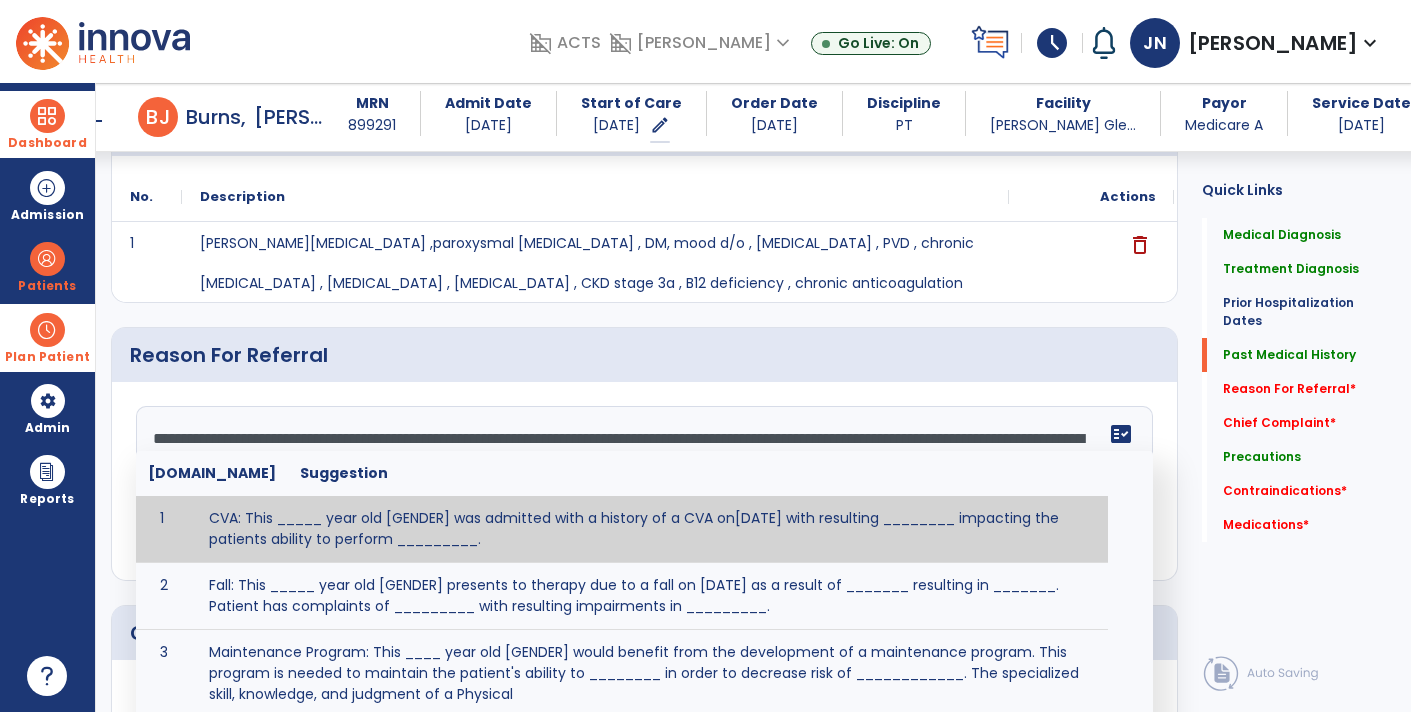 type on "**********" 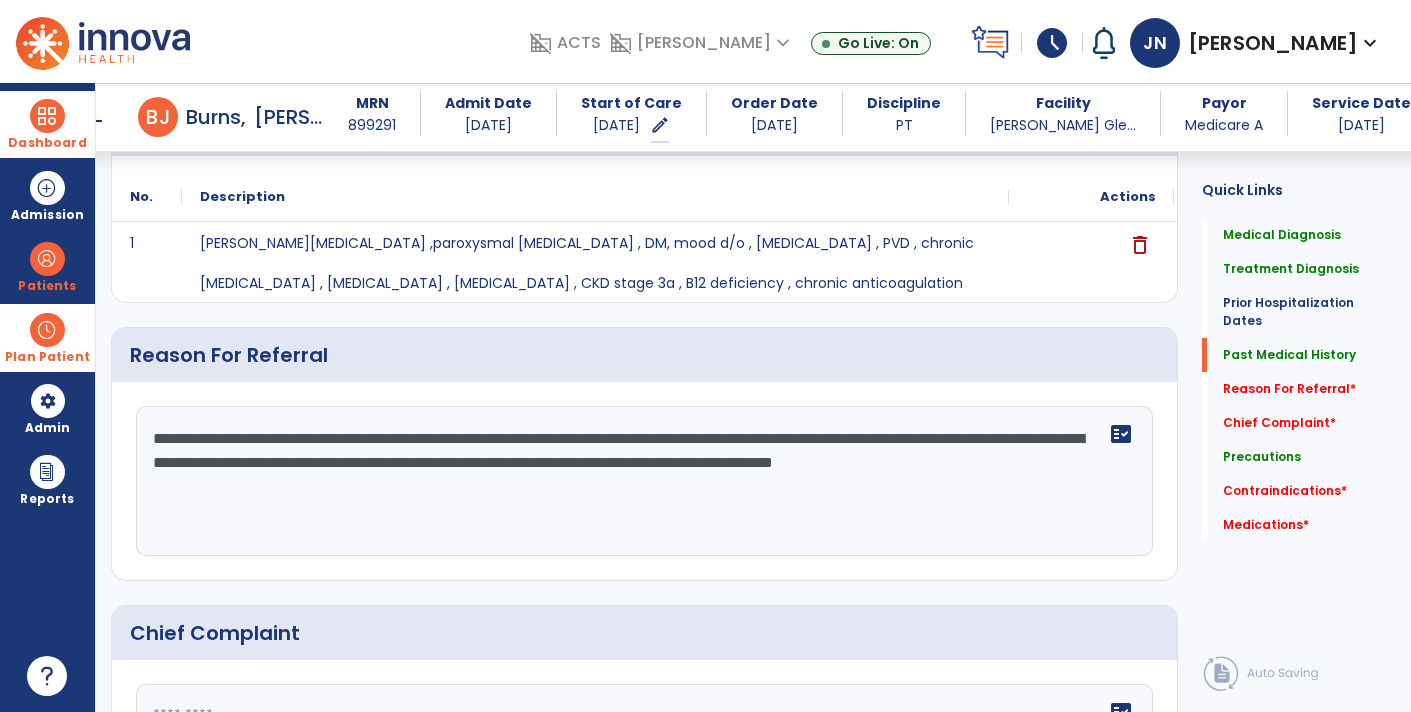 click at bounding box center (47, 116) 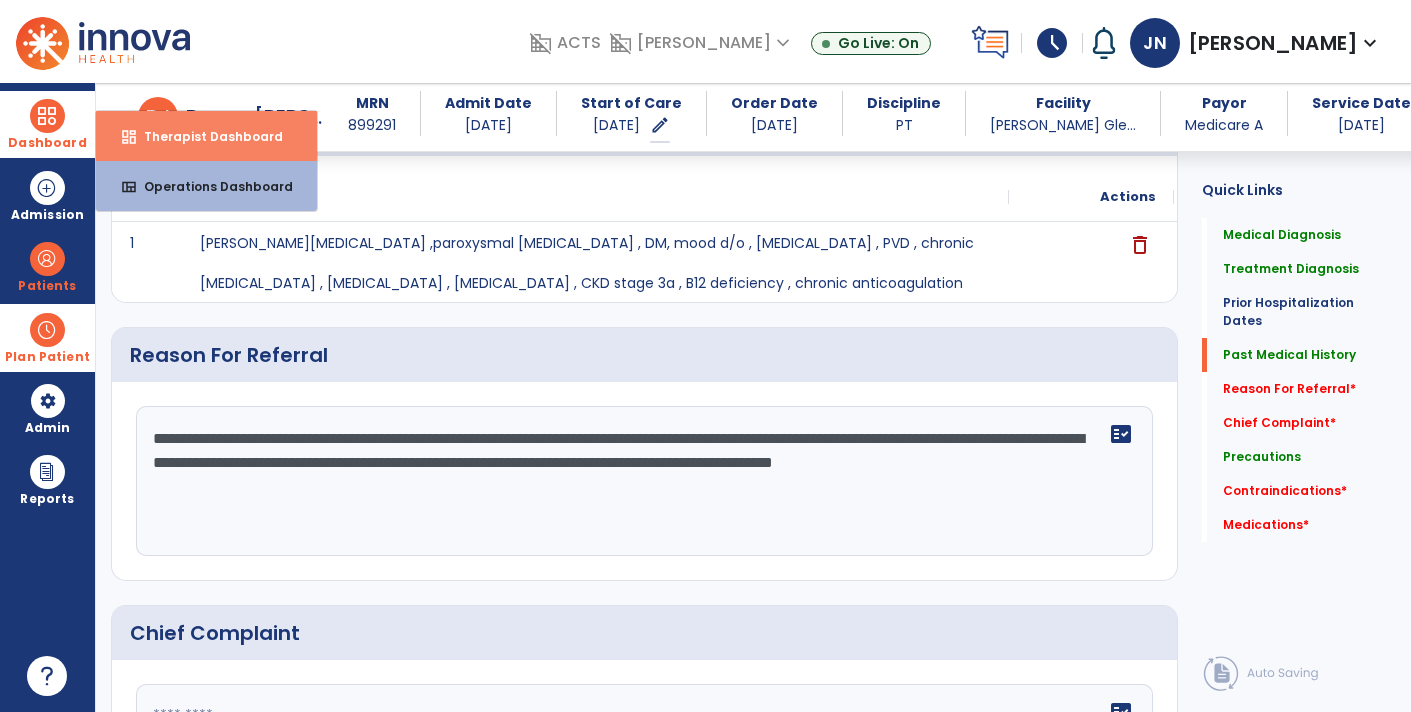 click on "Therapist Dashboard" at bounding box center [205, 136] 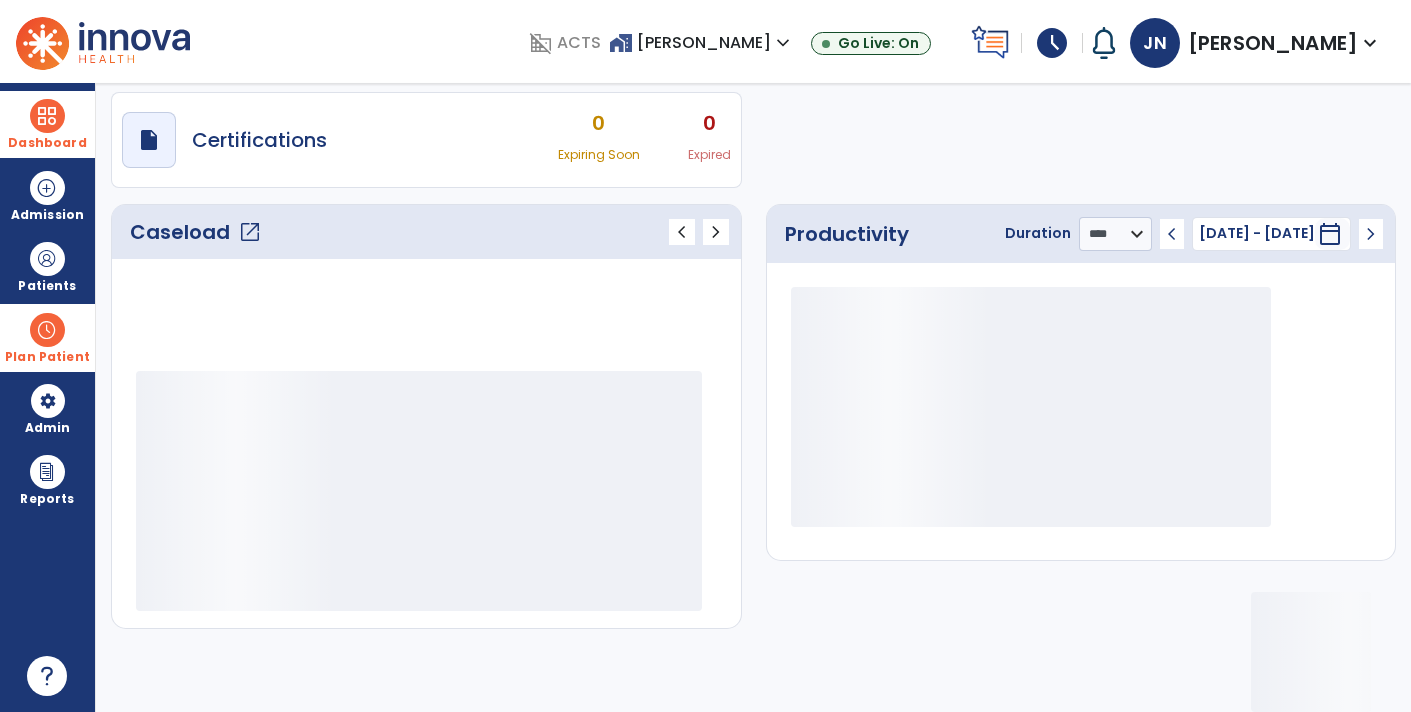 scroll, scrollTop: 162, scrollLeft: 0, axis: vertical 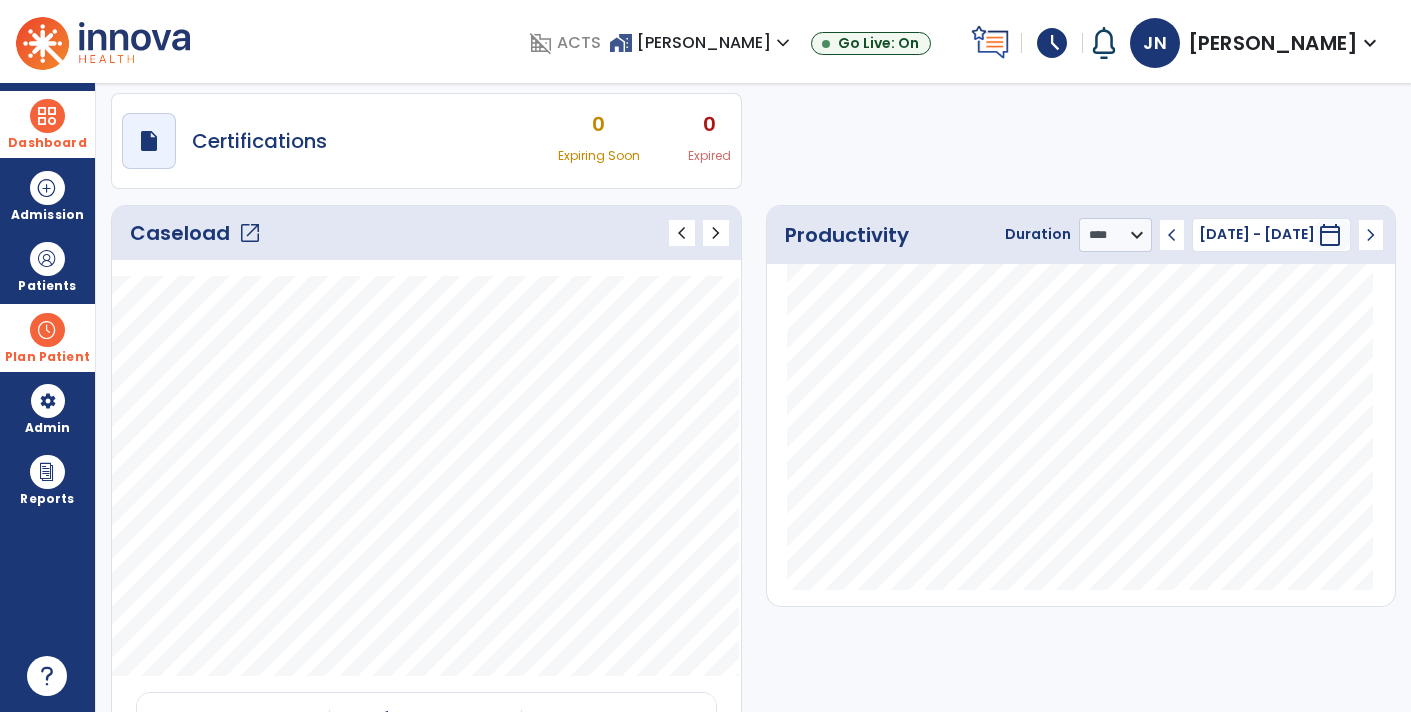 click on "open_in_new" 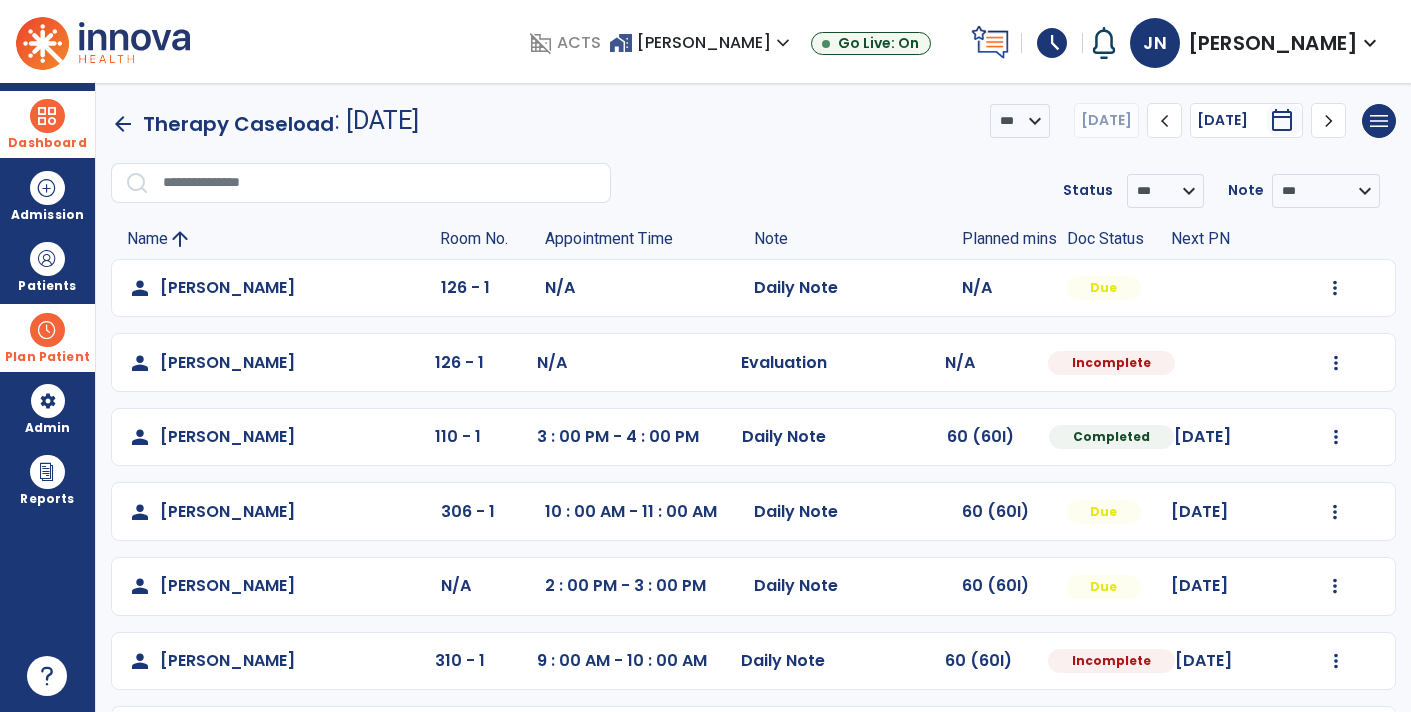 scroll, scrollTop: 72, scrollLeft: 0, axis: vertical 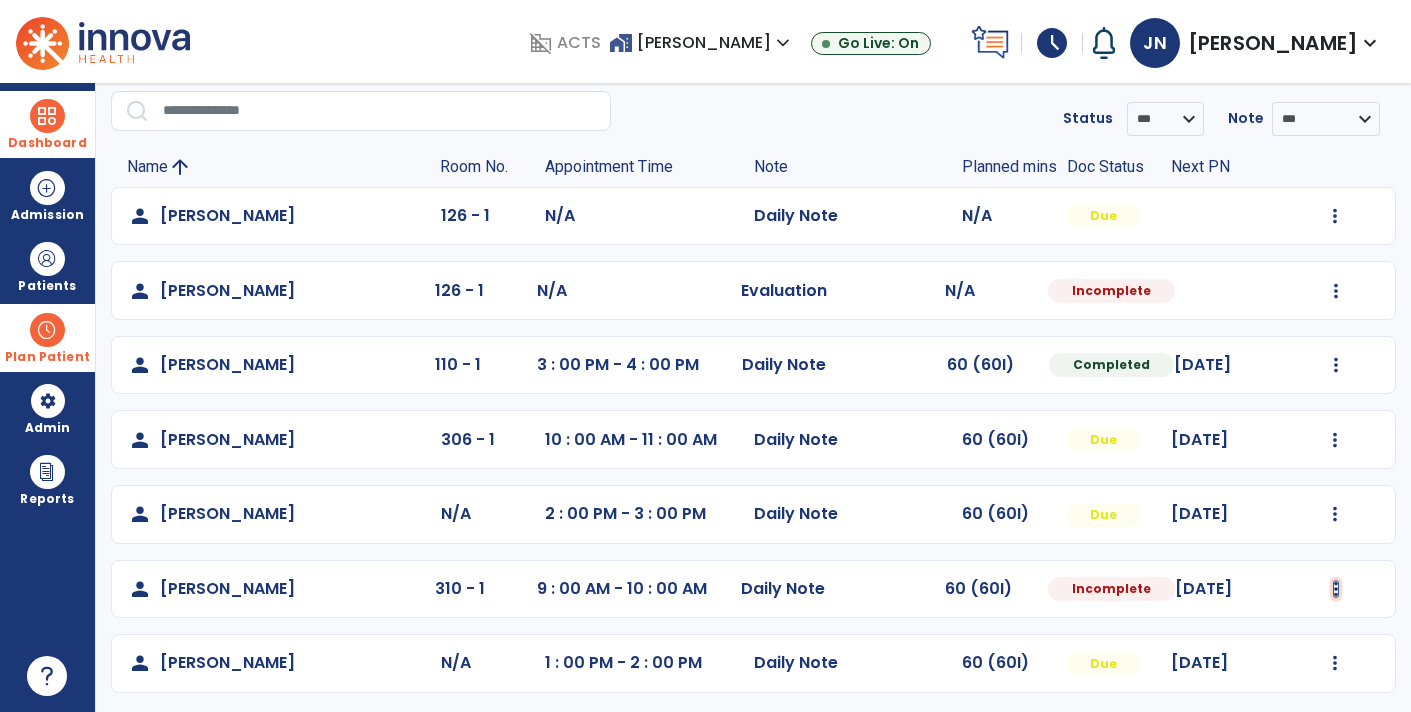 click at bounding box center (1335, 216) 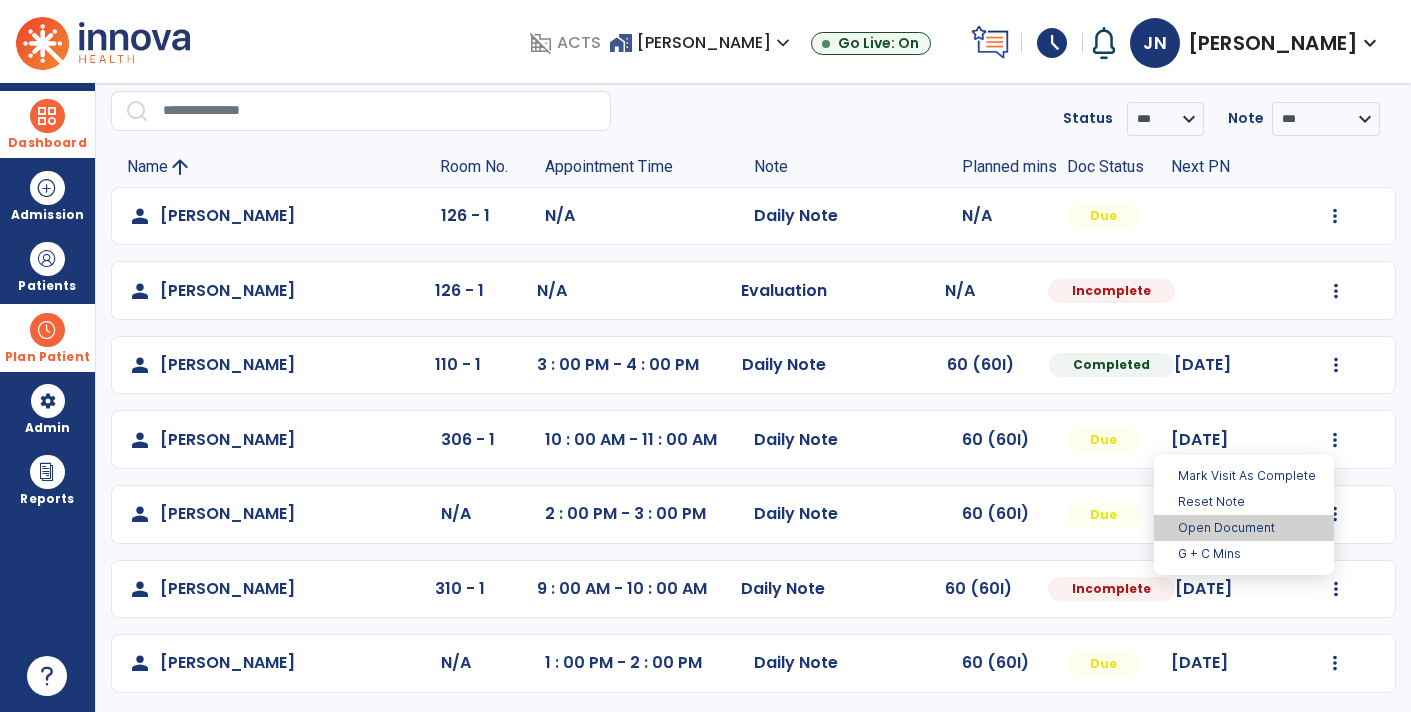 click on "Open Document" at bounding box center [1244, 528] 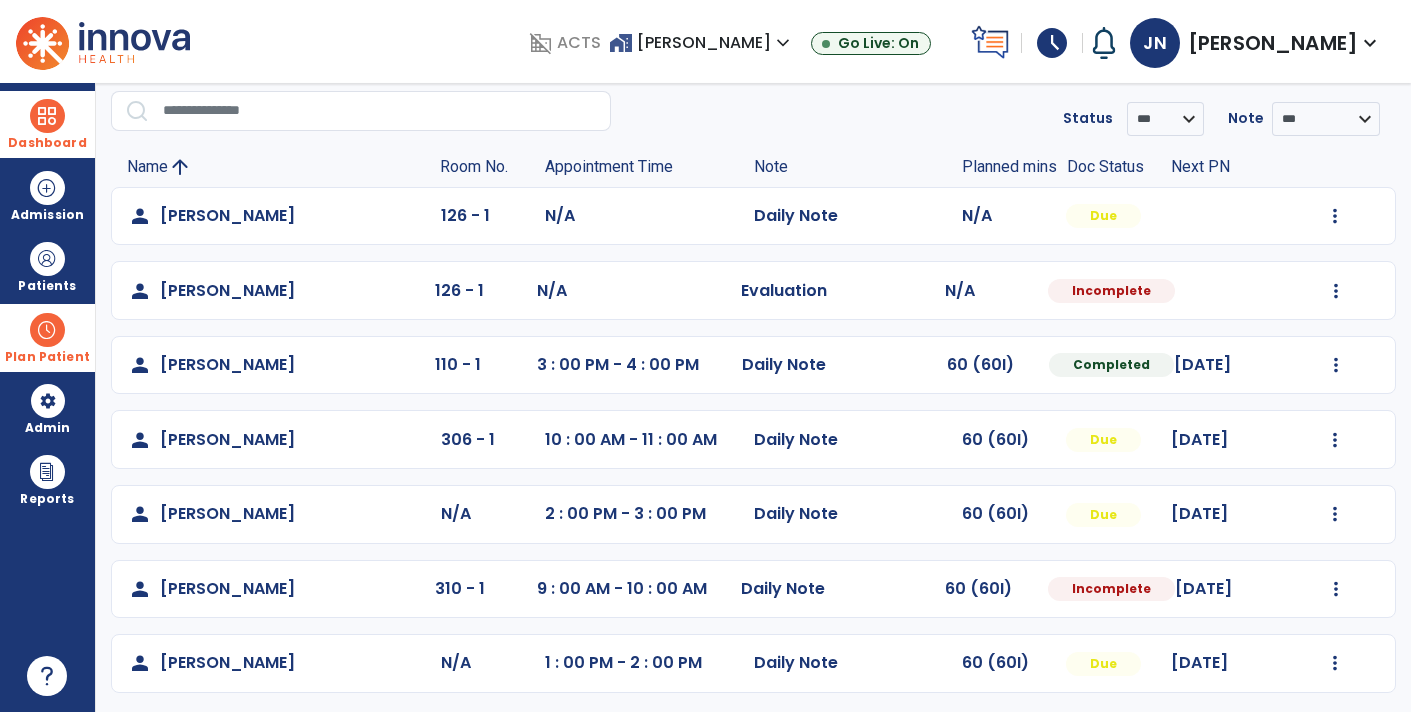 select on "*" 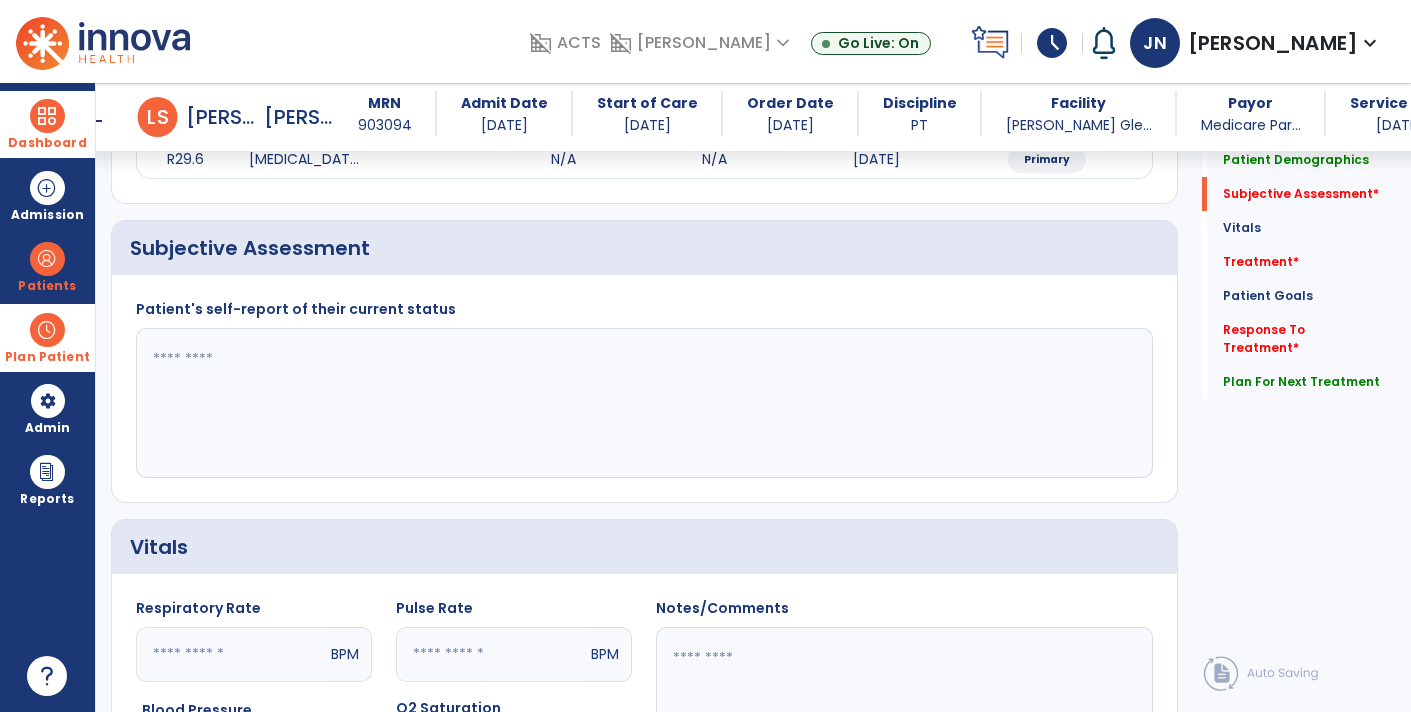 scroll, scrollTop: 313, scrollLeft: 0, axis: vertical 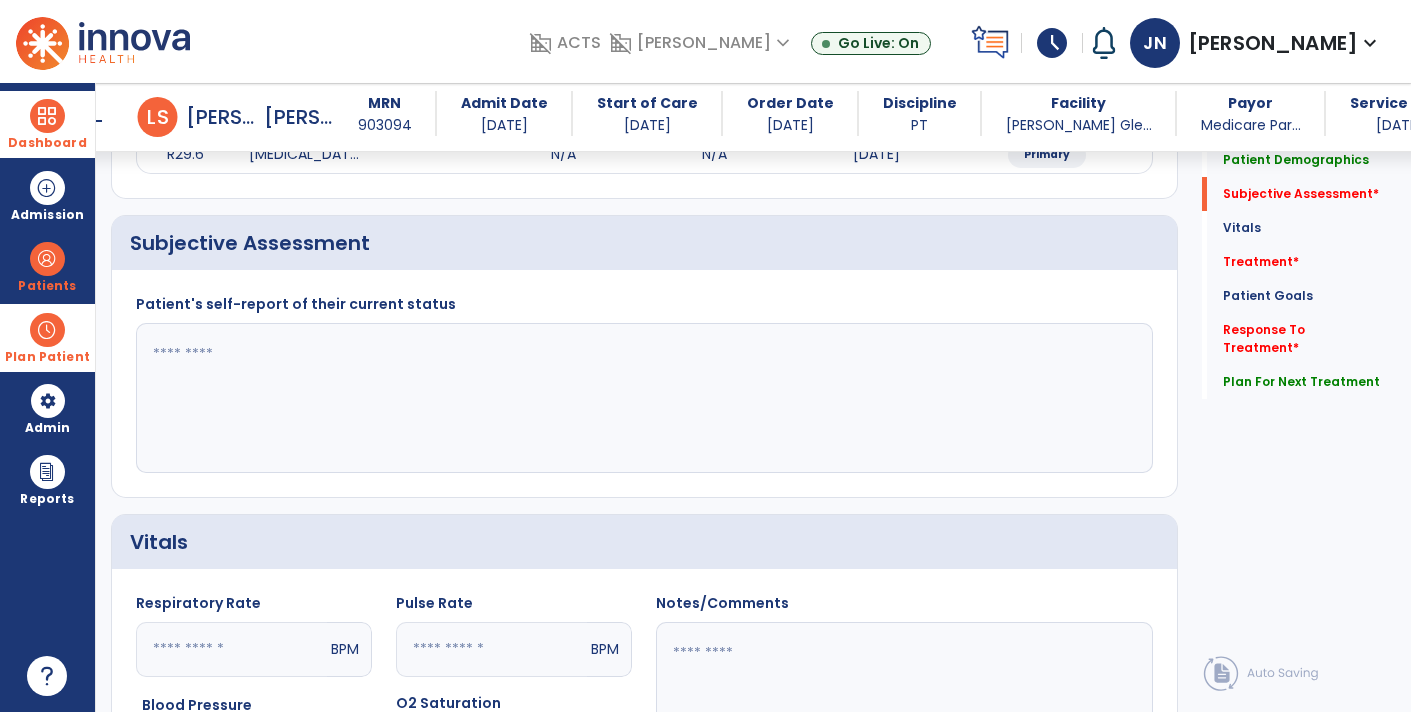 click 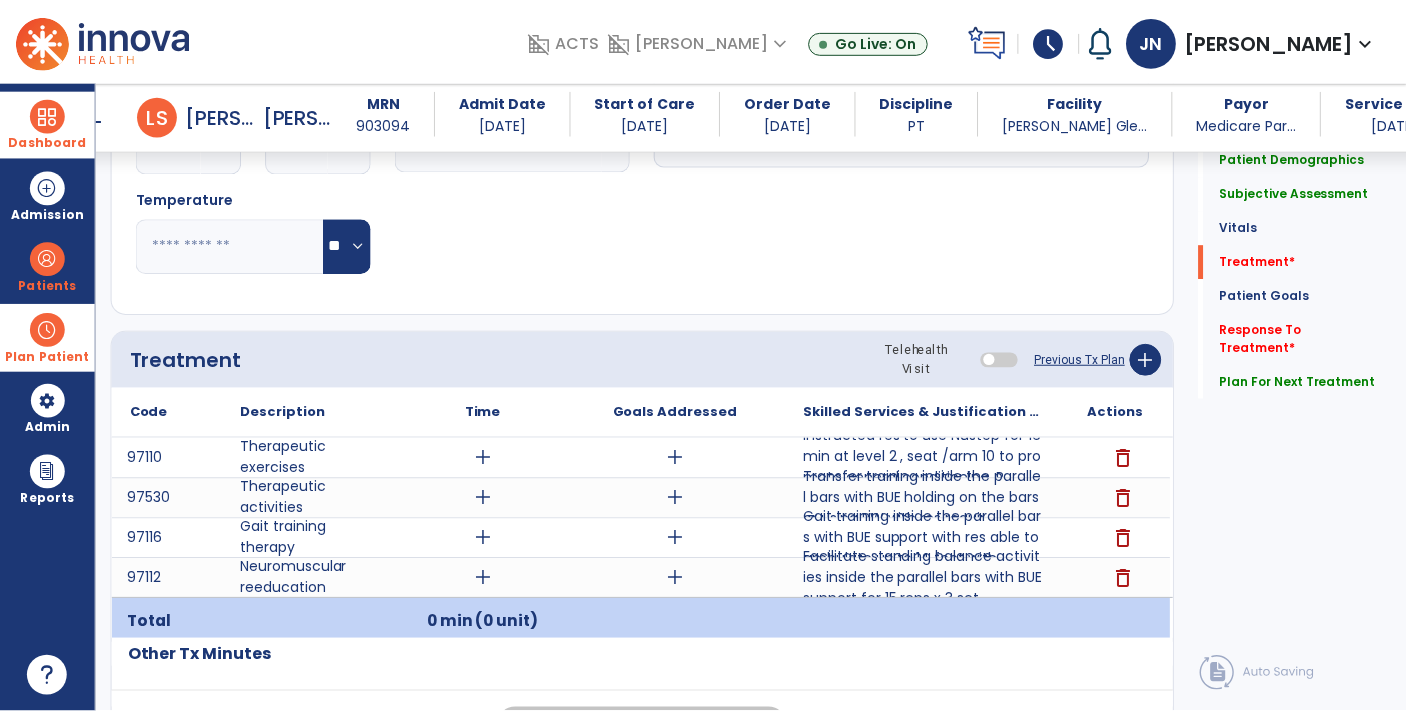 scroll, scrollTop: 957, scrollLeft: 0, axis: vertical 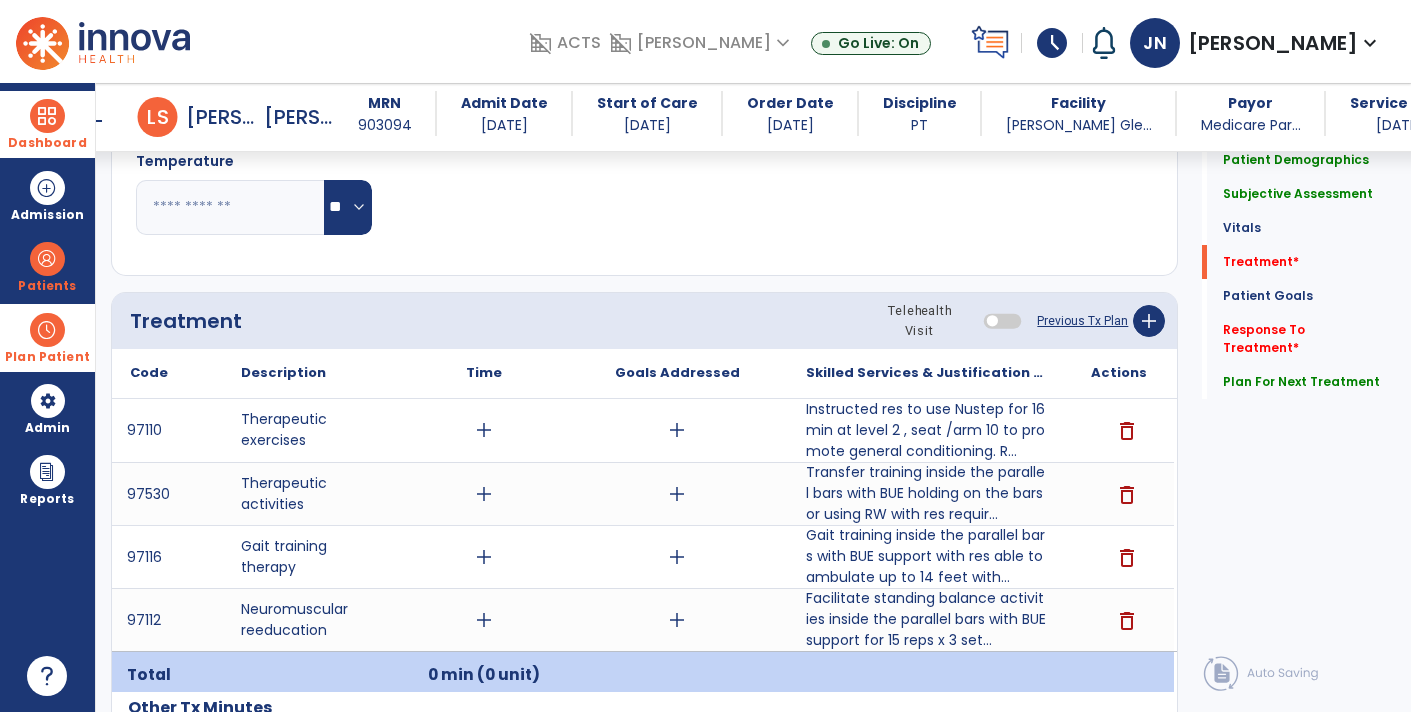 type on "**********" 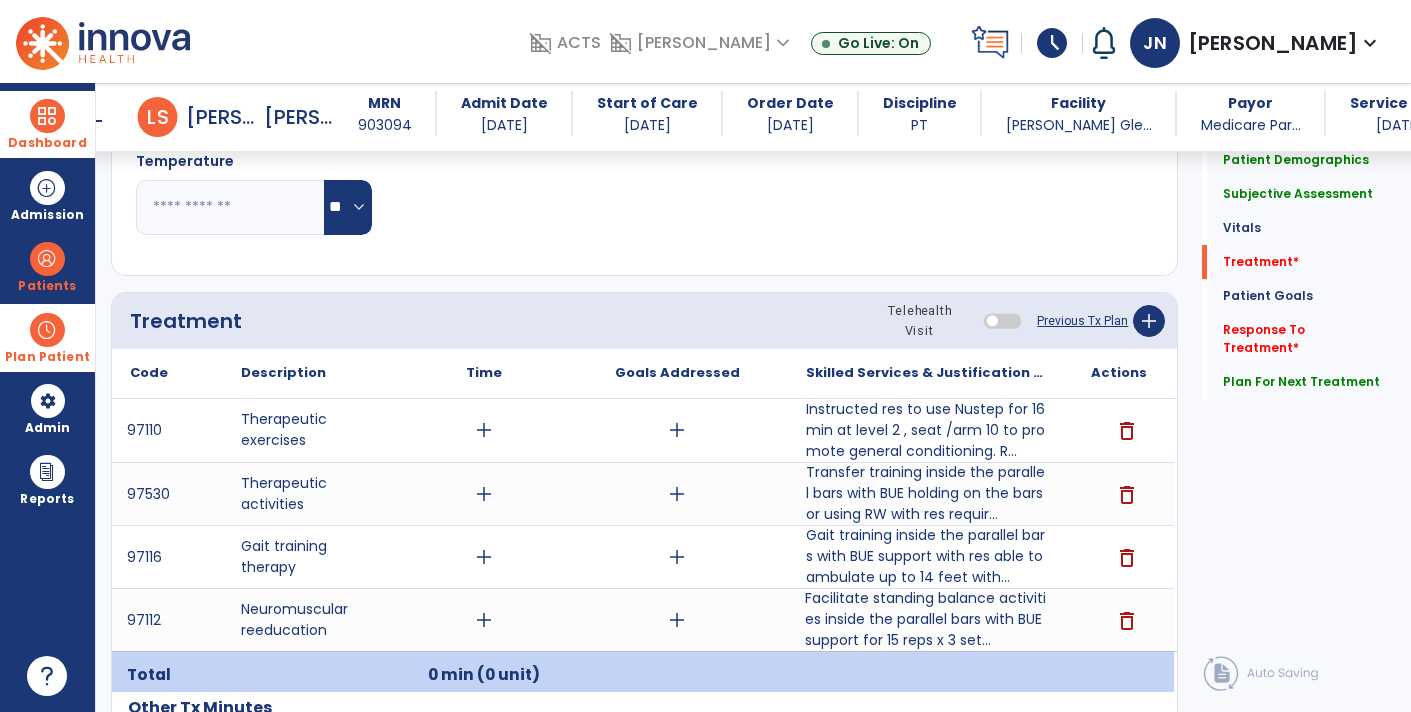 click on "Facilitate standing balance activities inside the parallel bars with BUE support for 15 reps x 3 set..." at bounding box center [926, 619] 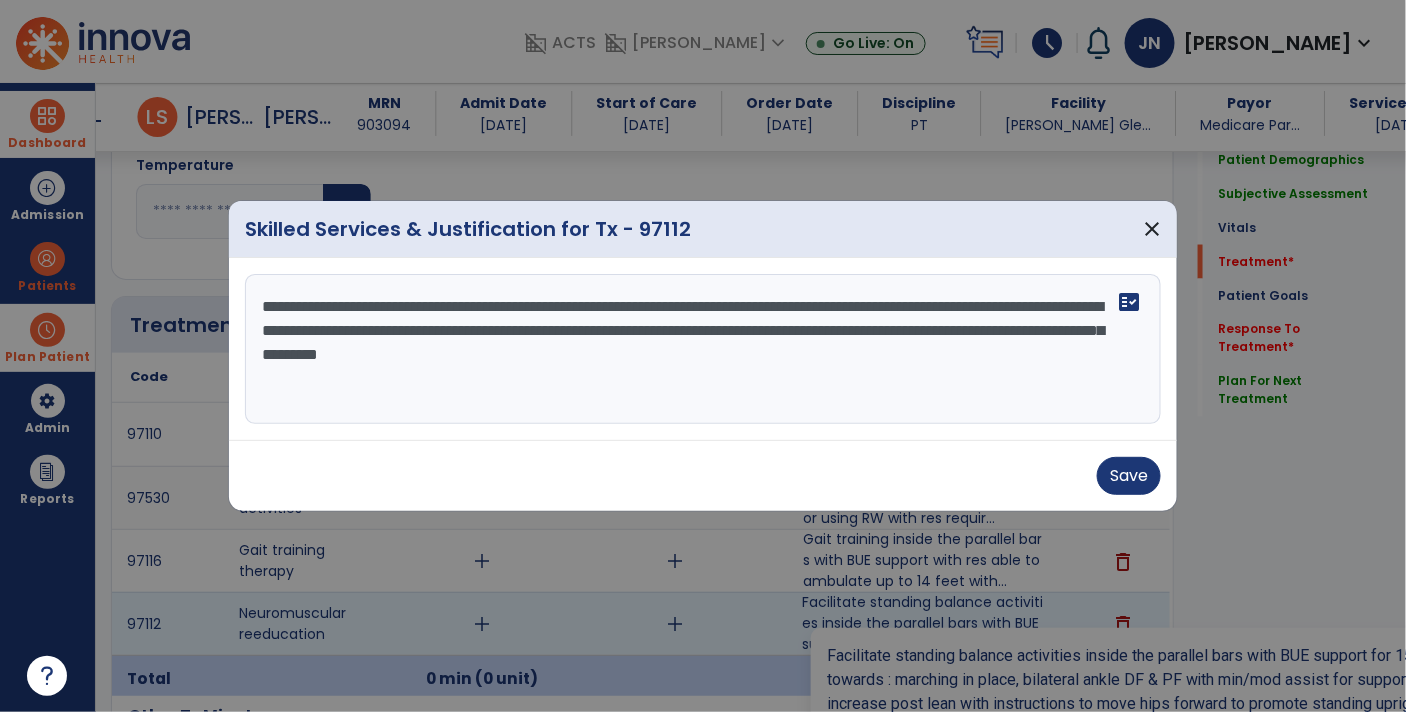 scroll, scrollTop: 957, scrollLeft: 0, axis: vertical 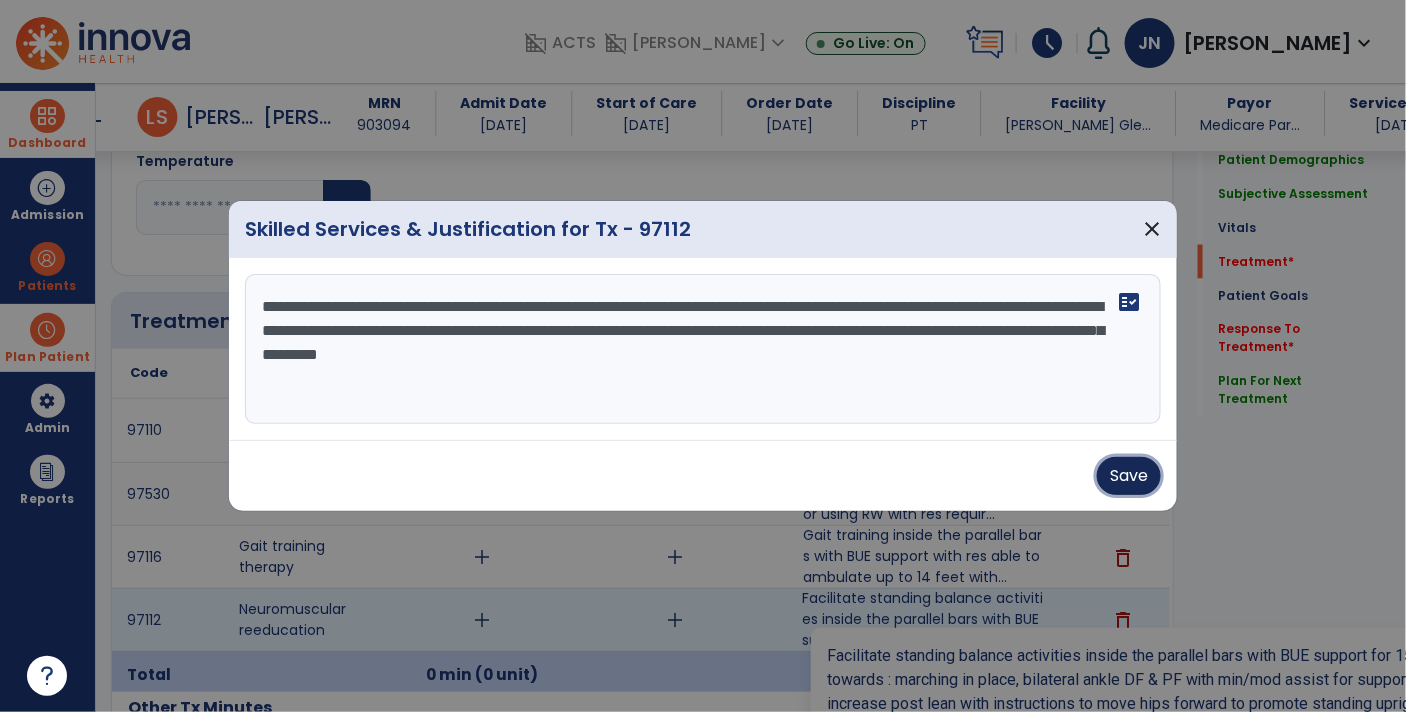 click on "Save" at bounding box center [1129, 476] 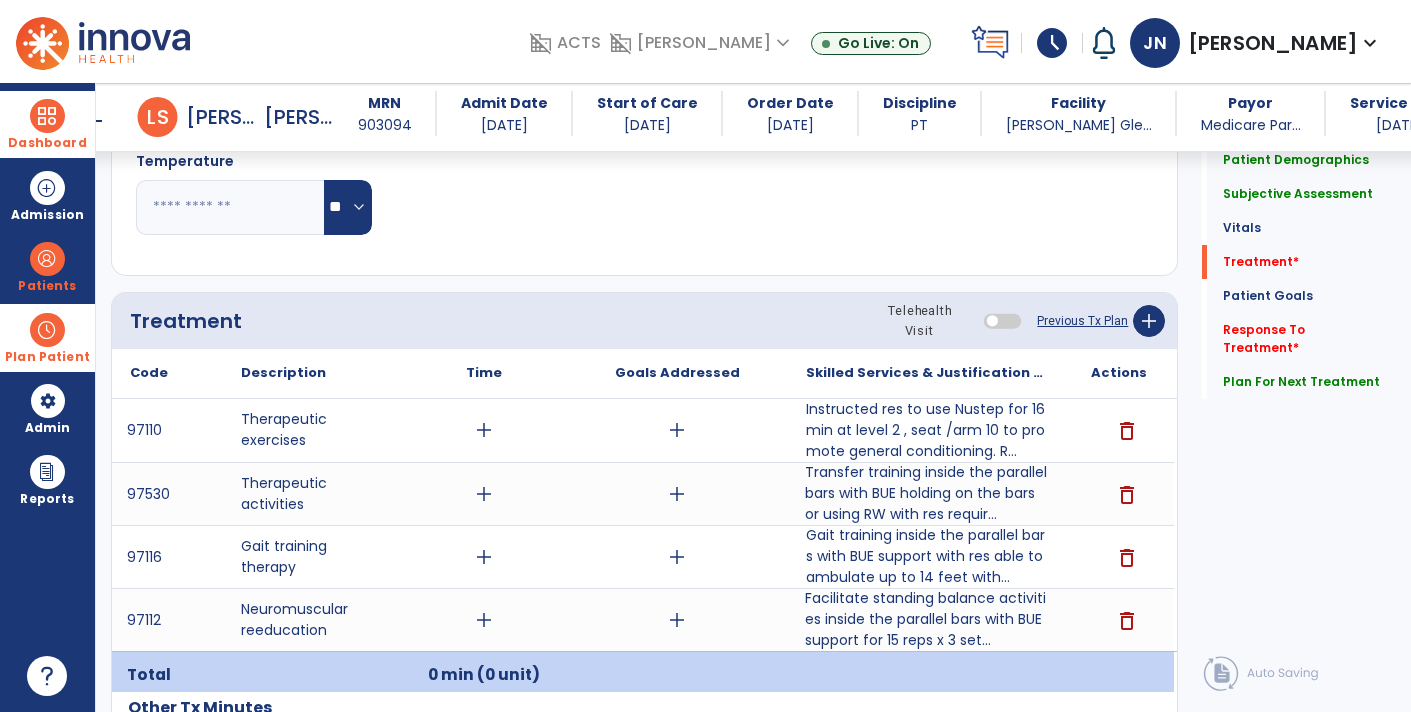 click on "Transfer training inside the parallel bars with BUE holding on the bars  or using RW with res requir..." at bounding box center [926, 493] 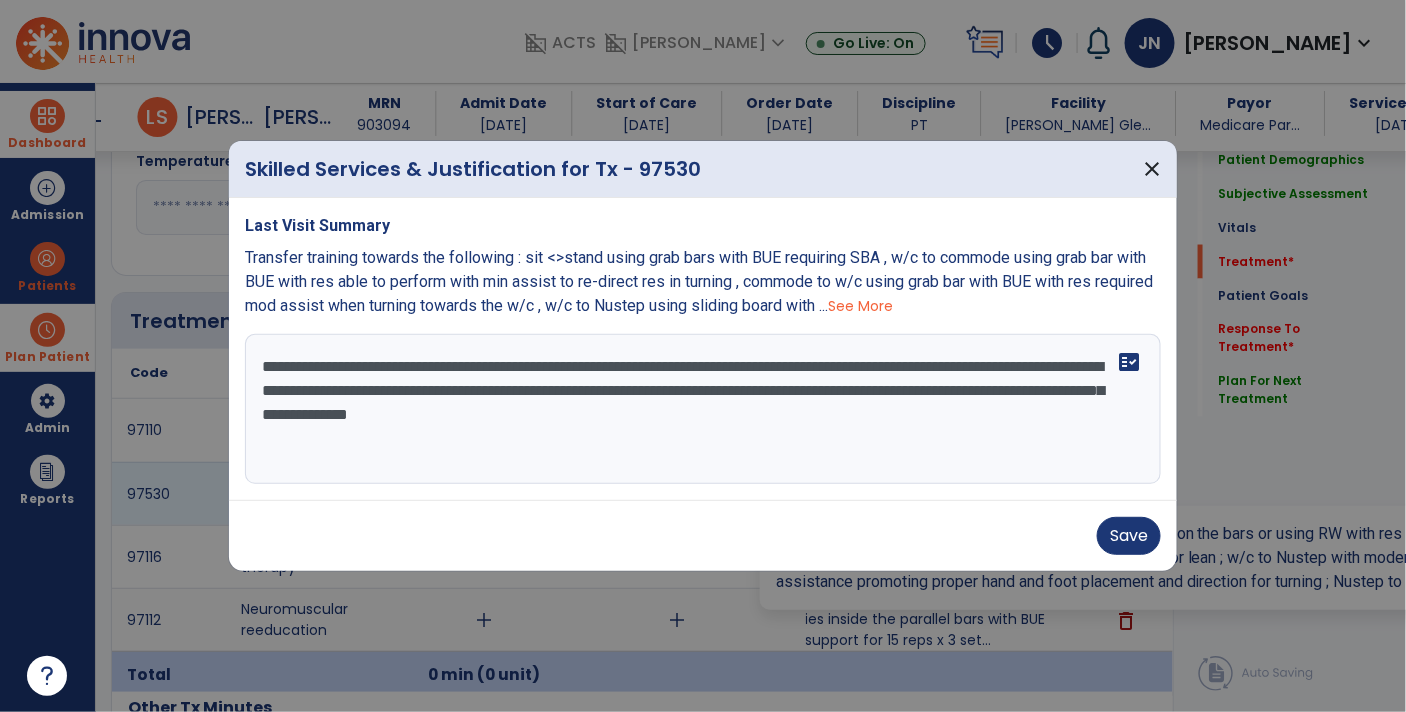 scroll, scrollTop: 957, scrollLeft: 0, axis: vertical 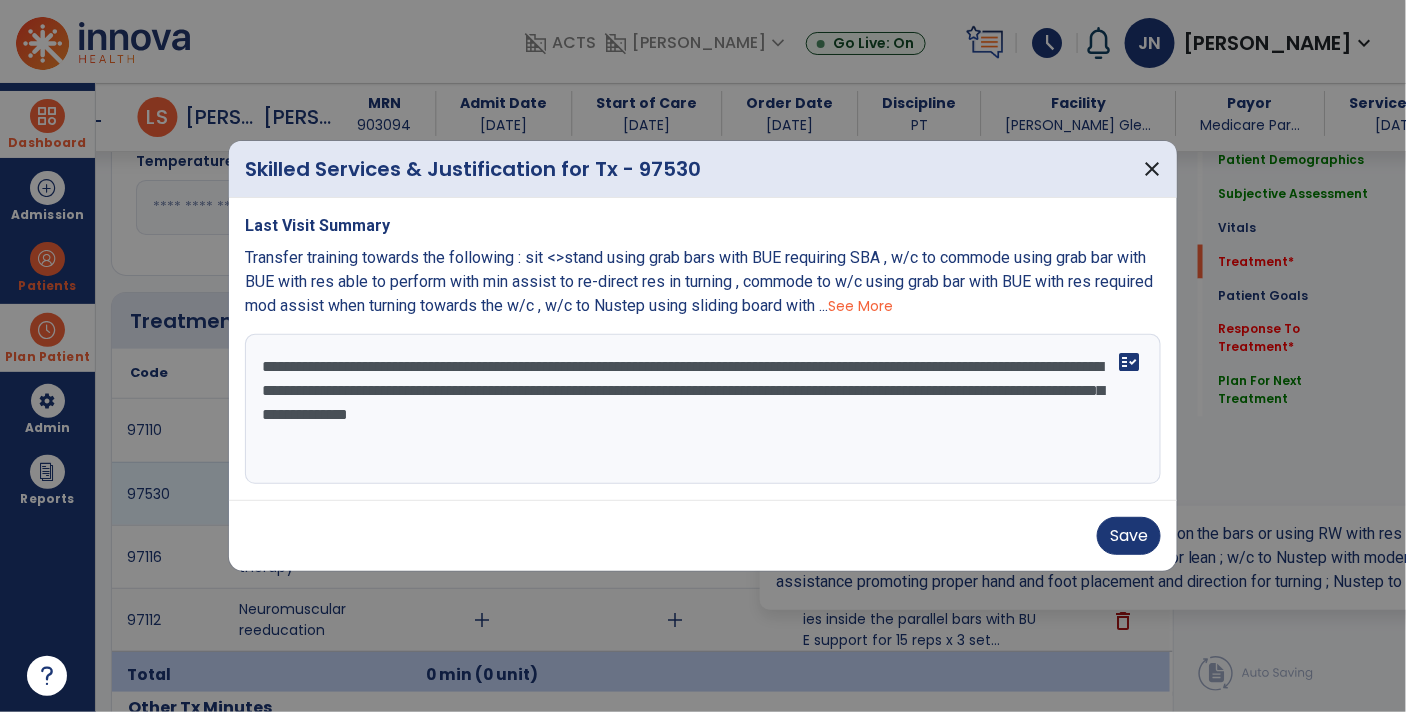 click on "**********" at bounding box center [703, 409] 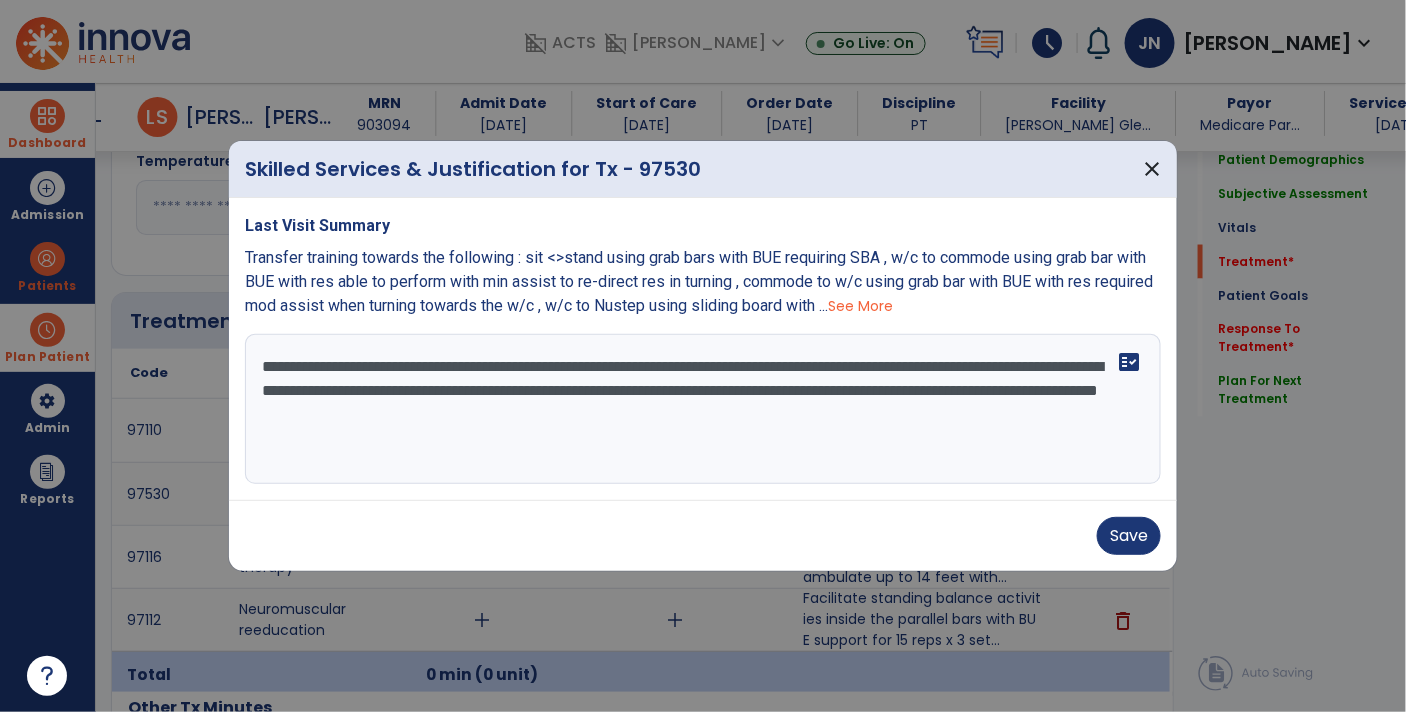 click on "**********" at bounding box center (703, 409) 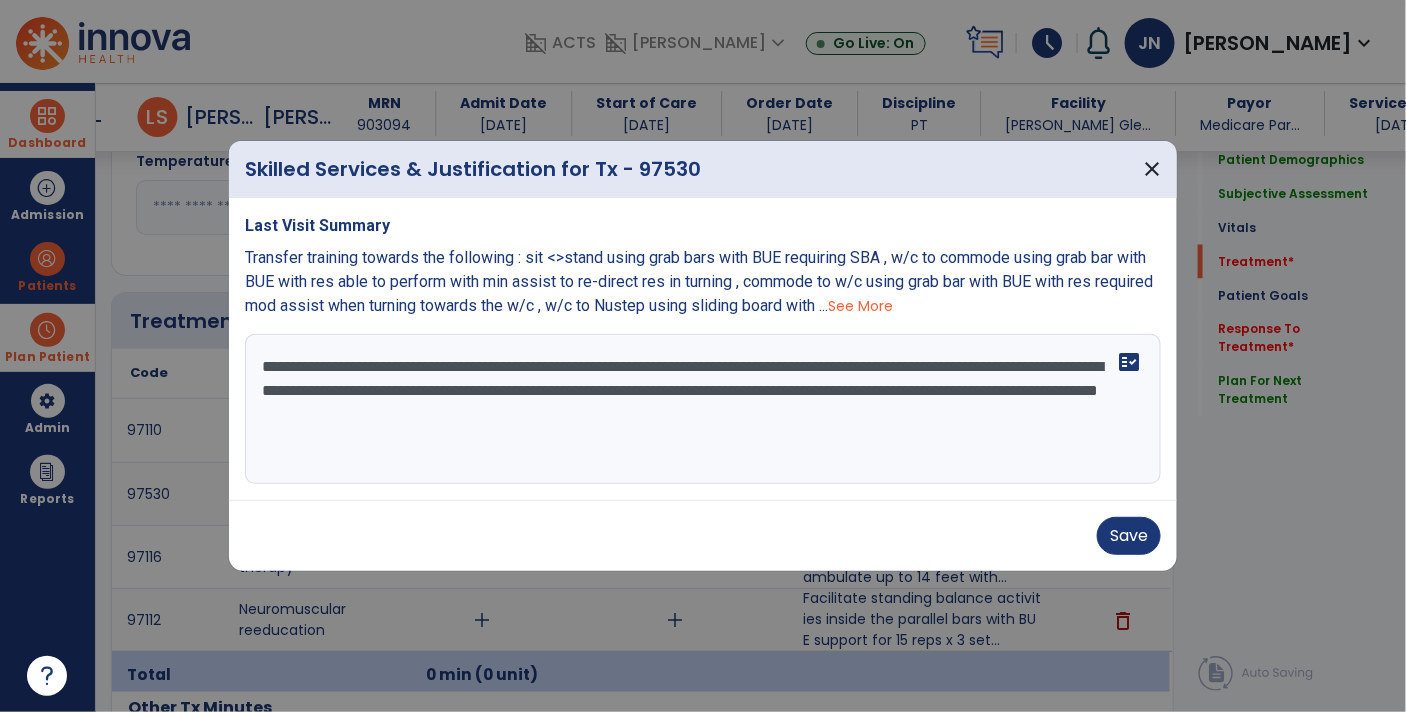 click on "**********" at bounding box center (703, 409) 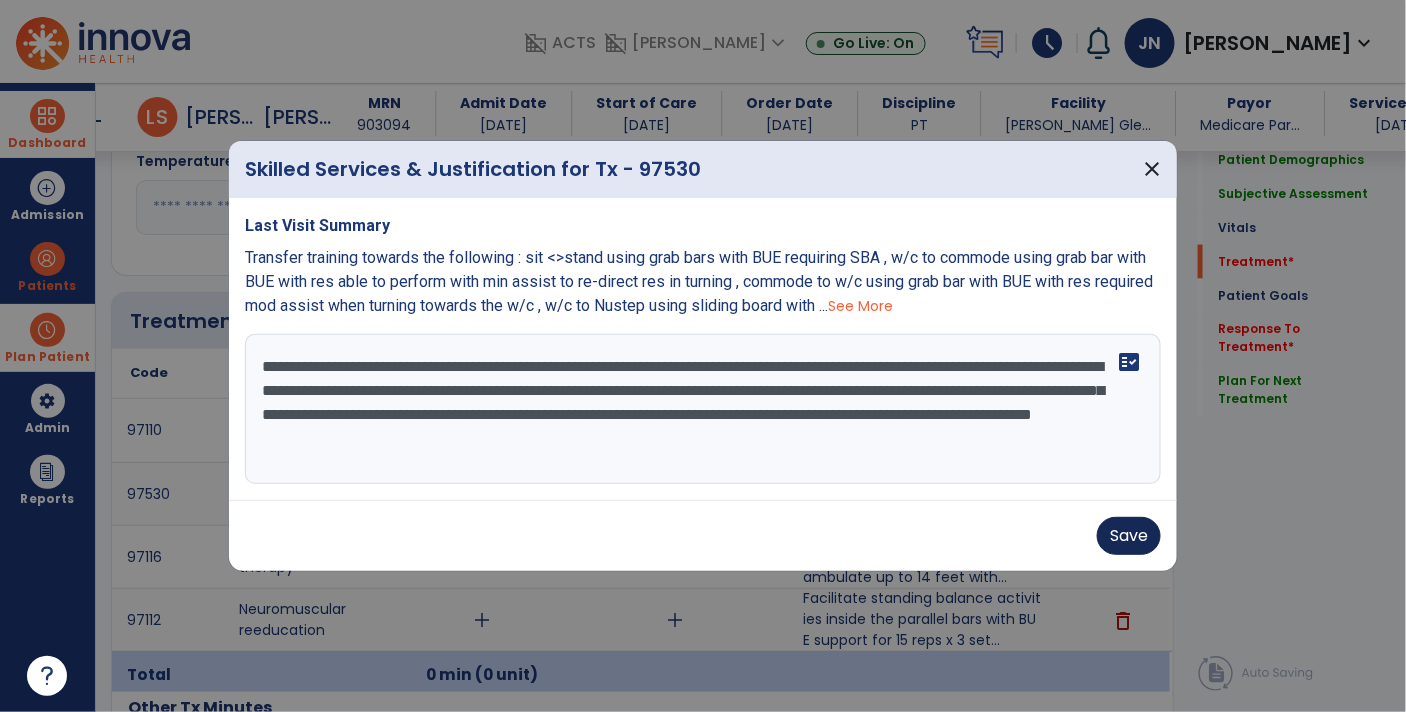 type on "**********" 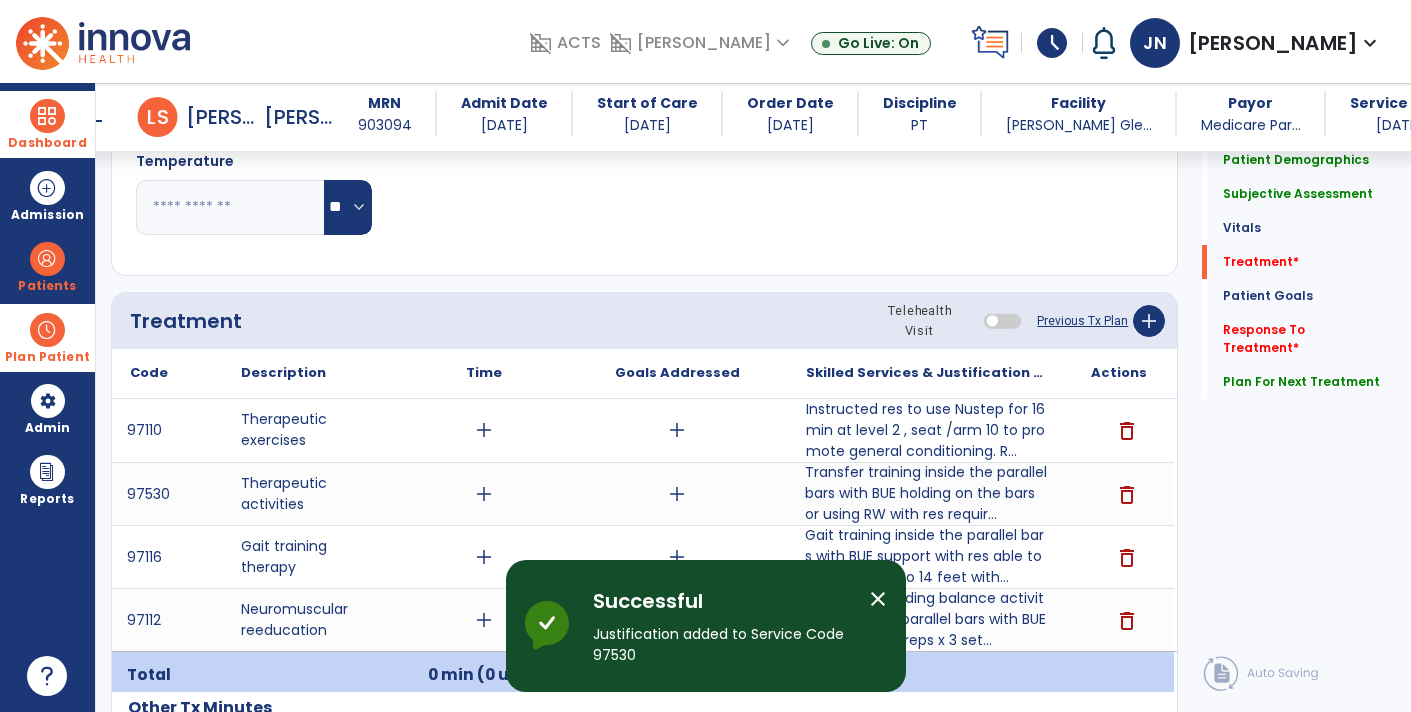 click on "Gait training inside the parallel bars with BUE support with res able to ambulate up to 14 feet with..." at bounding box center [926, 556] 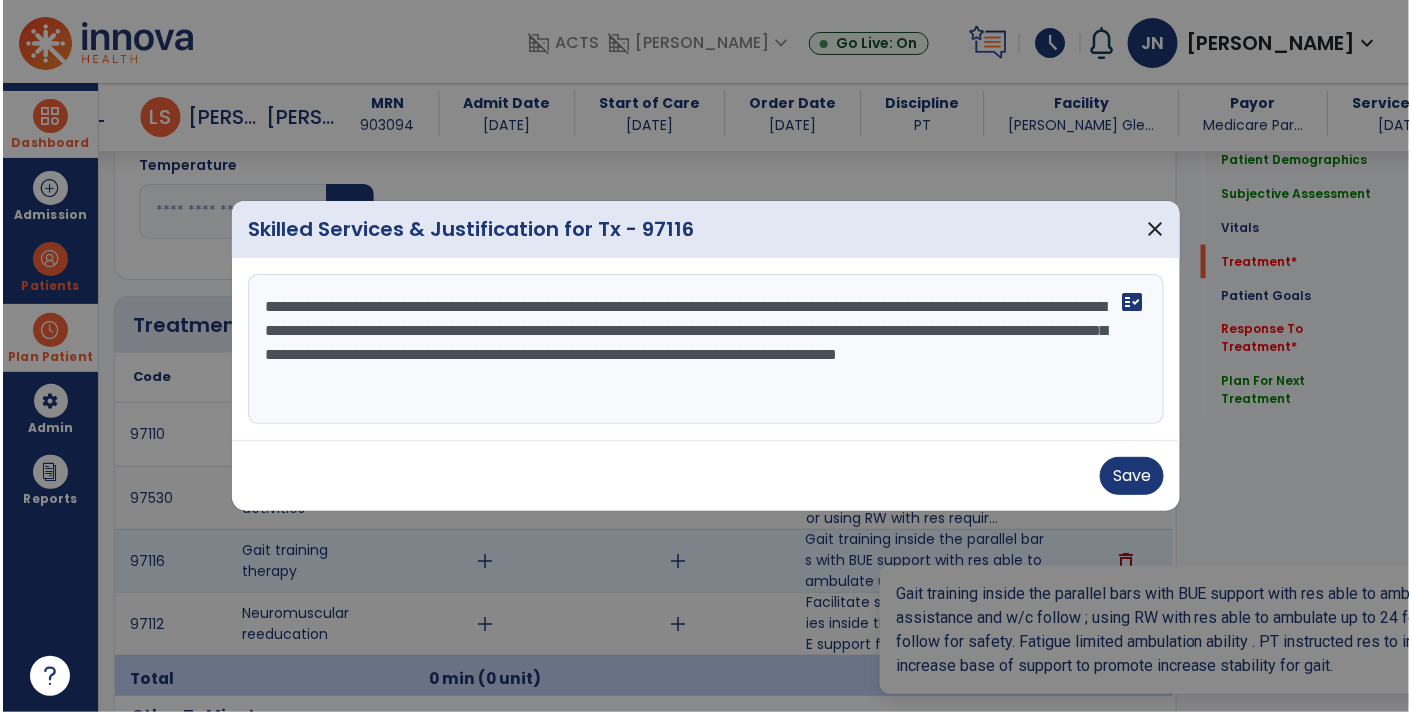 scroll, scrollTop: 957, scrollLeft: 0, axis: vertical 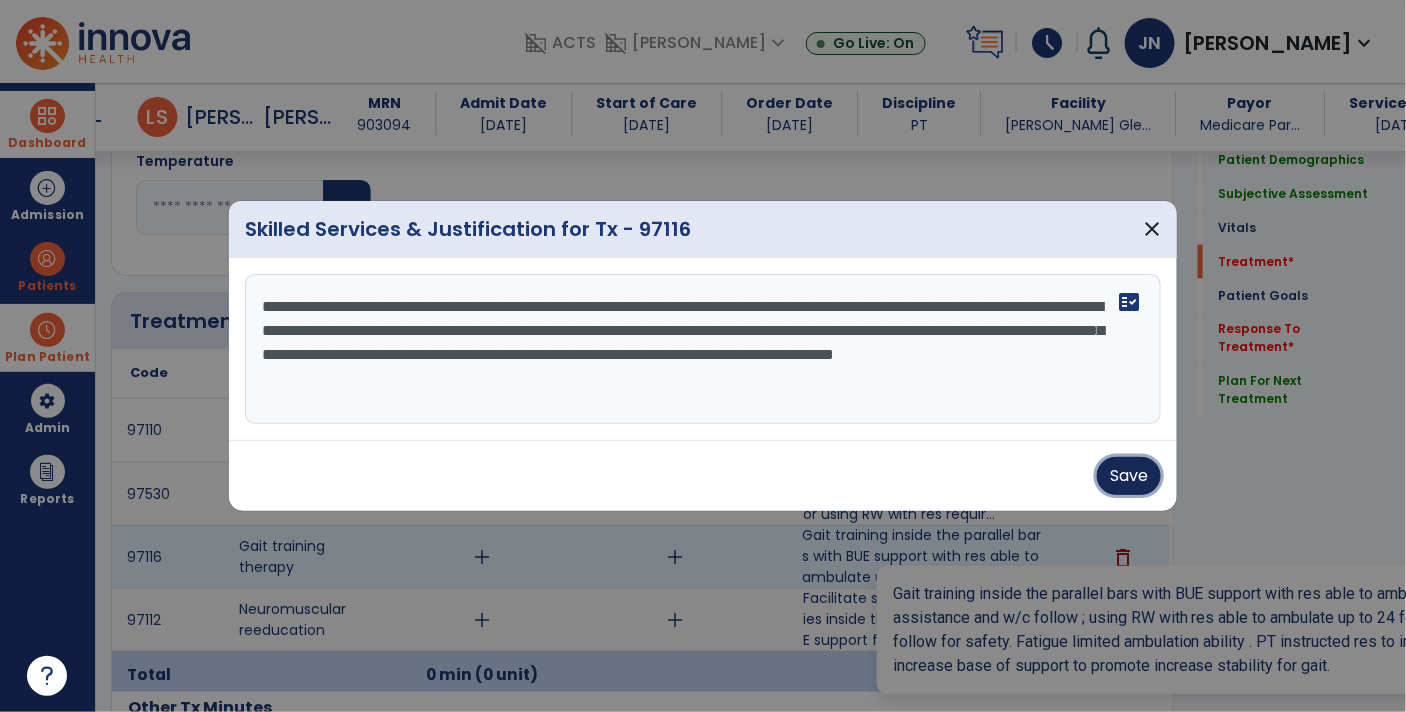 click on "Save" at bounding box center [1129, 476] 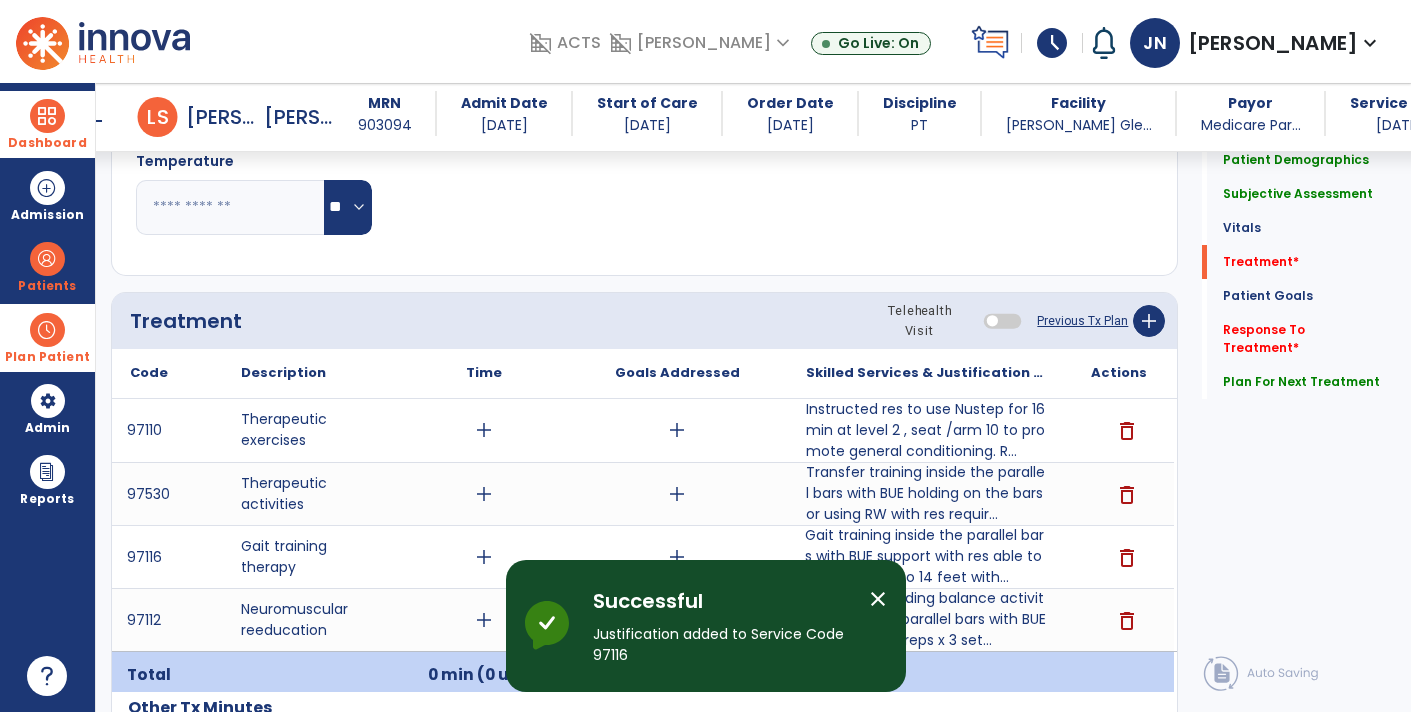 click on "close" at bounding box center (878, 599) 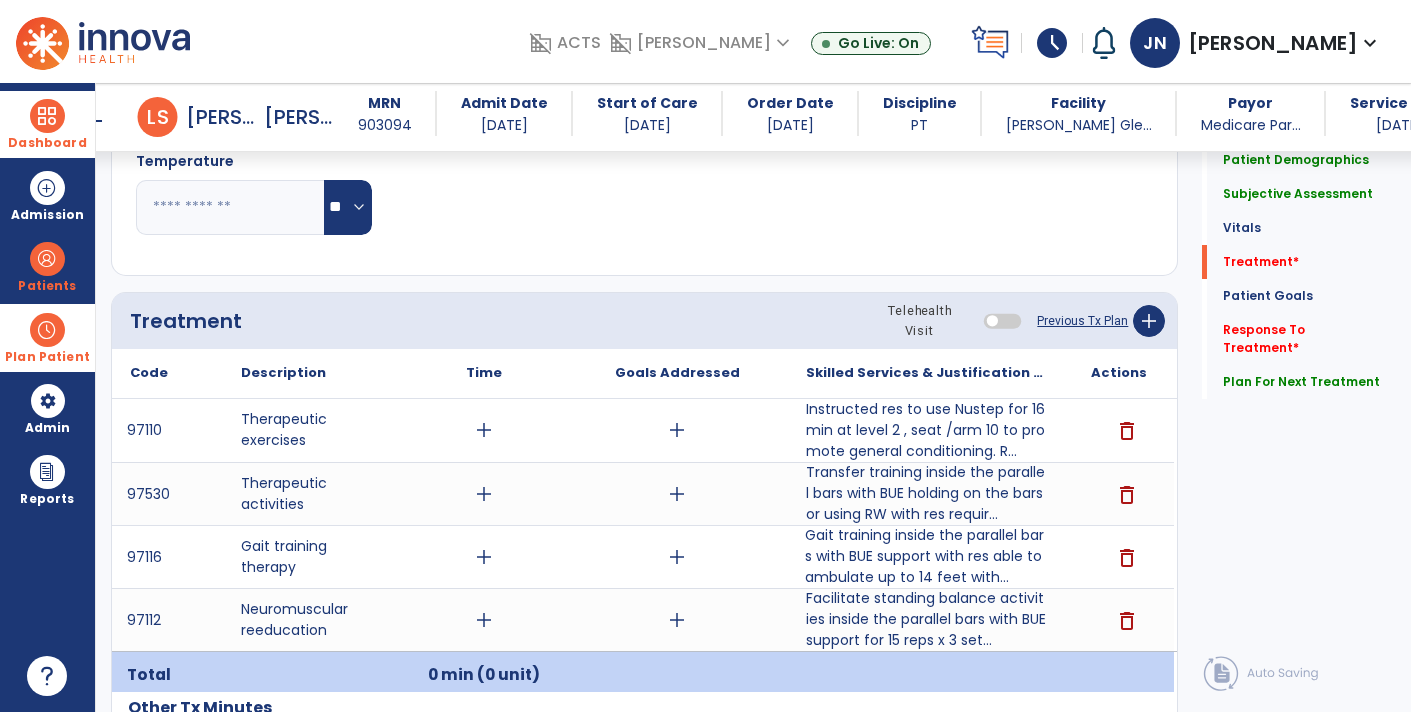 click on "add" at bounding box center [484, 620] 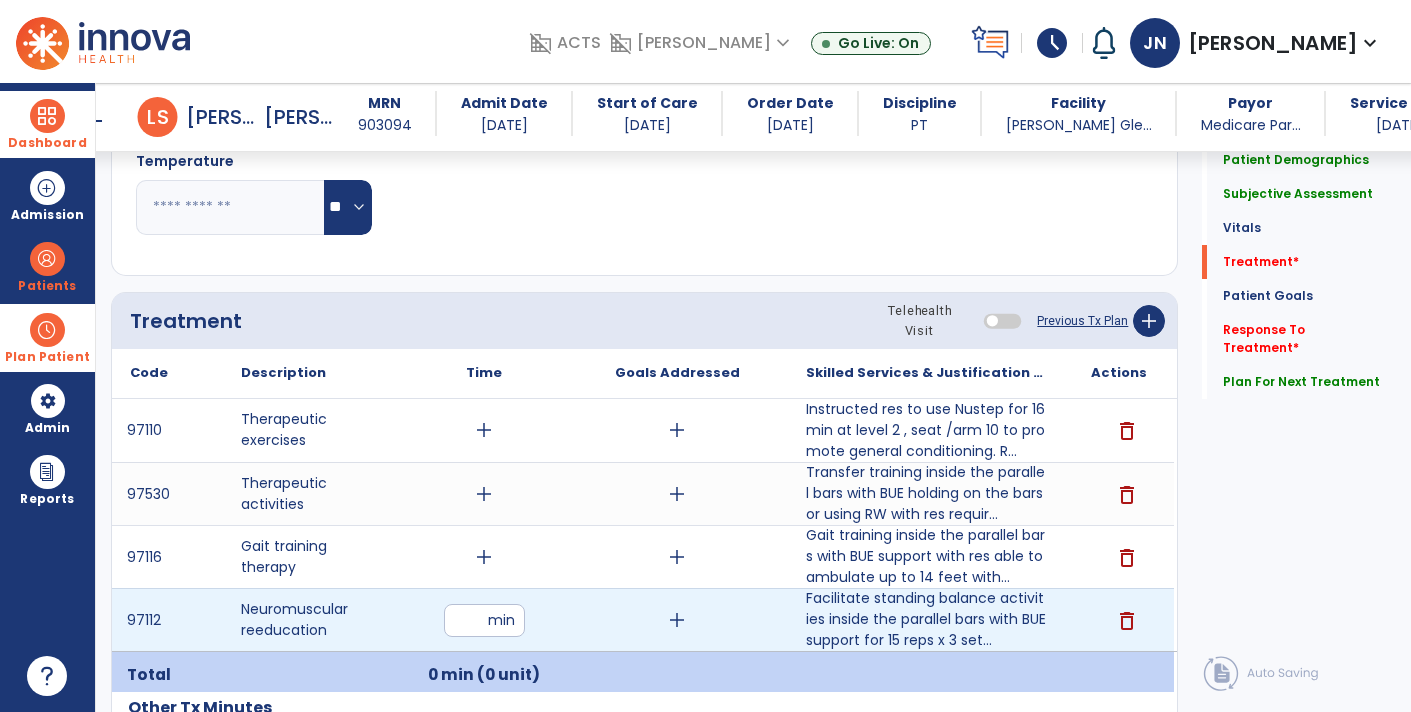 type on "**" 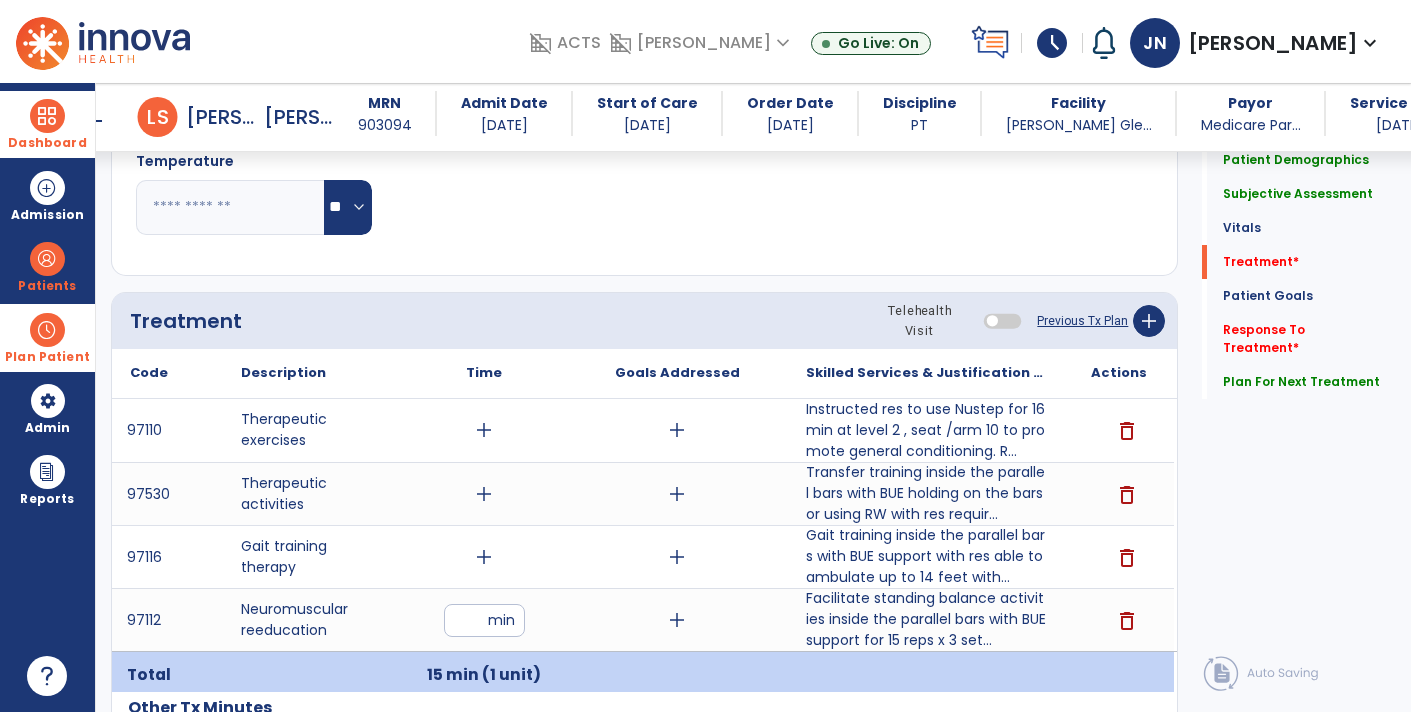 click on "add" at bounding box center (484, 557) 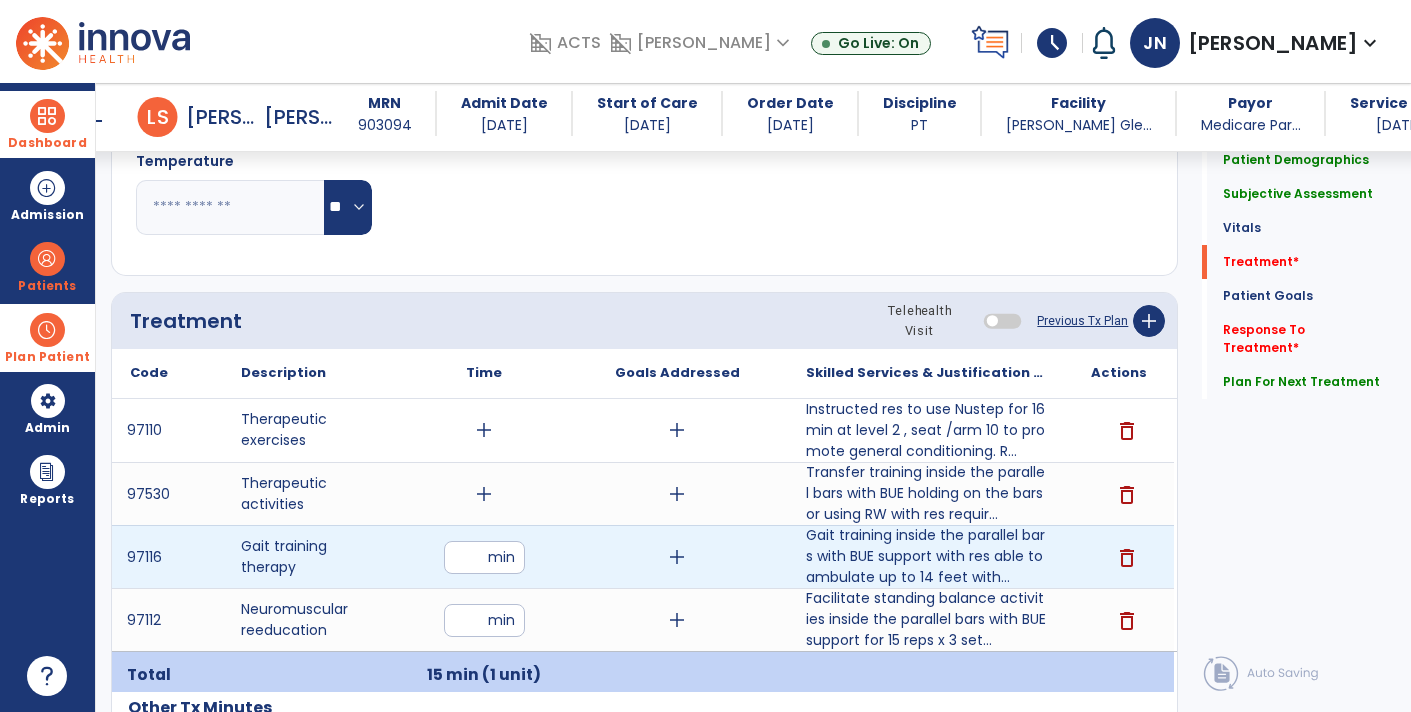type on "**" 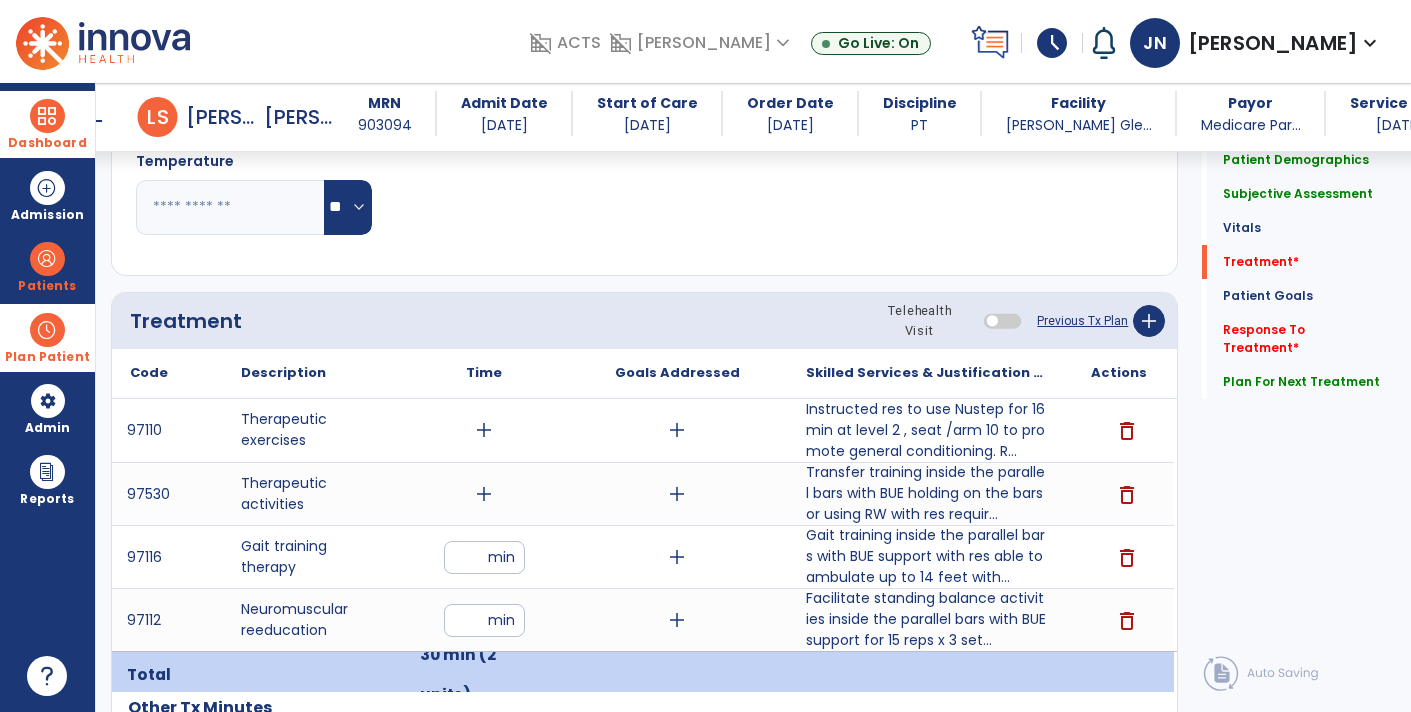 click on "add" at bounding box center (484, 494) 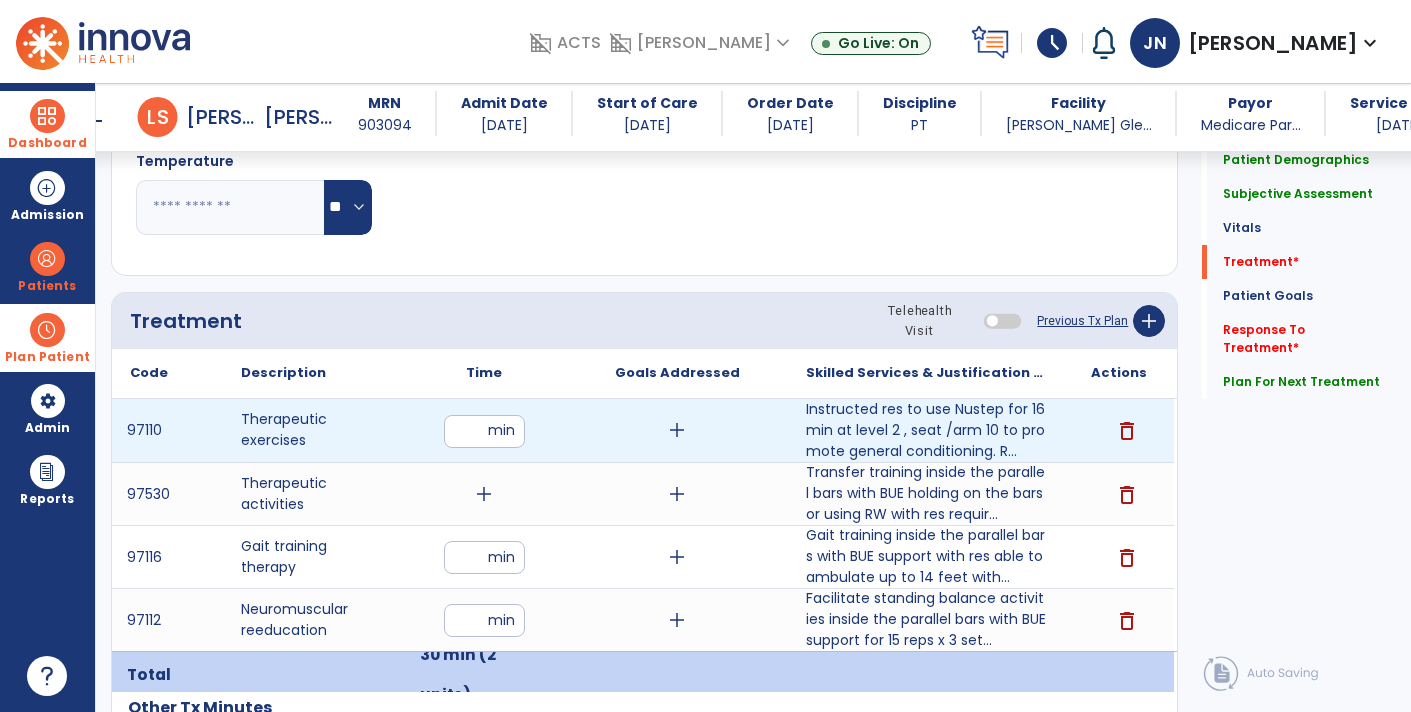 type on "**" 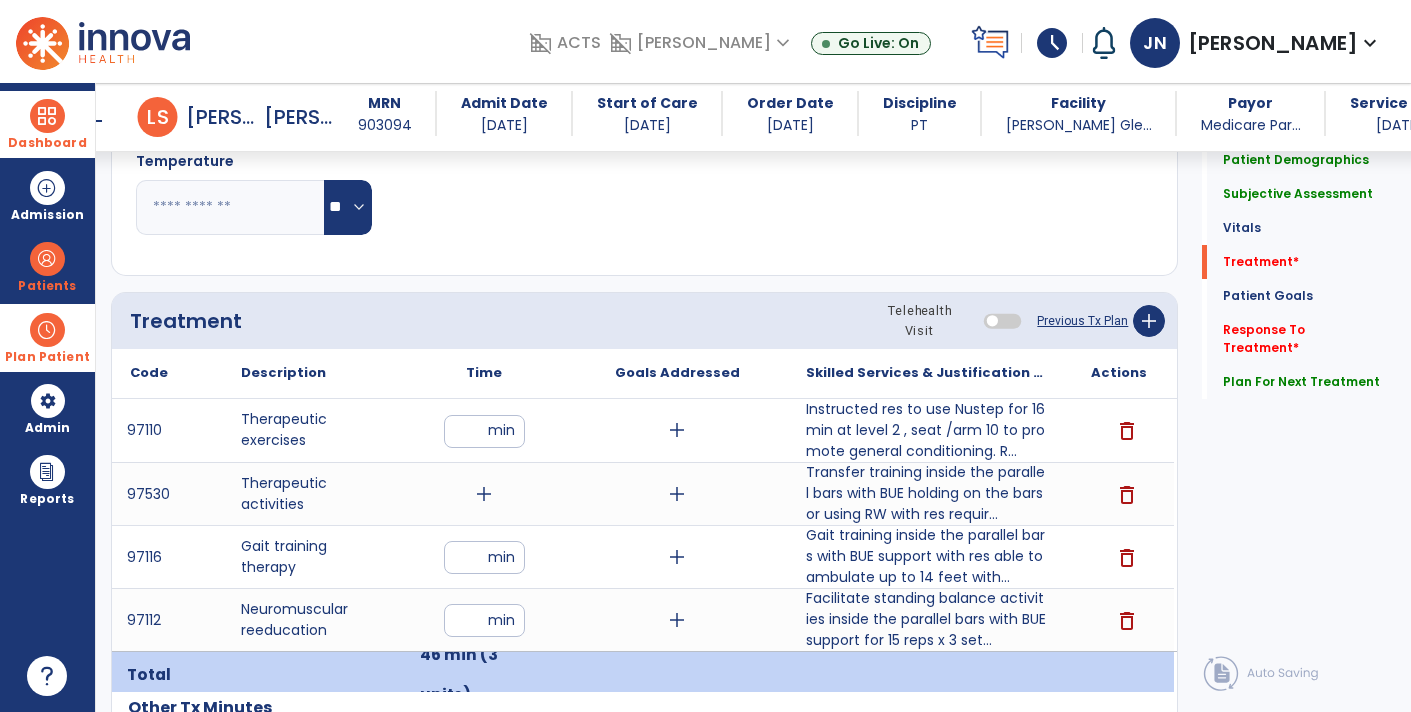 click on "add" at bounding box center [484, 494] 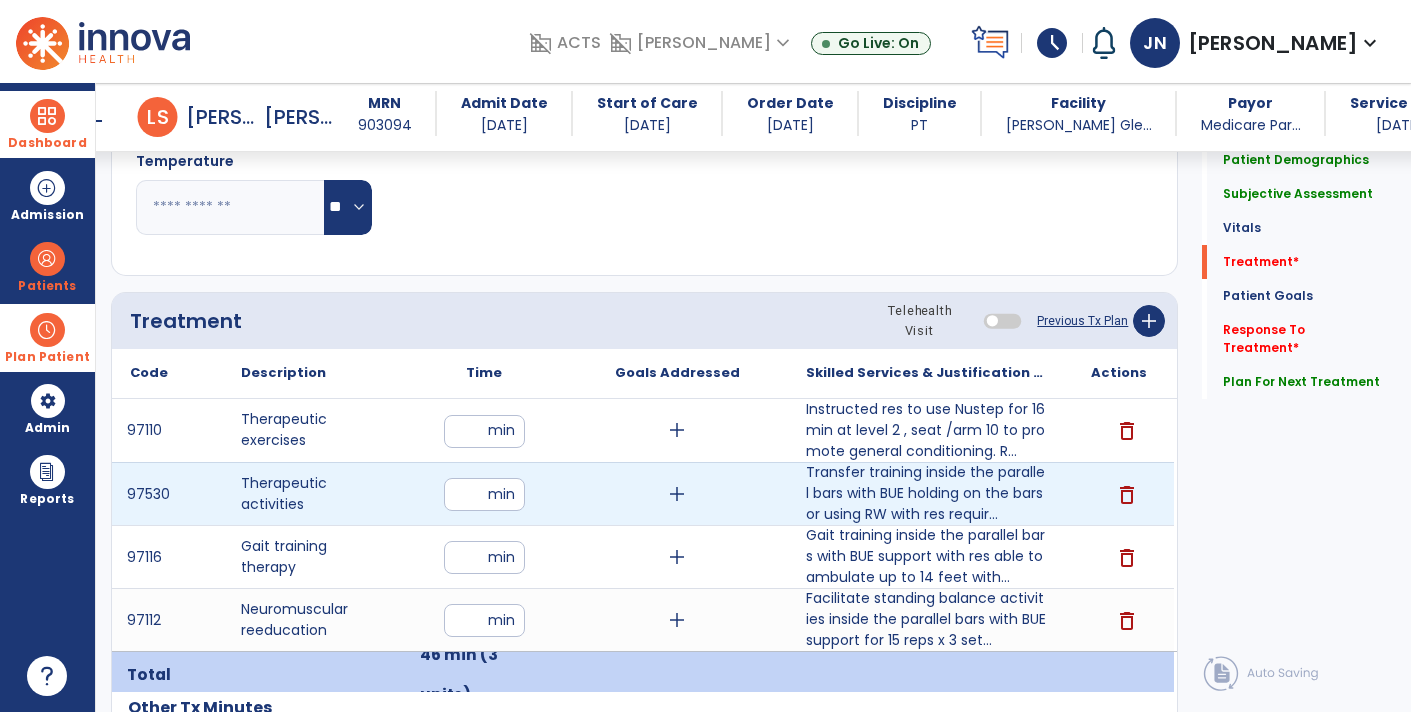 type on "**" 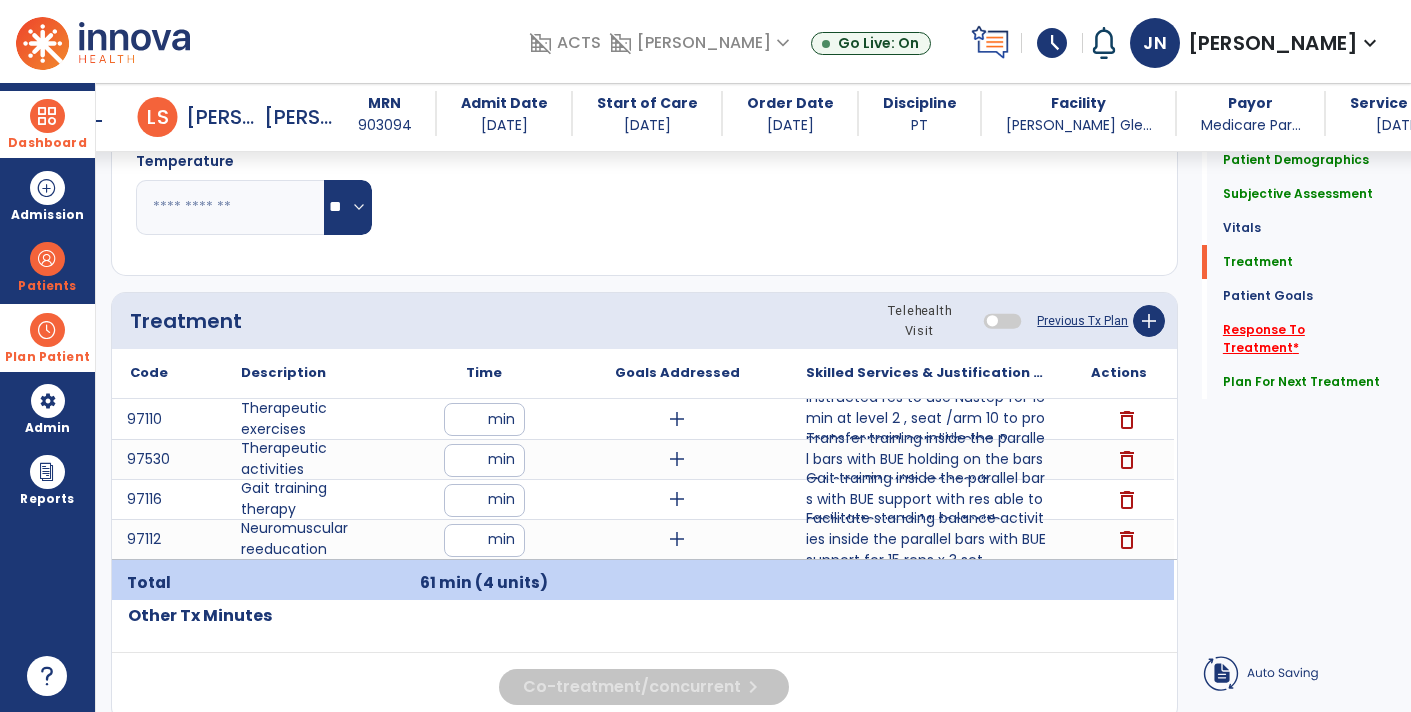 click on "Response To Treatment   *" 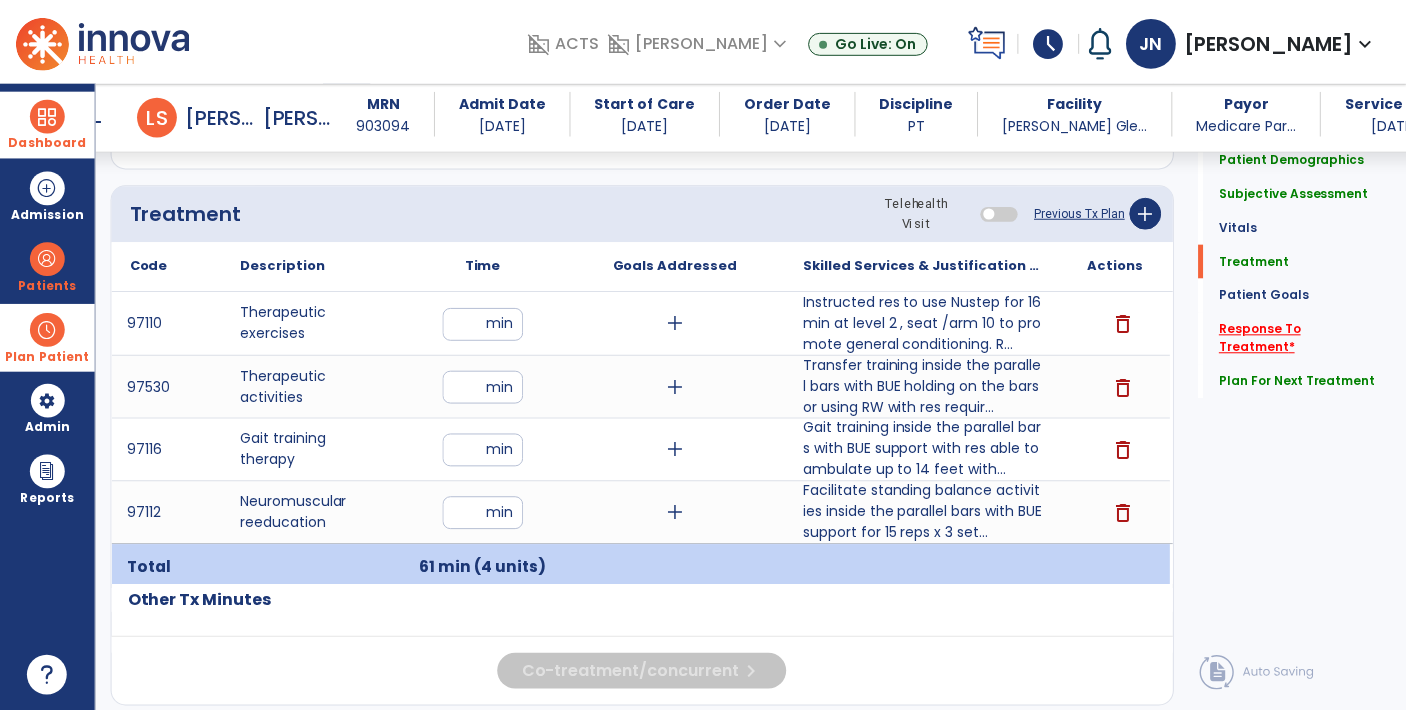 scroll, scrollTop: 1056, scrollLeft: 0, axis: vertical 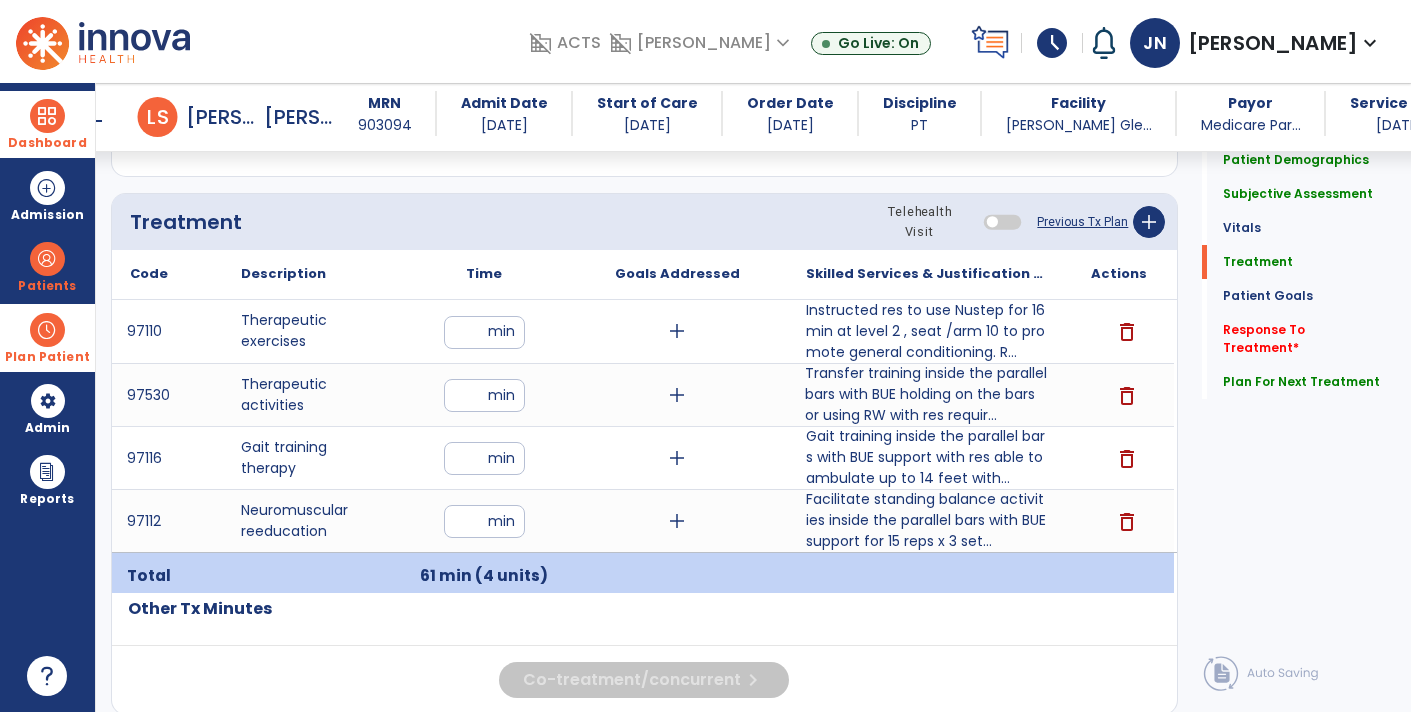 click on "Transfer training inside the parallel bars with BUE holding on the bars  or using RW with res requir..." at bounding box center (926, 394) 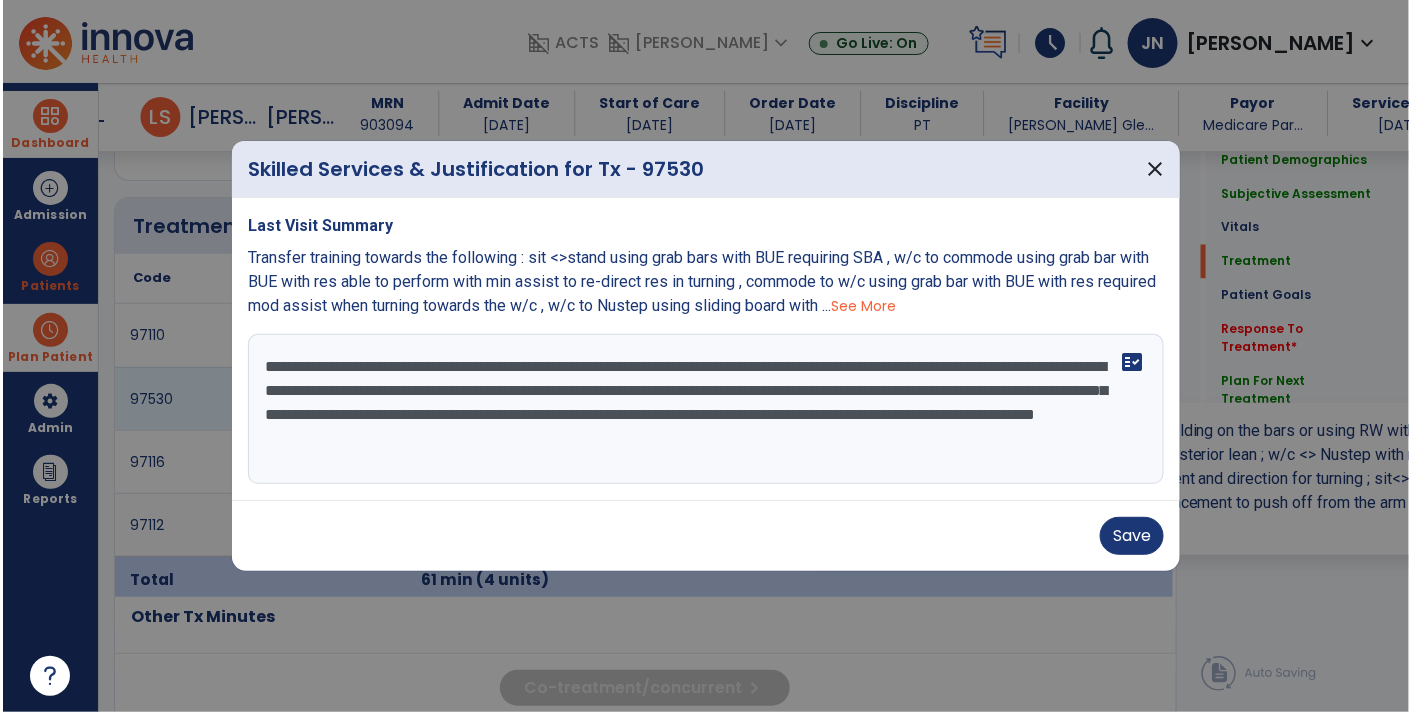 scroll, scrollTop: 1056, scrollLeft: 0, axis: vertical 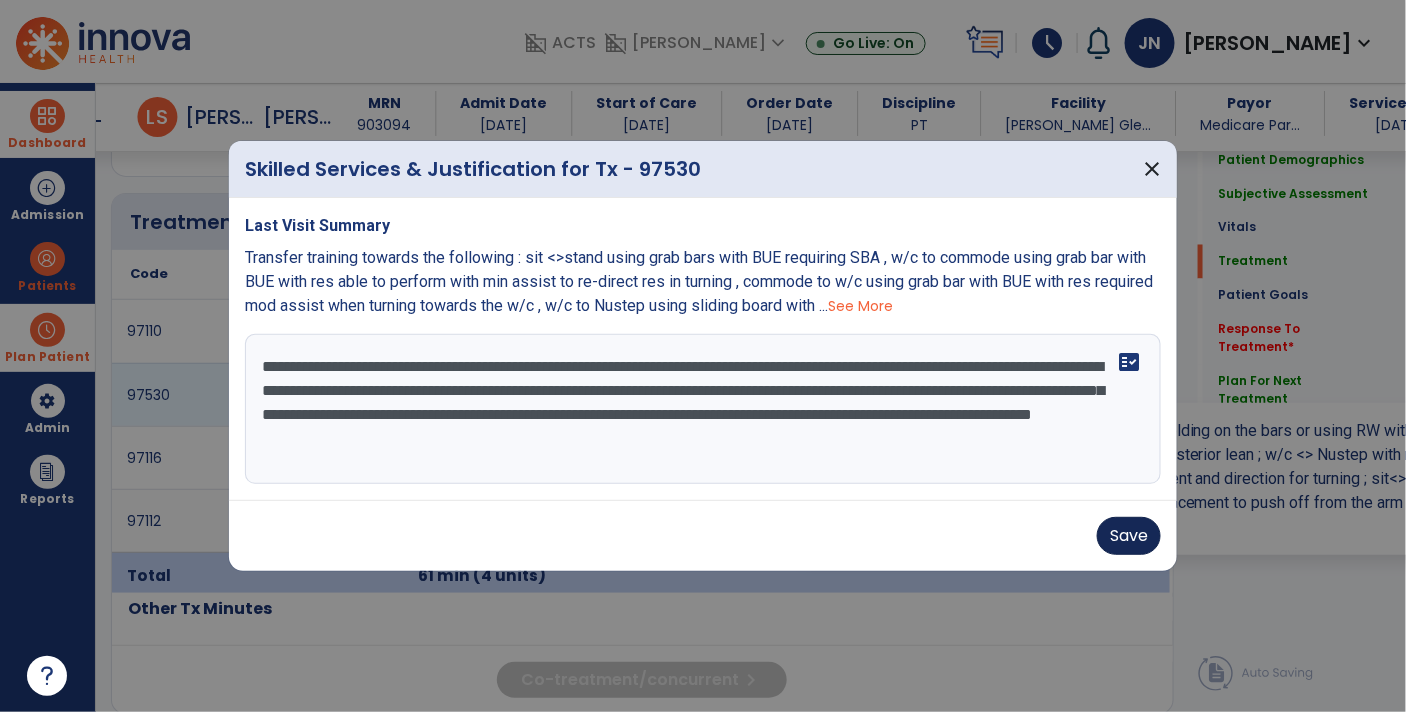 click on "Save" at bounding box center [1129, 536] 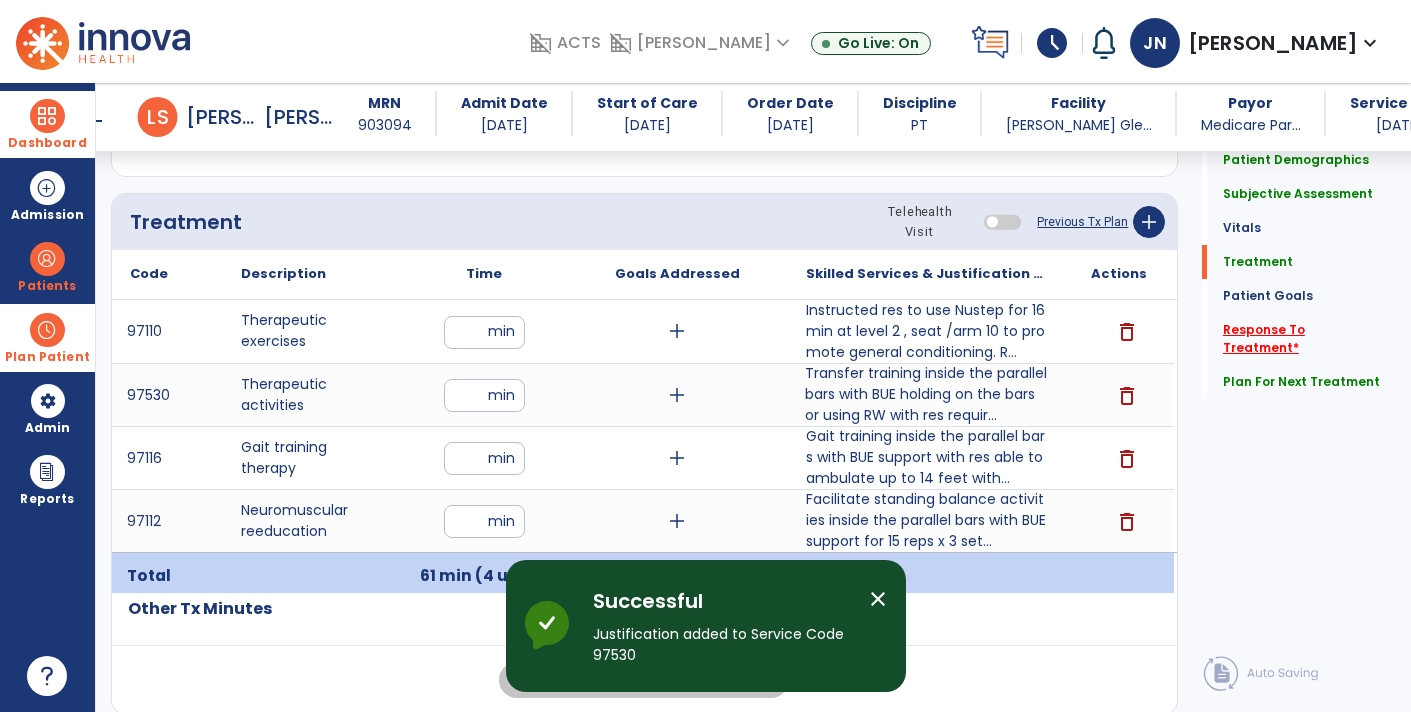 click on "Response To Treatment   *" 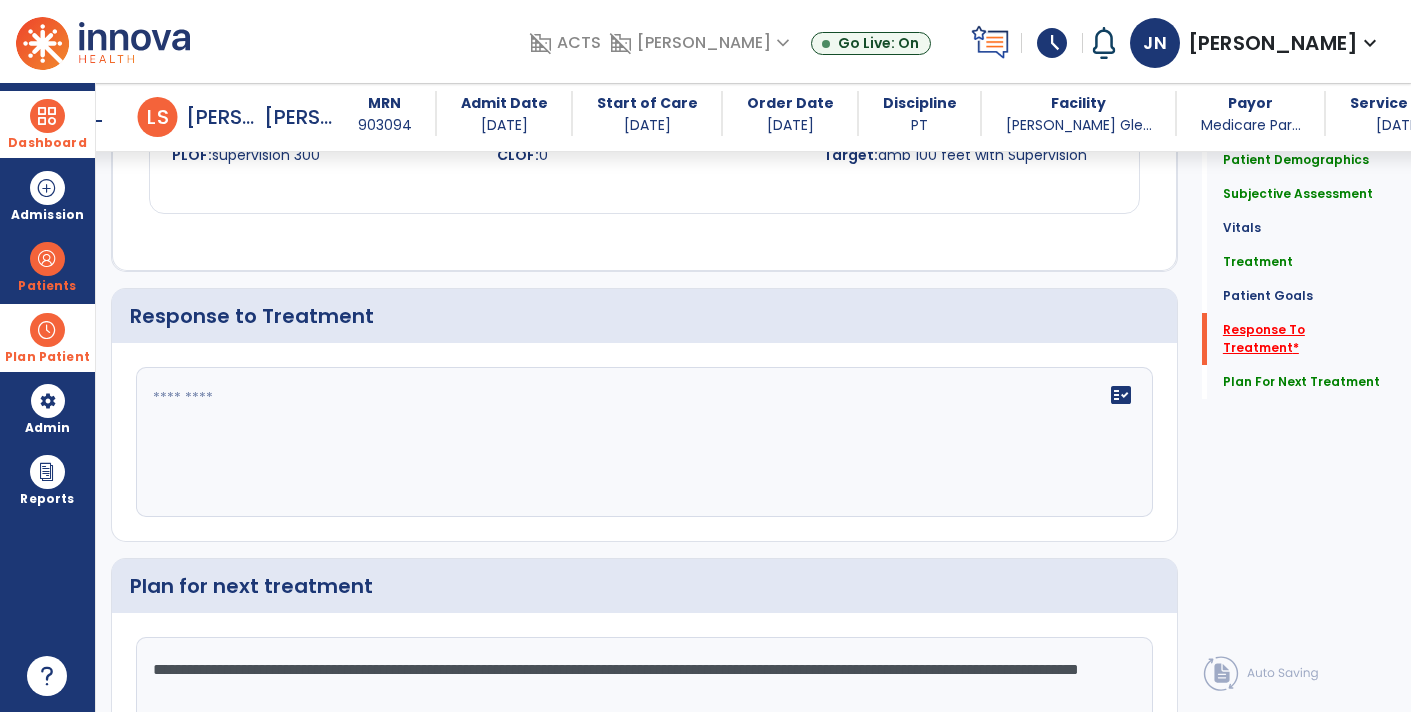 scroll, scrollTop: 2928, scrollLeft: 0, axis: vertical 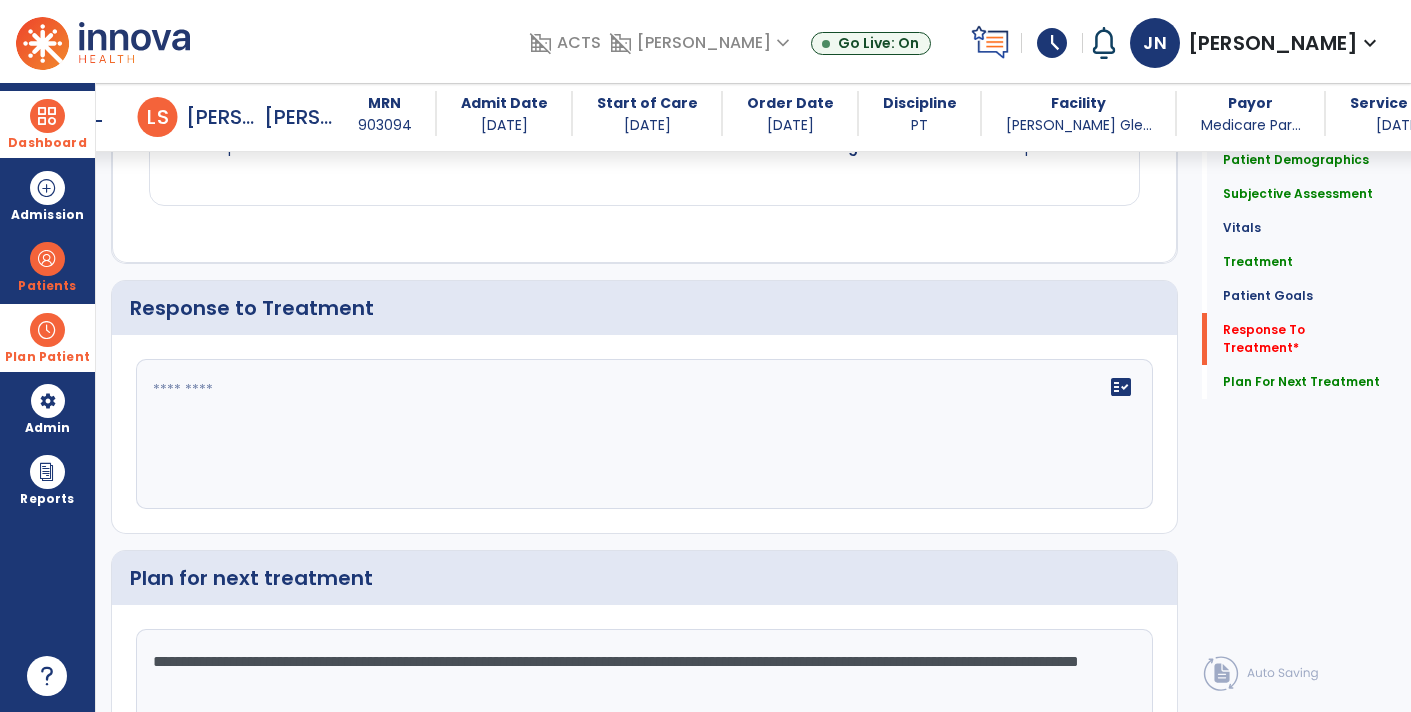 click on "fact_check" 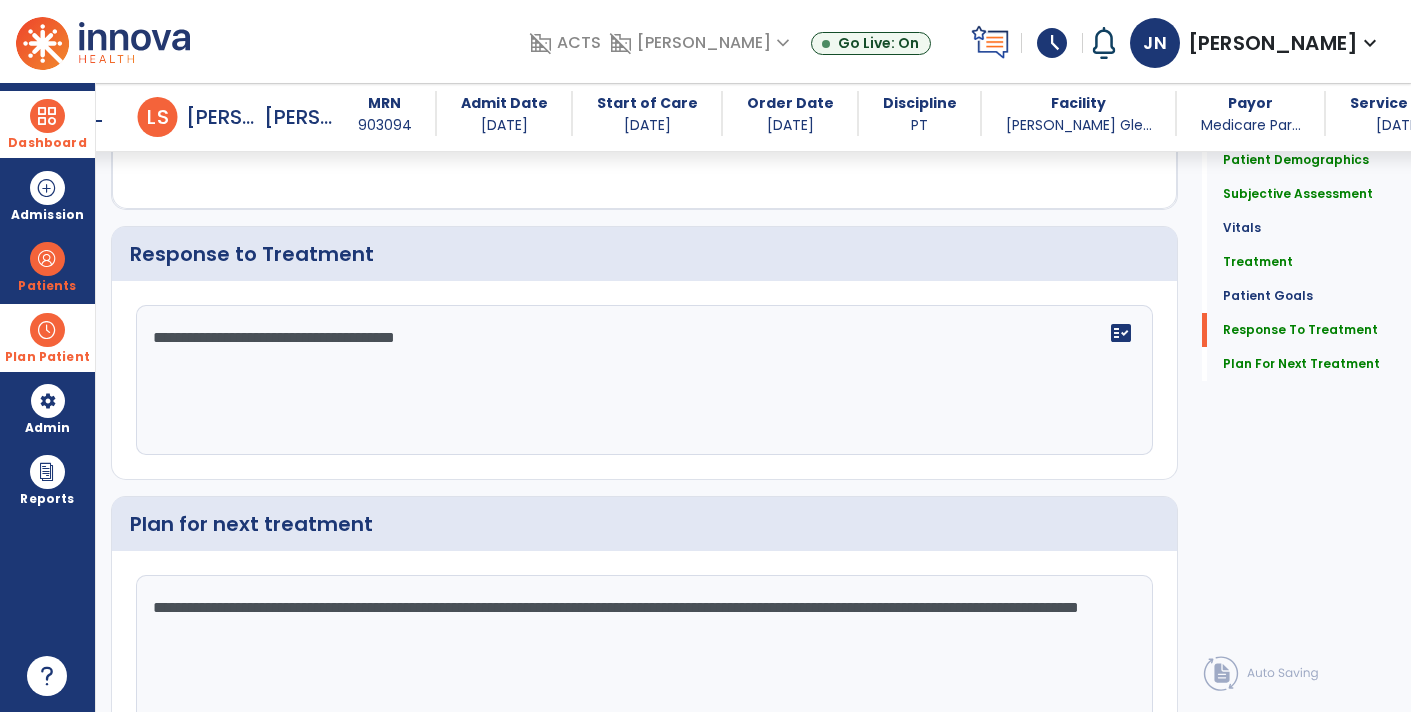 scroll, scrollTop: 3074, scrollLeft: 0, axis: vertical 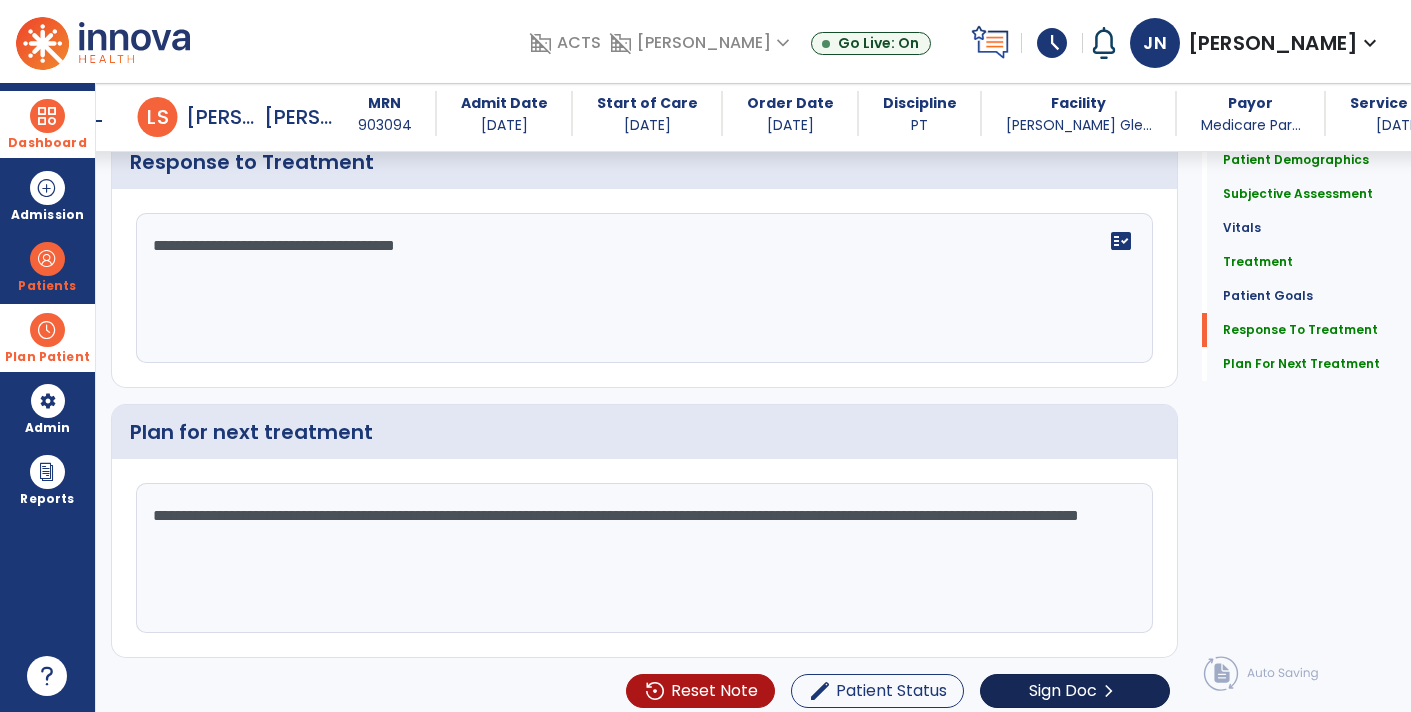 type on "**********" 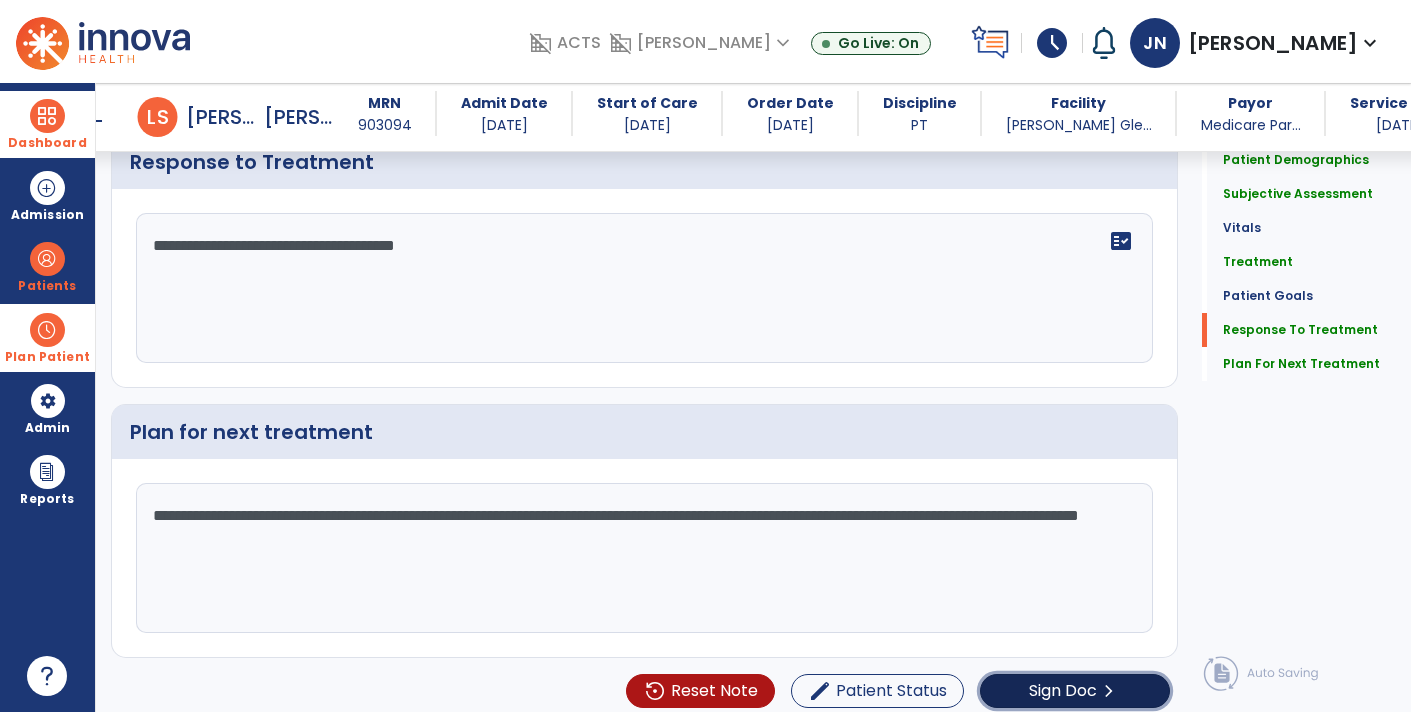 click on "chevron_right" 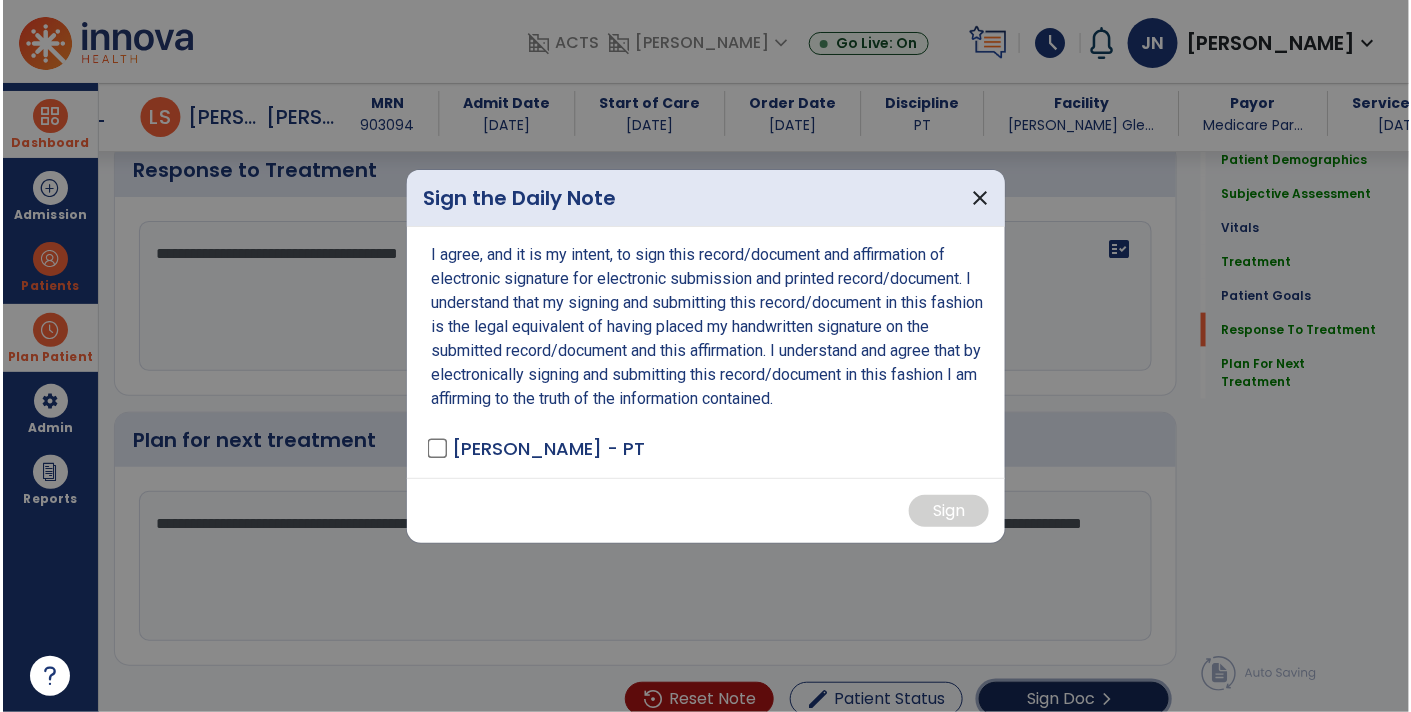 scroll, scrollTop: 3074, scrollLeft: 0, axis: vertical 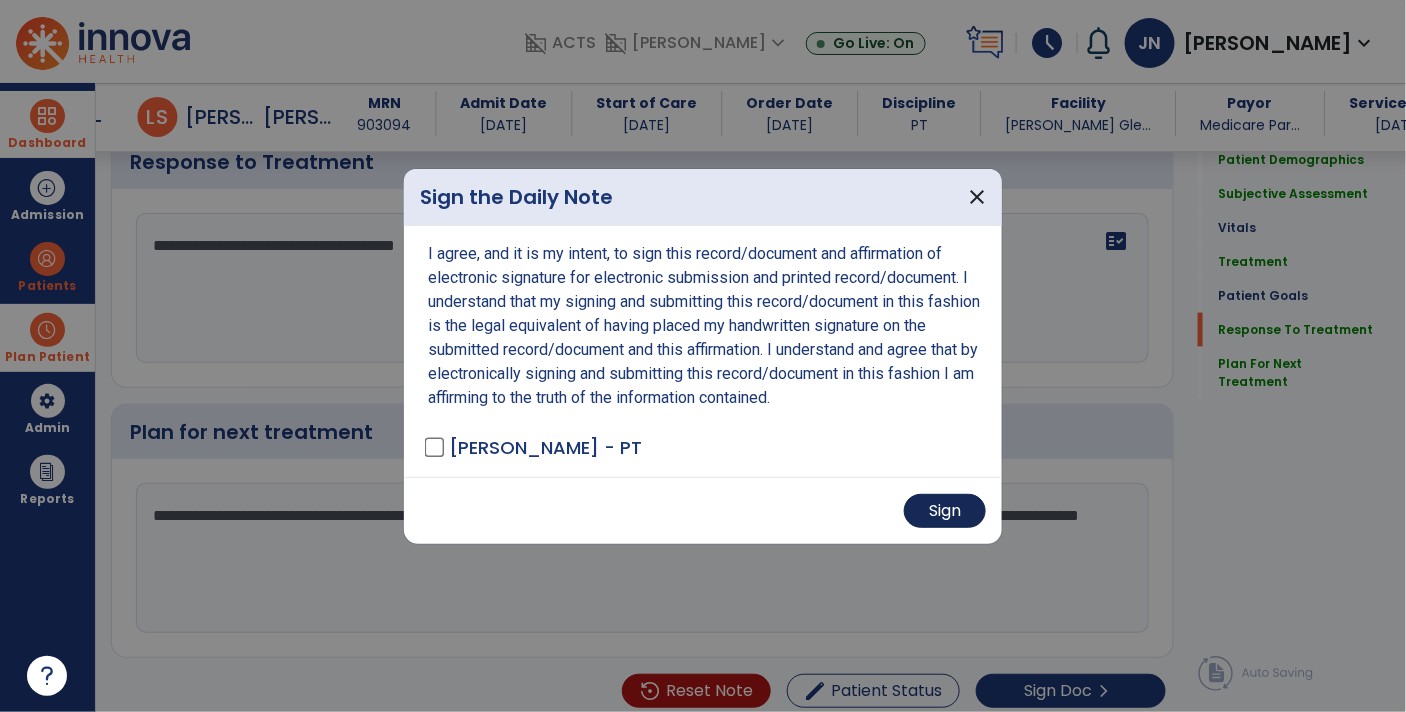 click on "Sign" at bounding box center [945, 511] 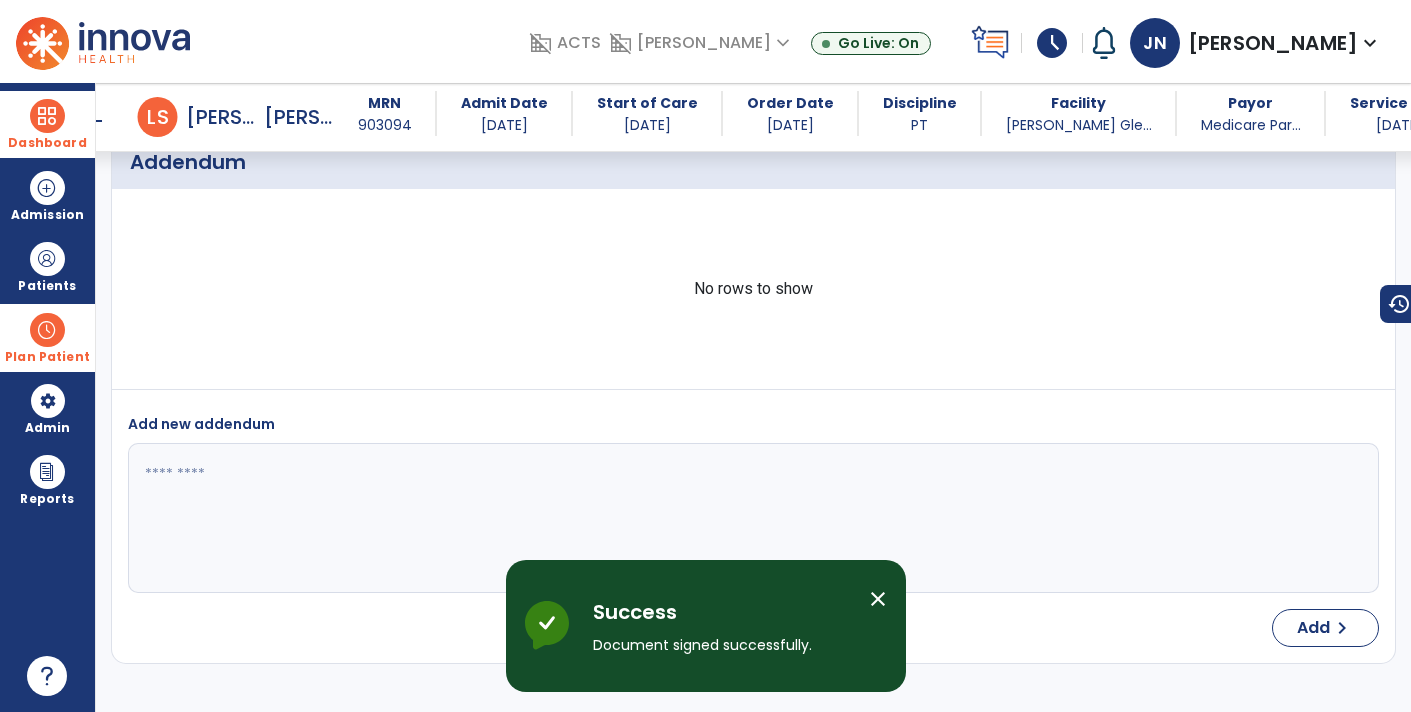 scroll, scrollTop: 4708, scrollLeft: 0, axis: vertical 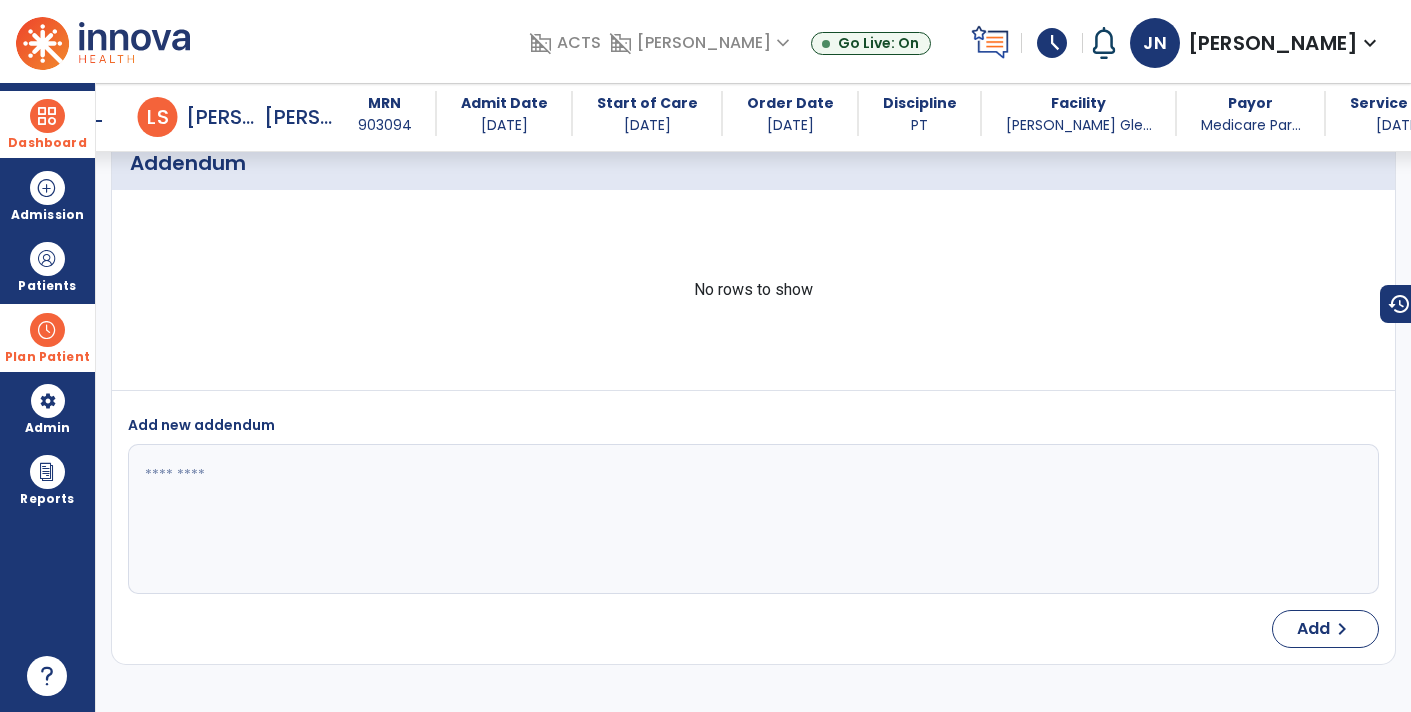 click at bounding box center (47, 116) 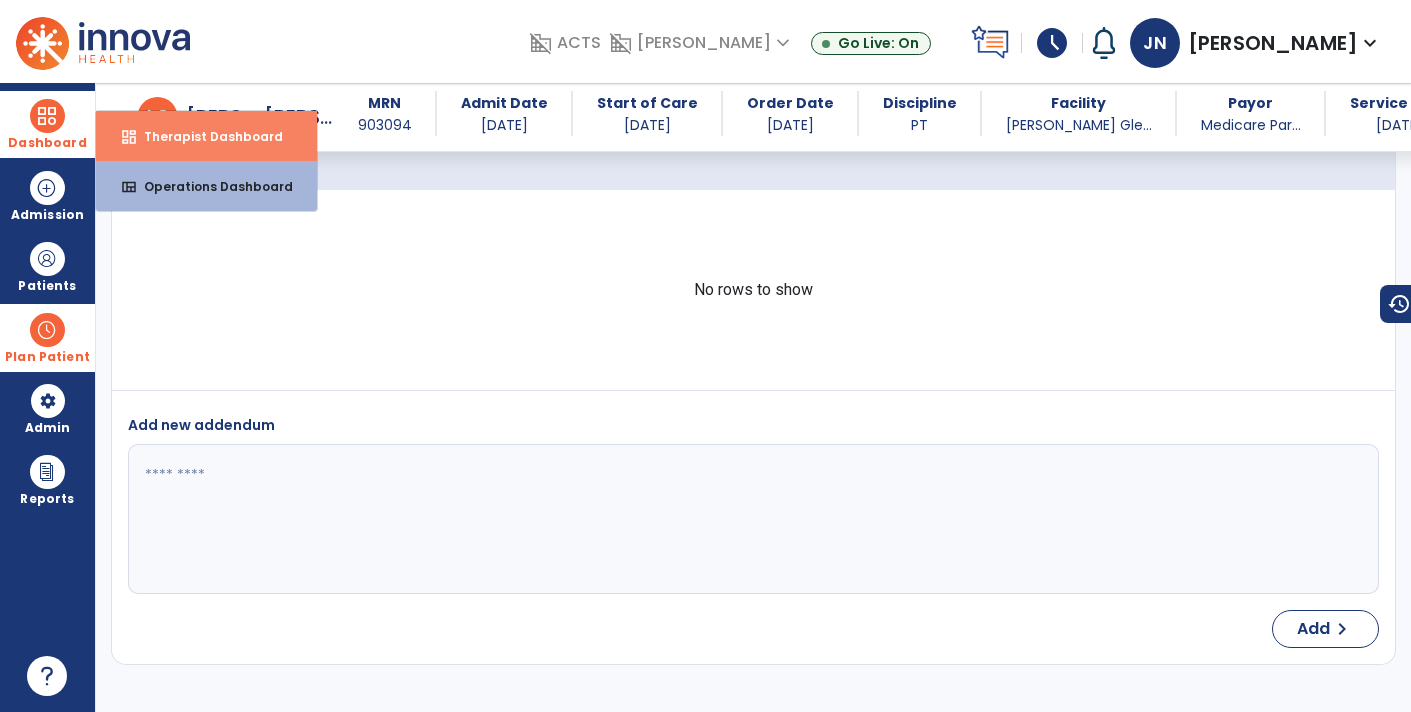 click on "Therapist Dashboard" at bounding box center (205, 136) 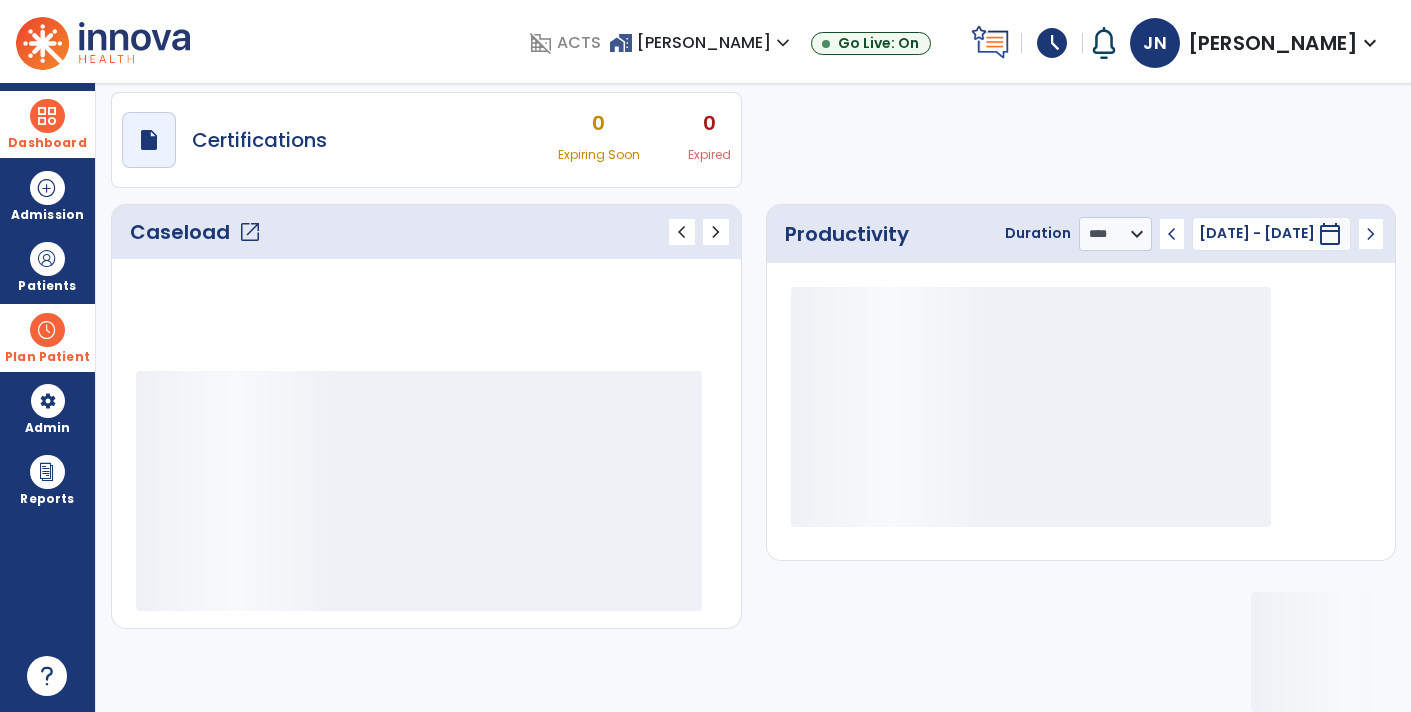 scroll, scrollTop: 162, scrollLeft: 0, axis: vertical 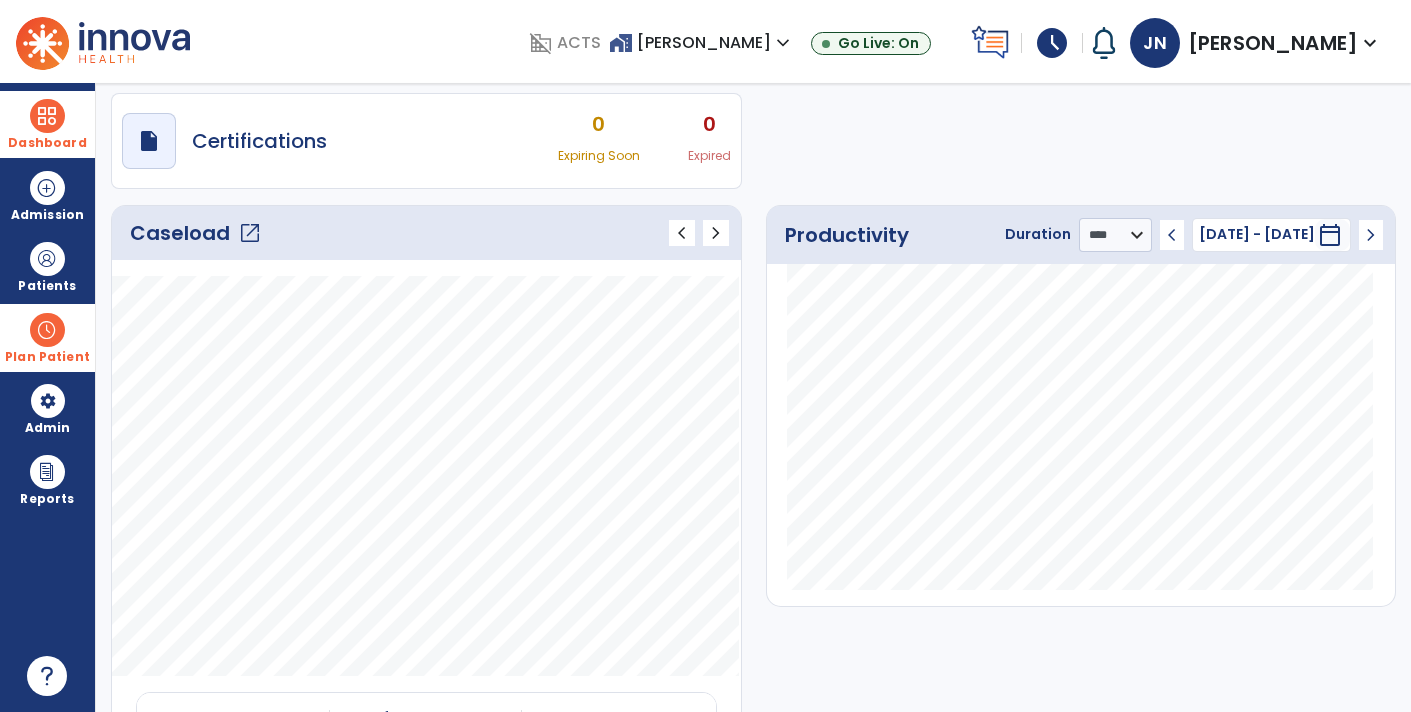 click on "open_in_new" 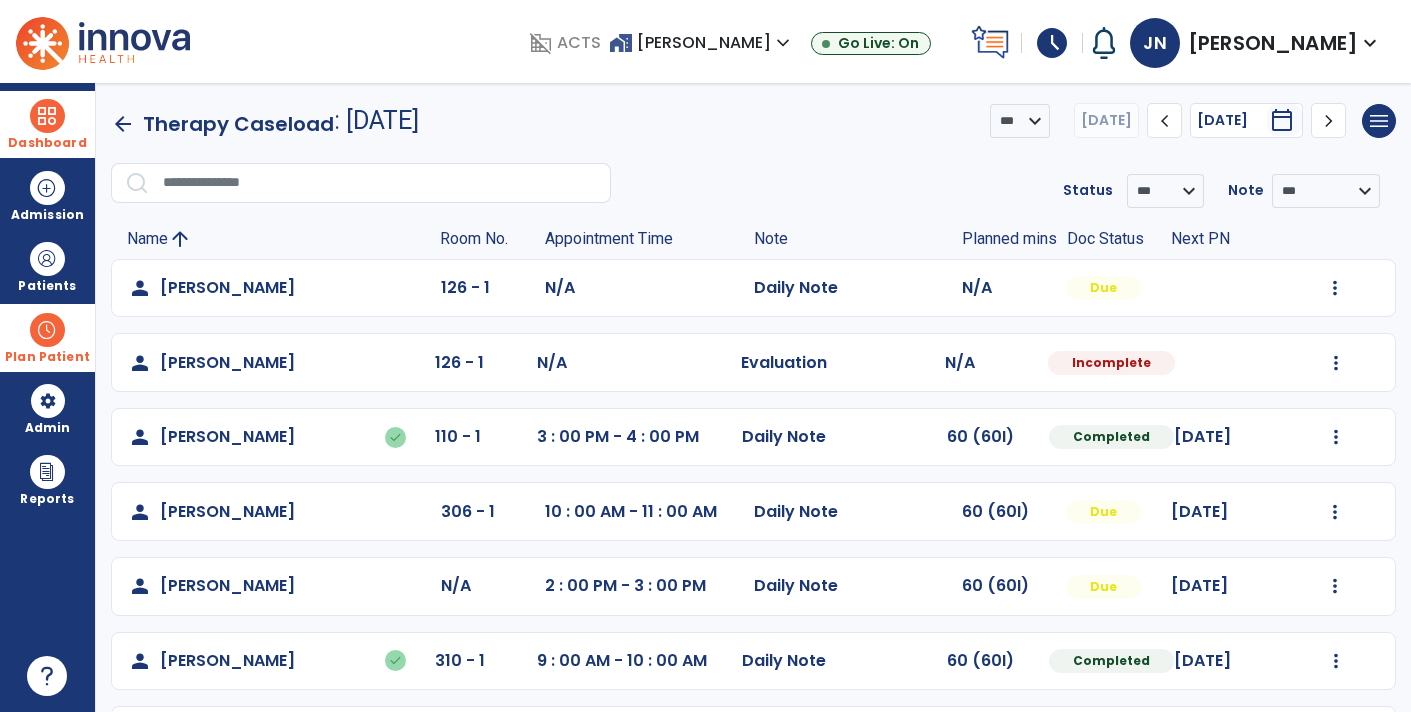 scroll, scrollTop: 72, scrollLeft: 0, axis: vertical 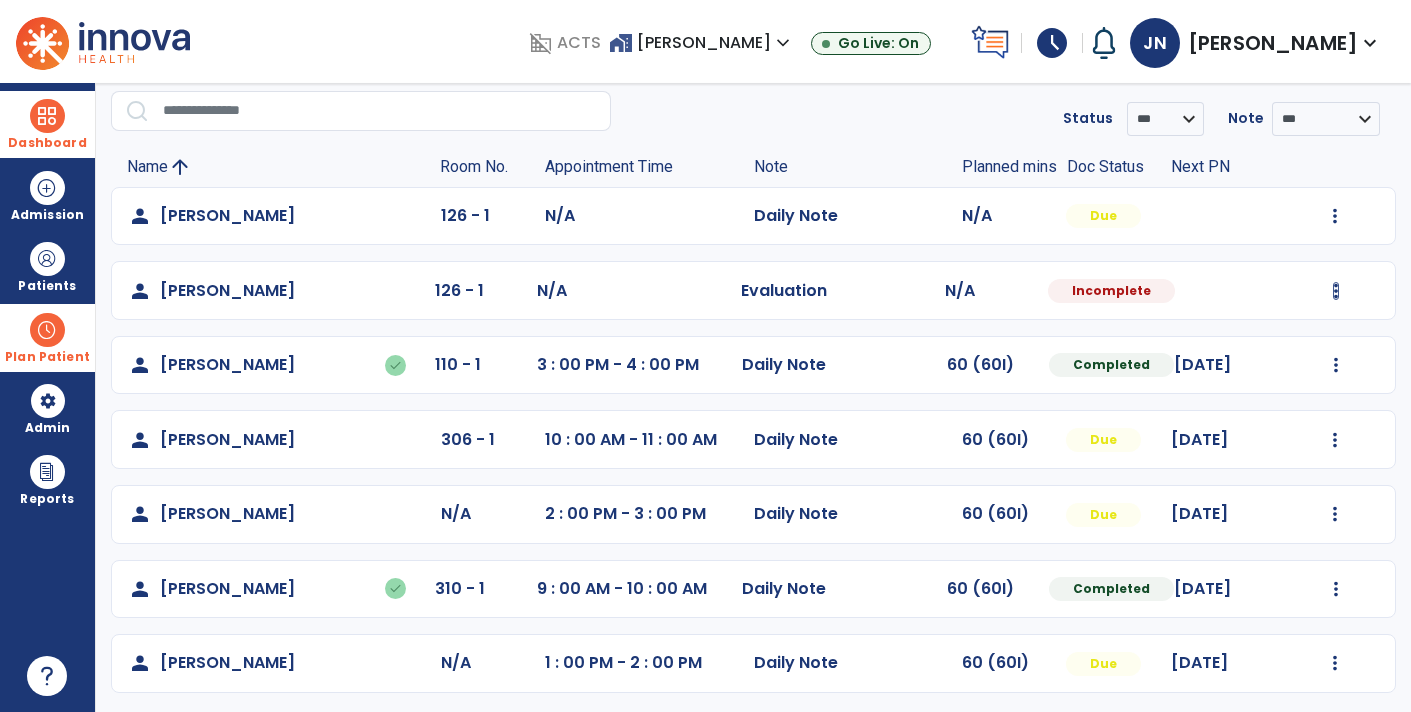 click at bounding box center (1335, 216) 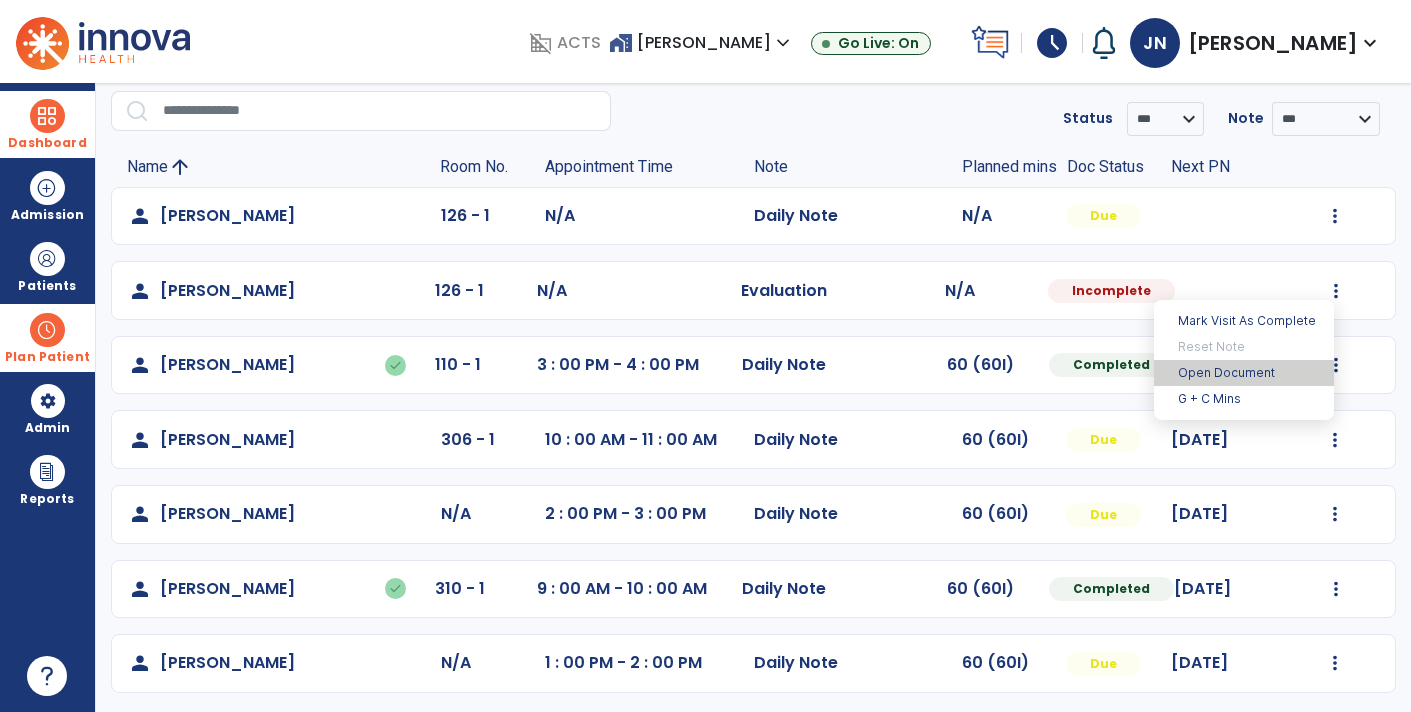 click on "Open Document" at bounding box center (1244, 373) 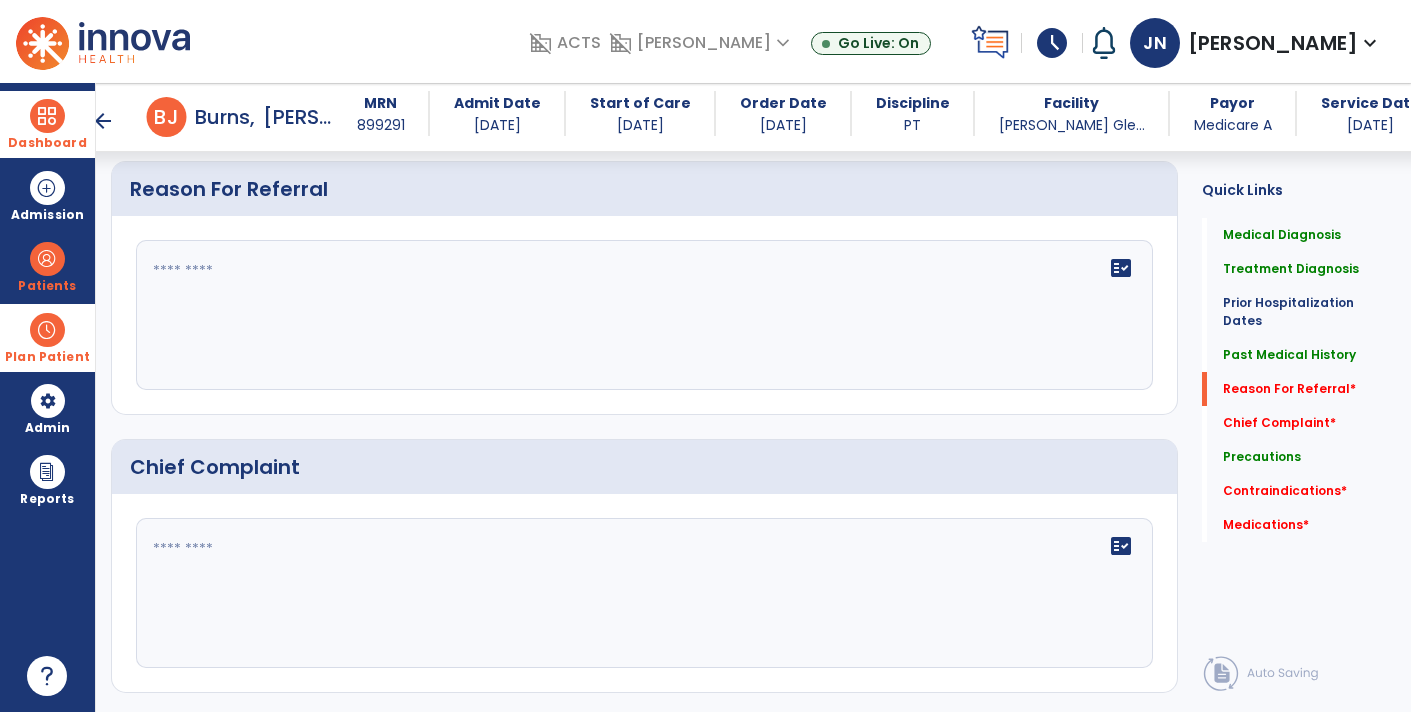scroll, scrollTop: 982, scrollLeft: 0, axis: vertical 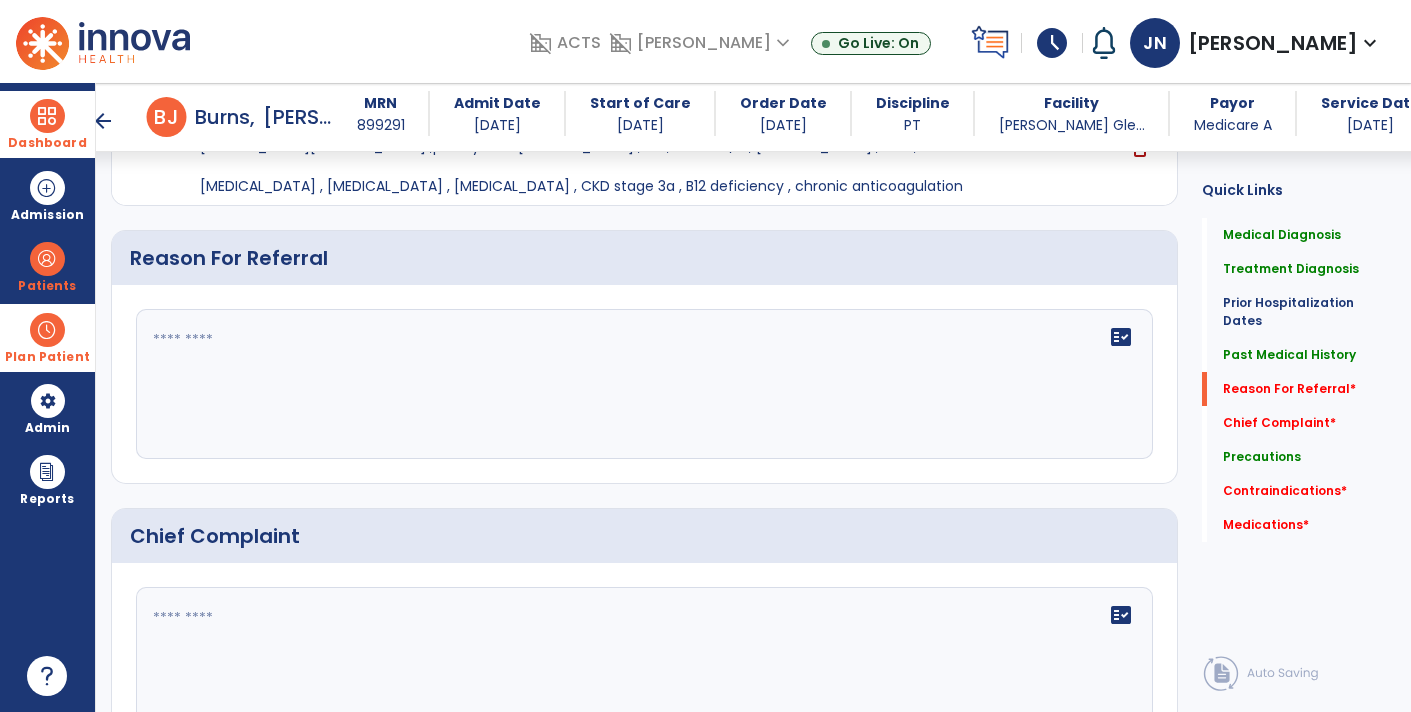 click on "Chief Complaint" 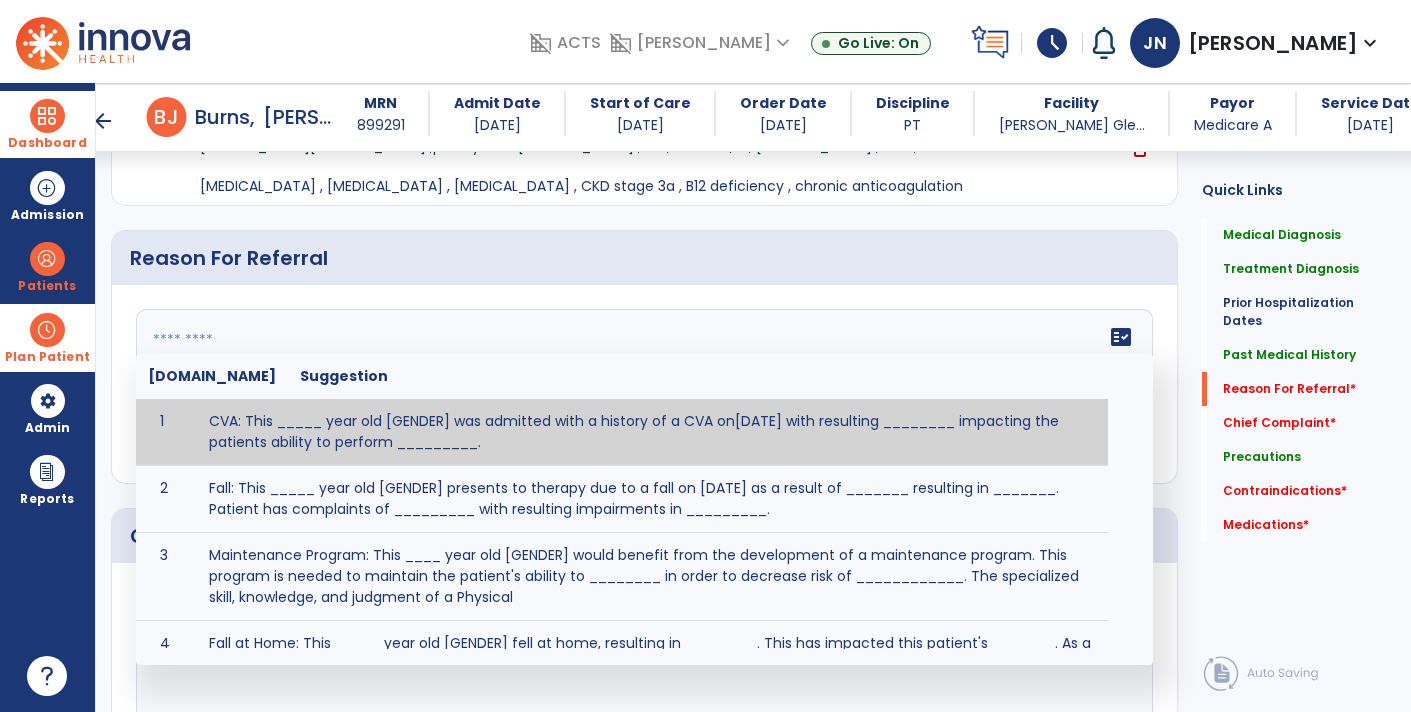 click 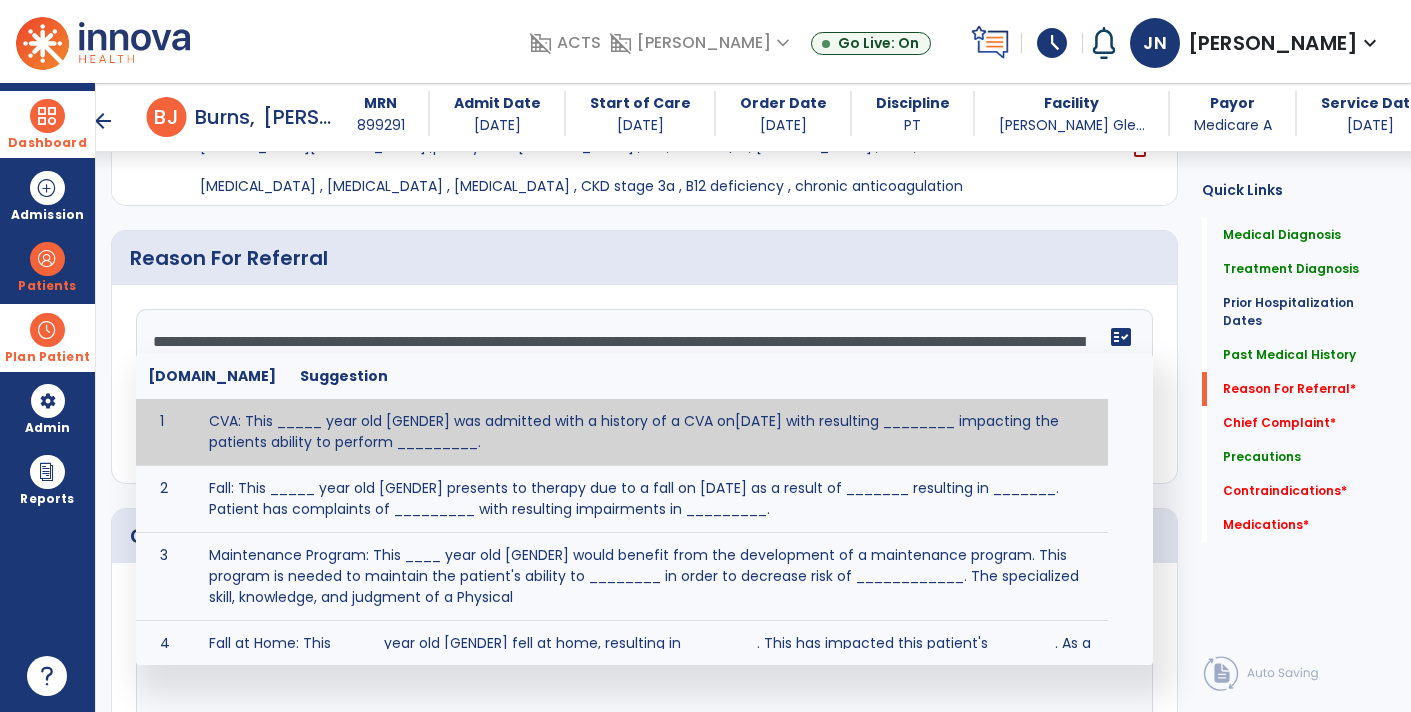 click on "Reason For Referral" 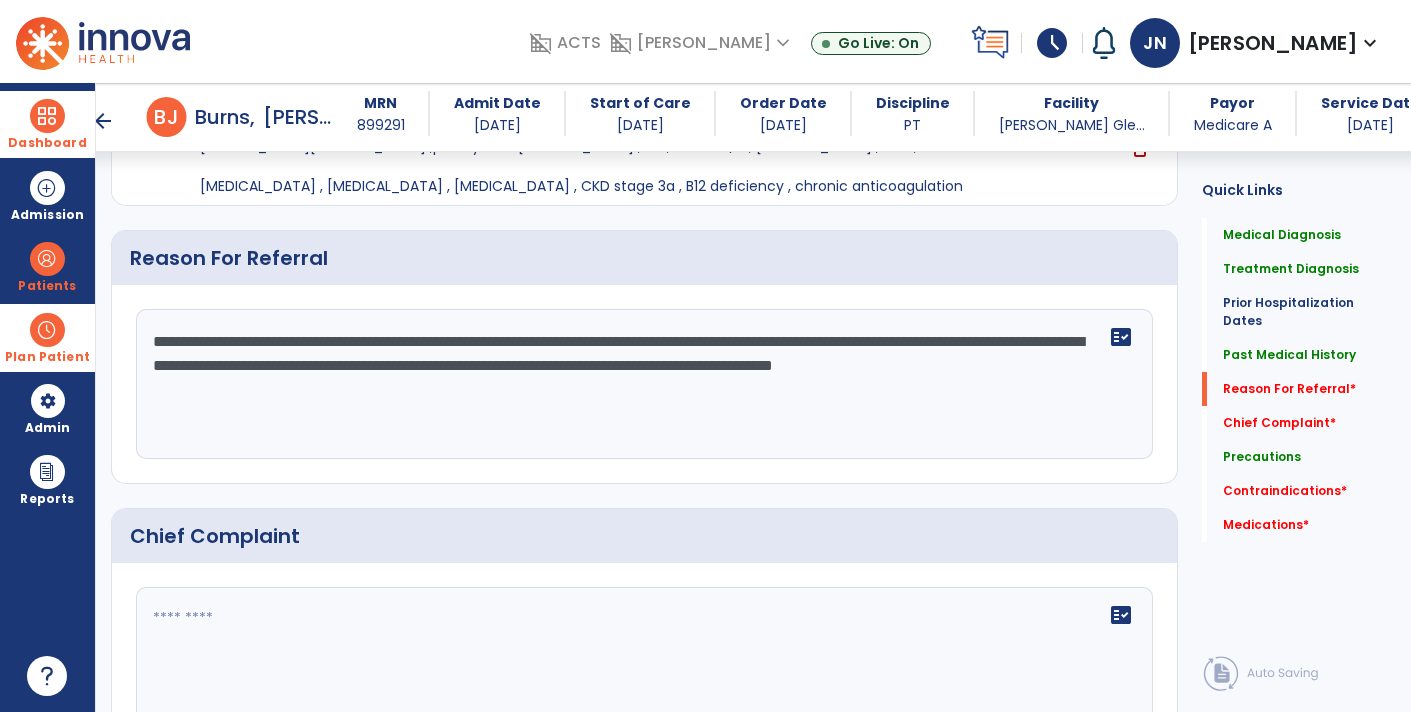 click on "fact_check" 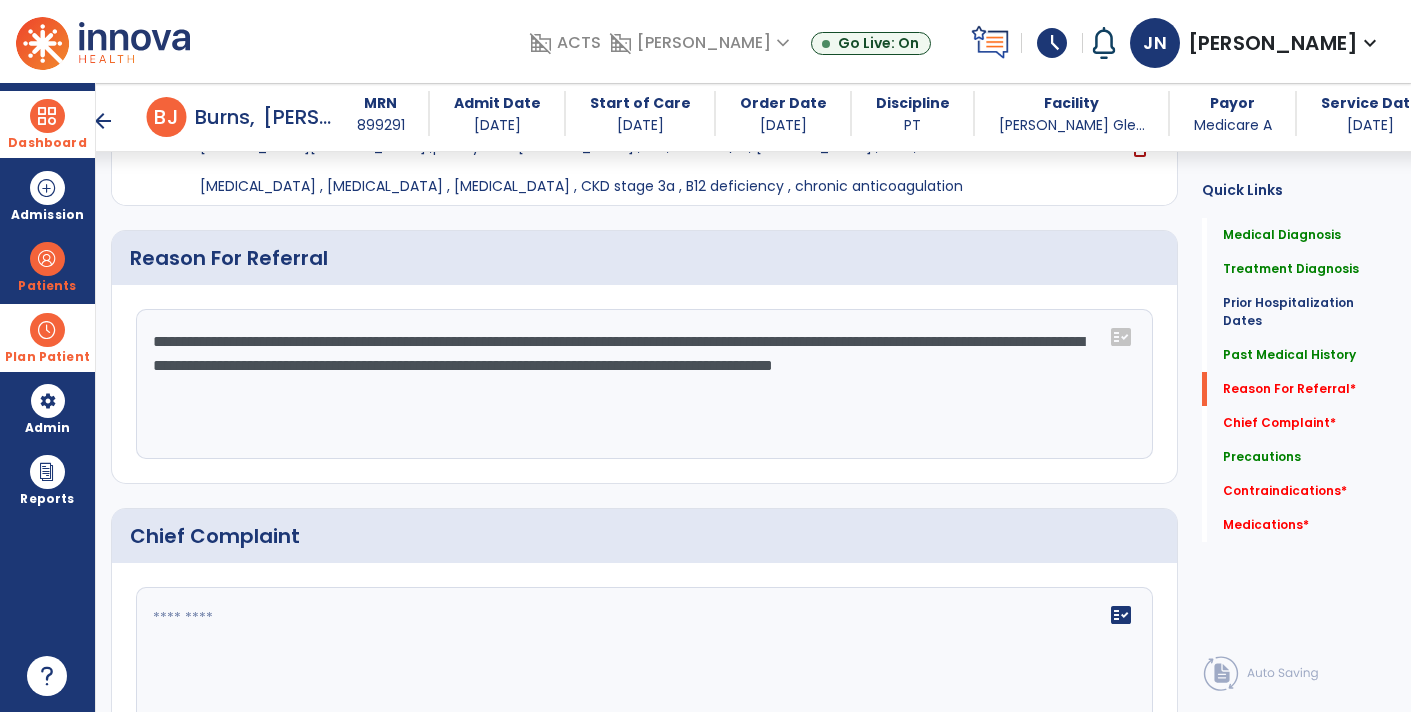 click on "**********" 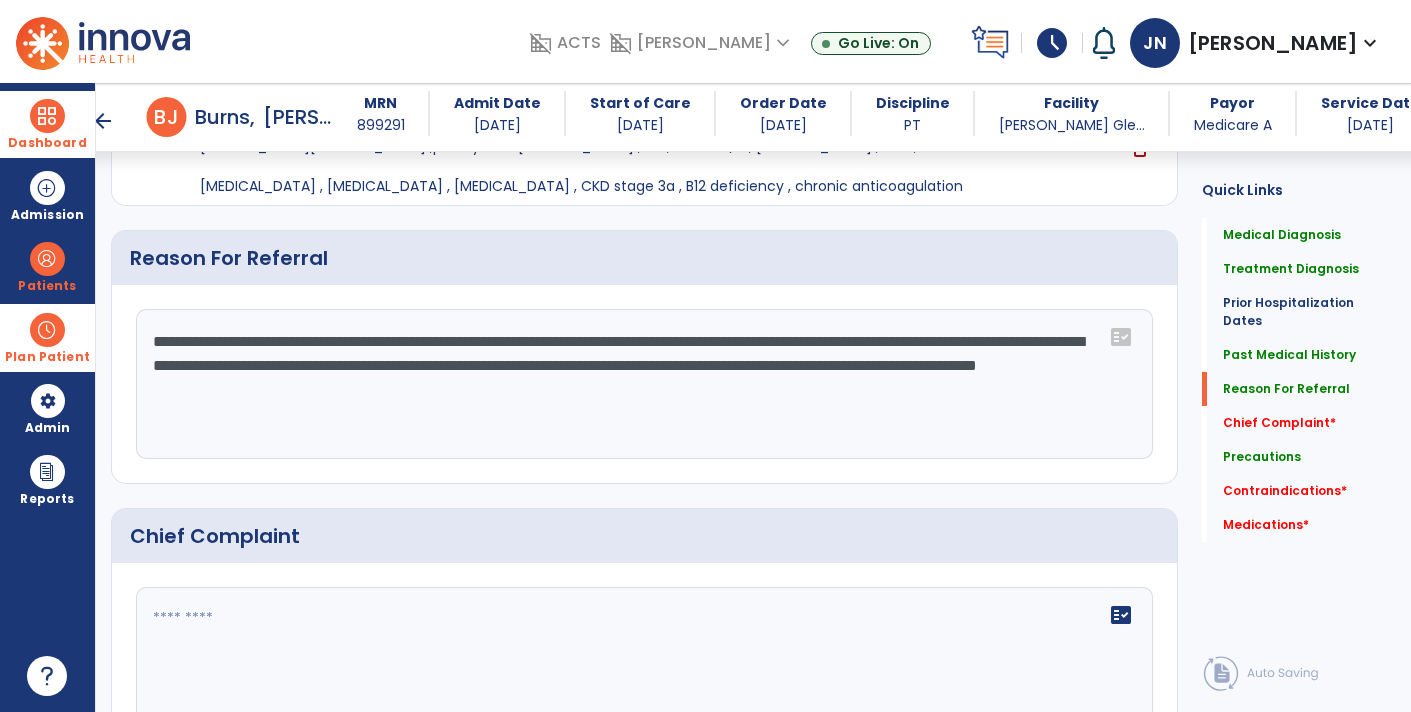 type on "**********" 